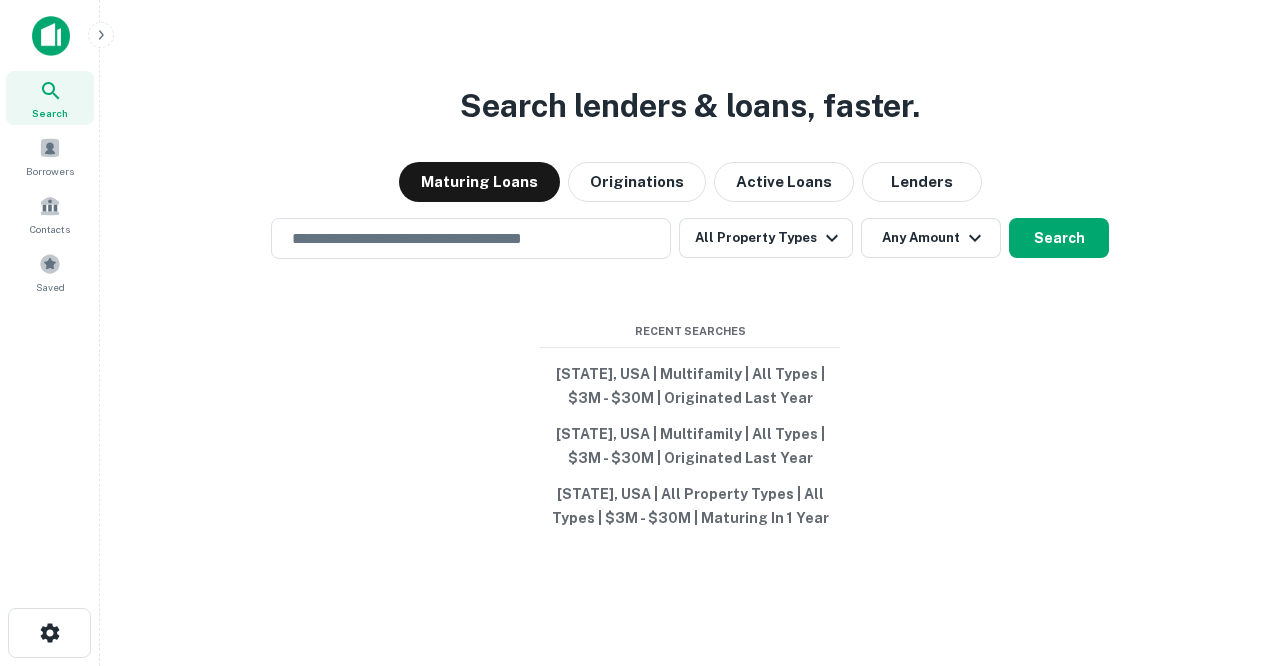 scroll, scrollTop: 0, scrollLeft: 0, axis: both 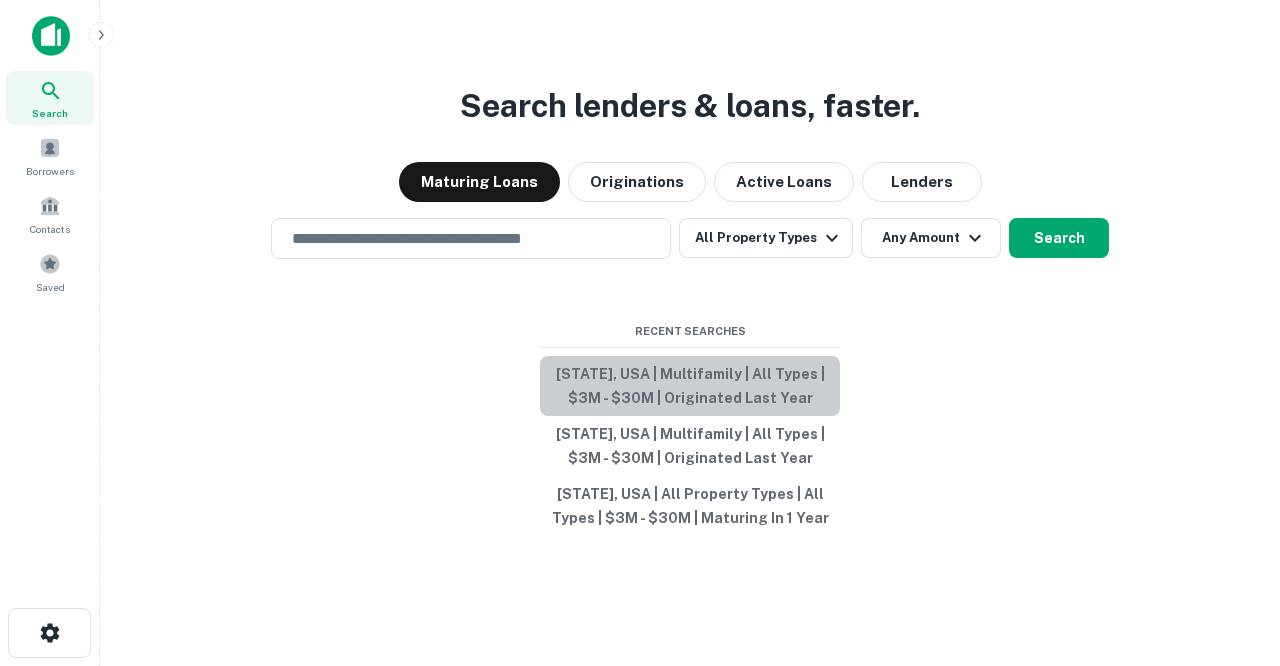 click on "Oregon, USA | Multifamily | All Types | $3M - $30M | Originated Last Year" at bounding box center [690, 386] 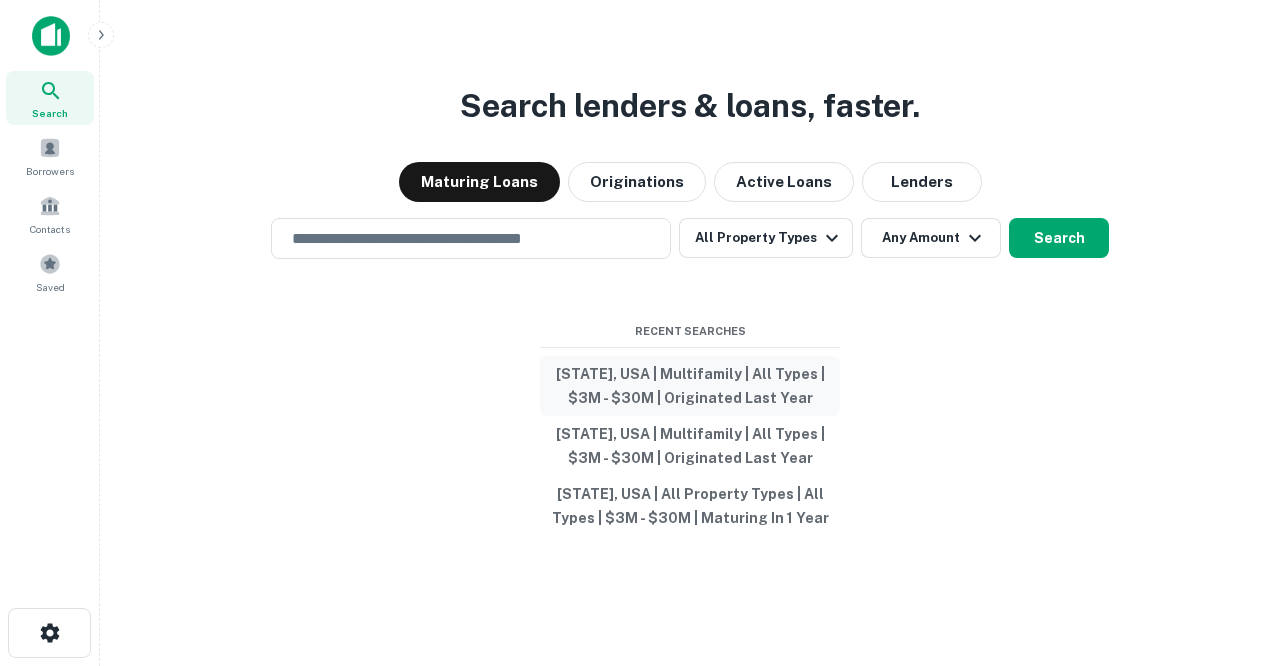 type on "**********" 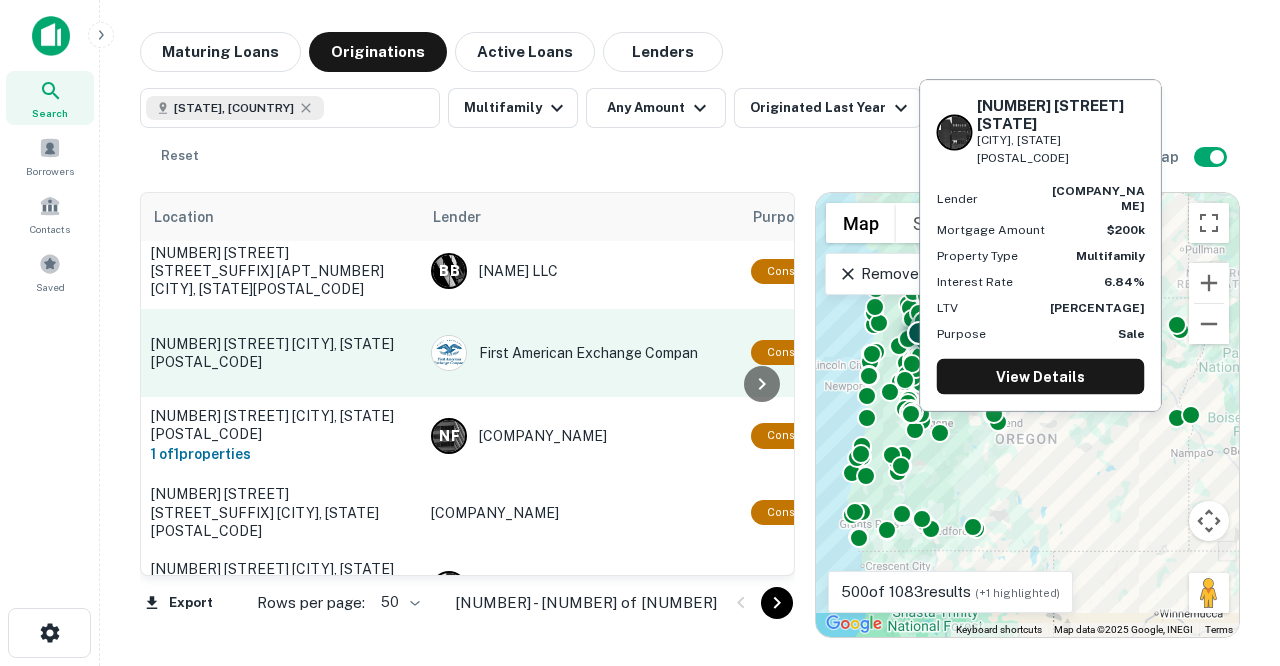 scroll, scrollTop: 7, scrollLeft: 0, axis: vertical 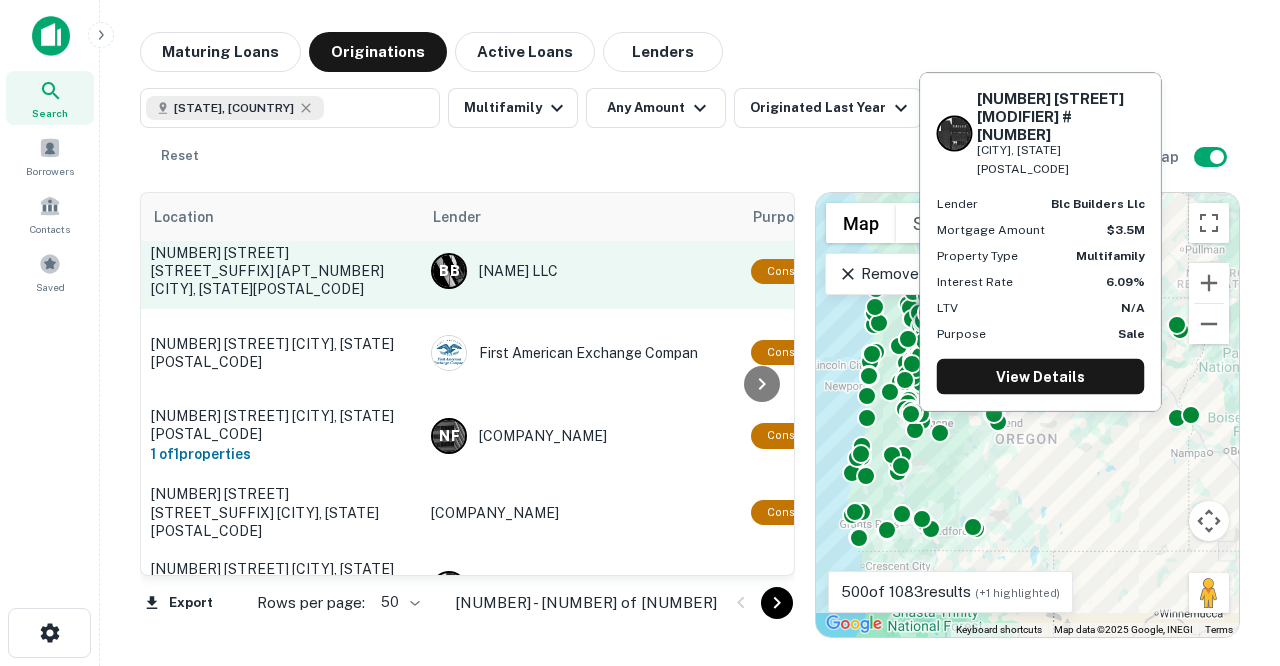 click on "6622 N Fessenden St # 6766 Portland, OR97203" at bounding box center [281, 271] 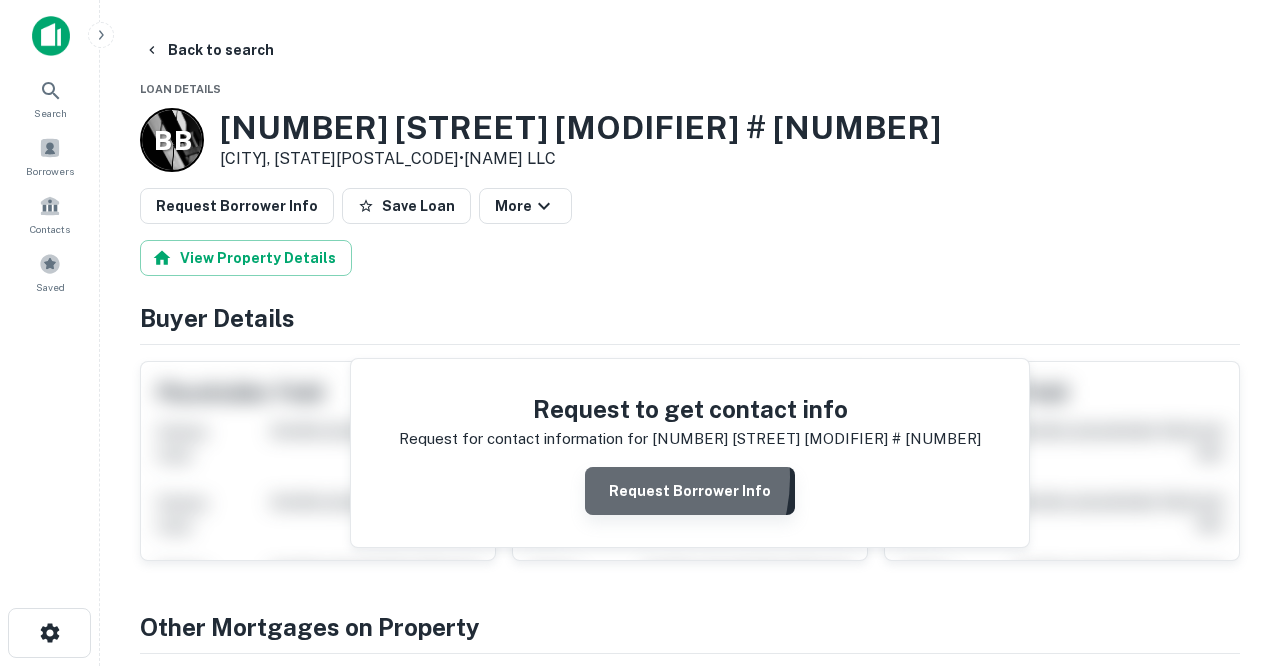 click on "Request Borrower Info" at bounding box center [690, 491] 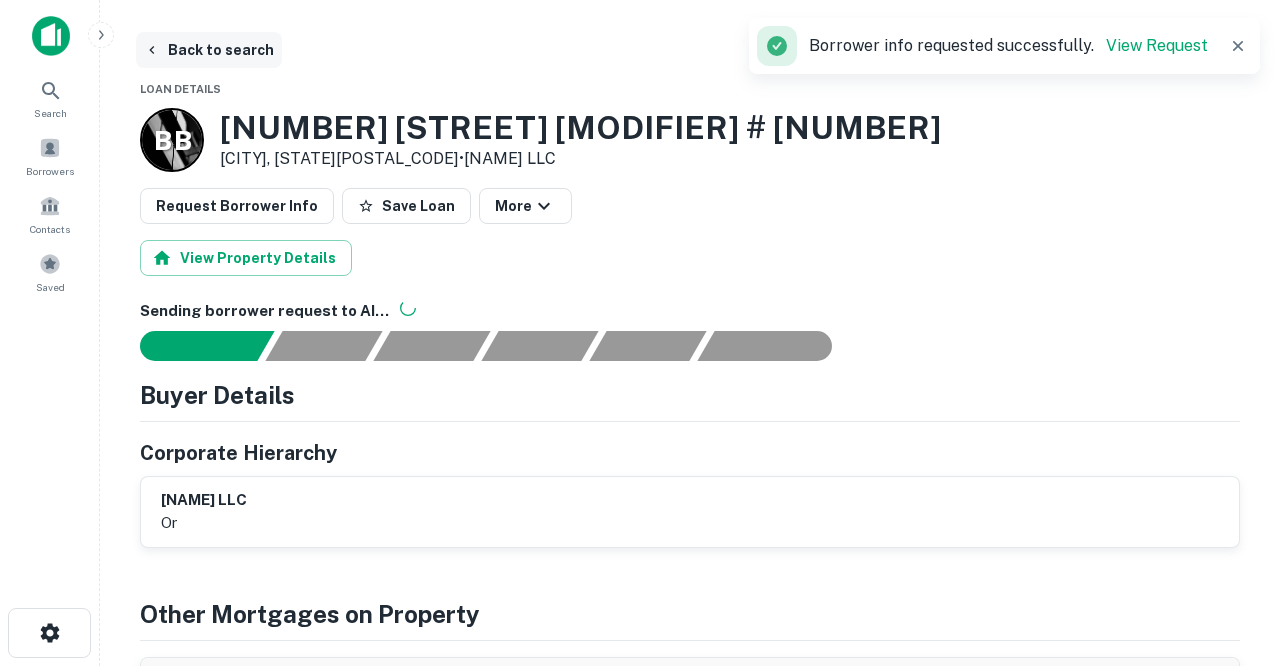 click on "Back to search" at bounding box center (209, 50) 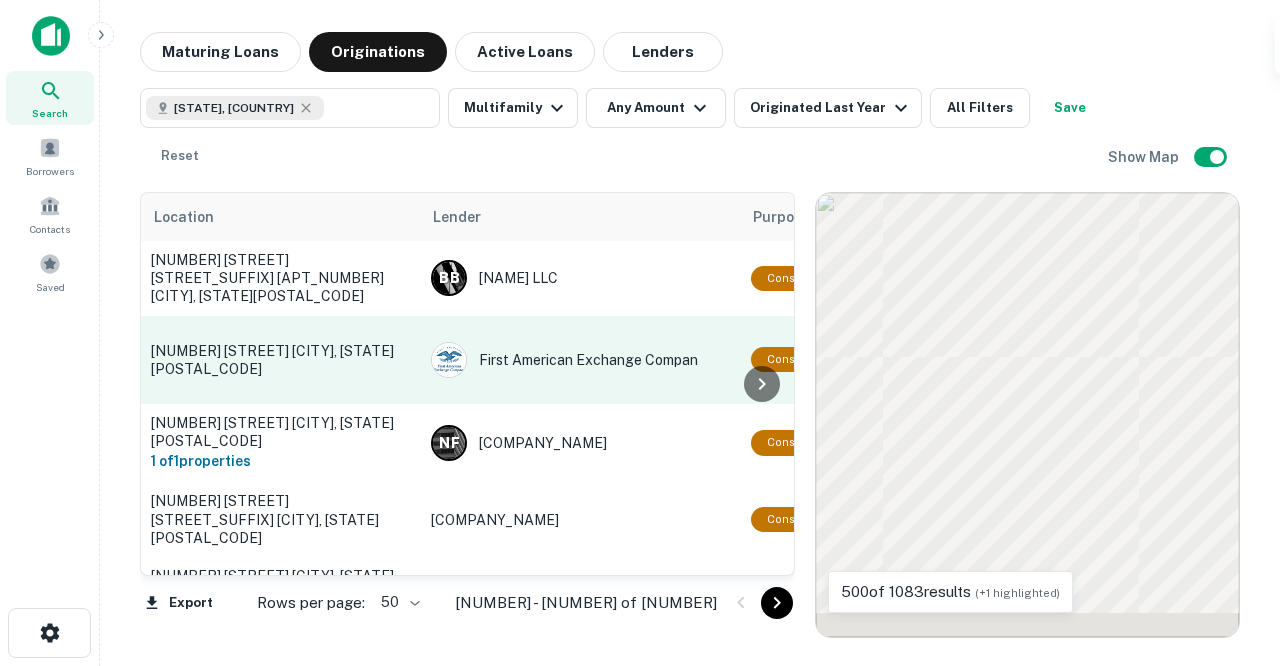 scroll, scrollTop: 7, scrollLeft: 0, axis: vertical 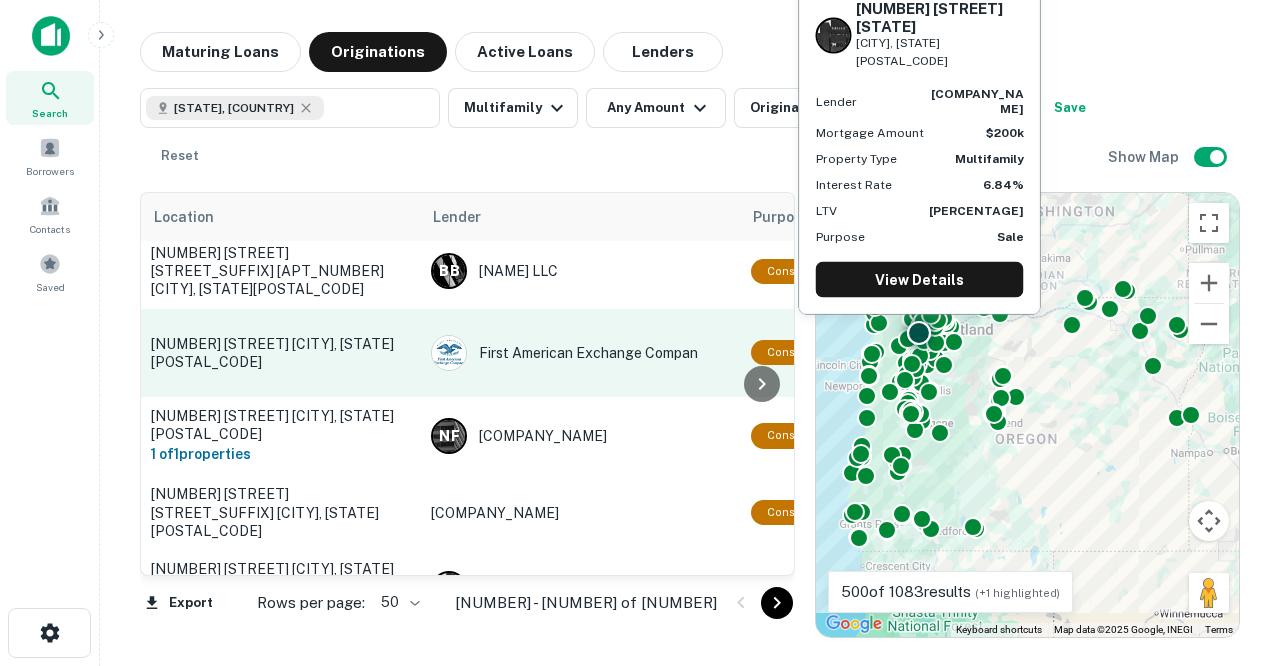 click on "822 S Columbia St Newberg, OR97132" at bounding box center (281, 353) 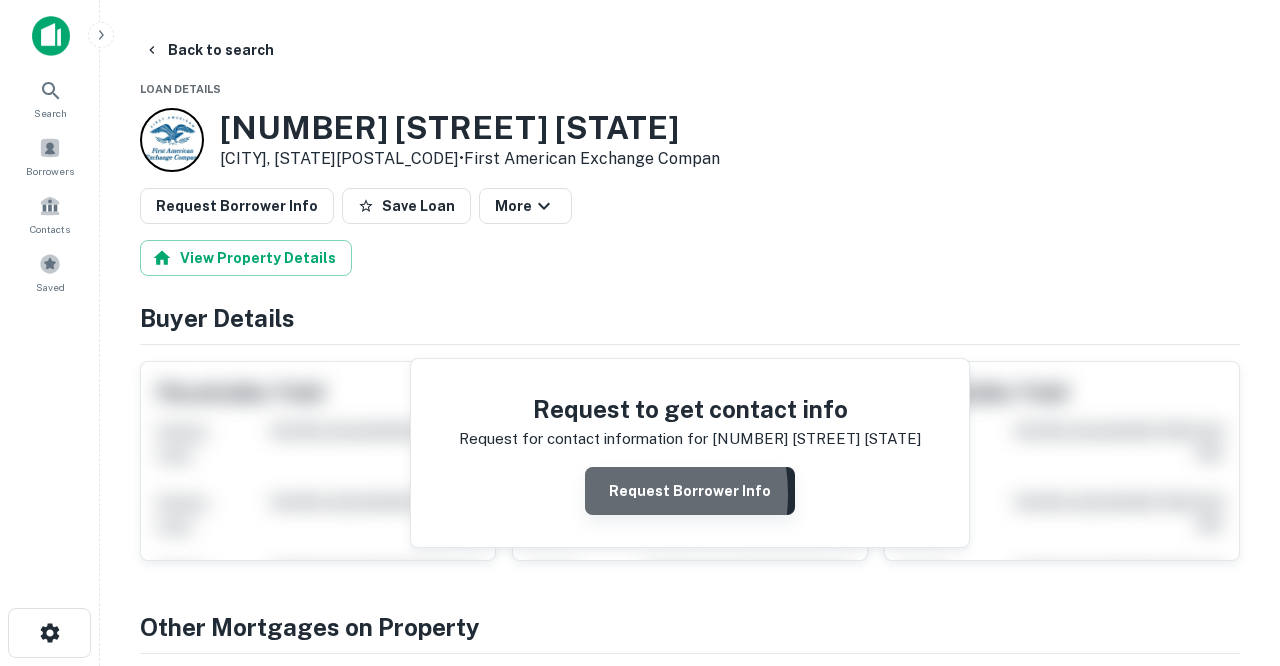 click on "Request Borrower Info" at bounding box center [690, 491] 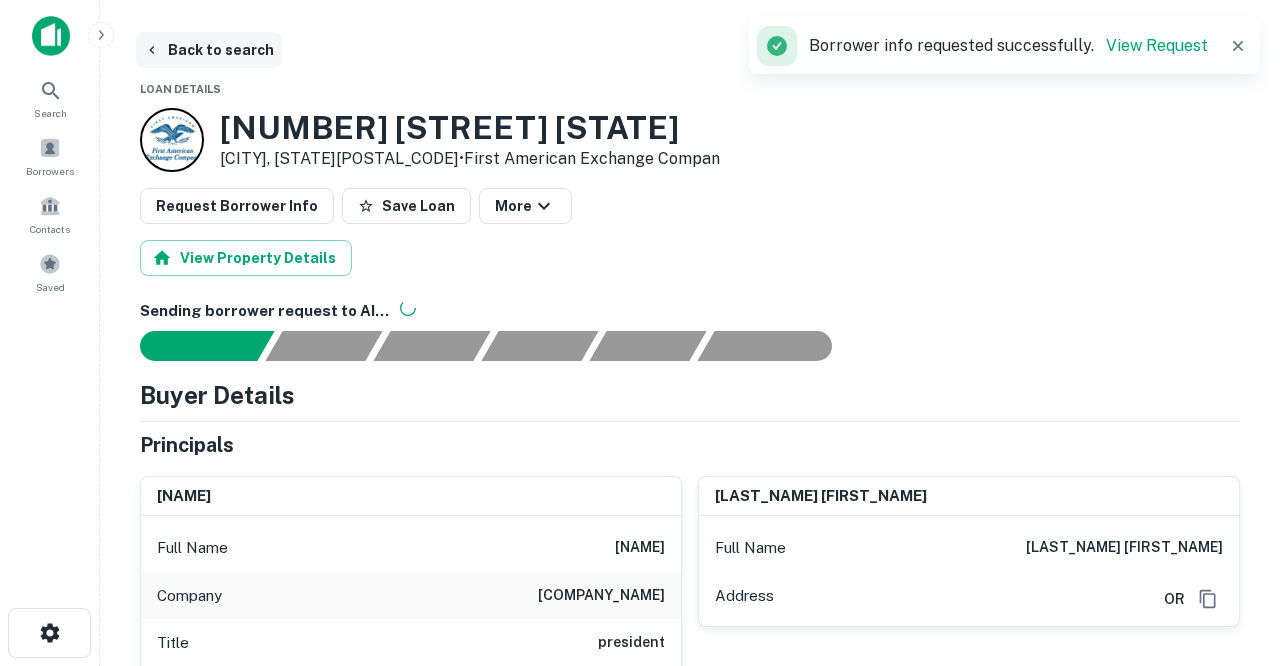 click on "Back to search" at bounding box center (209, 50) 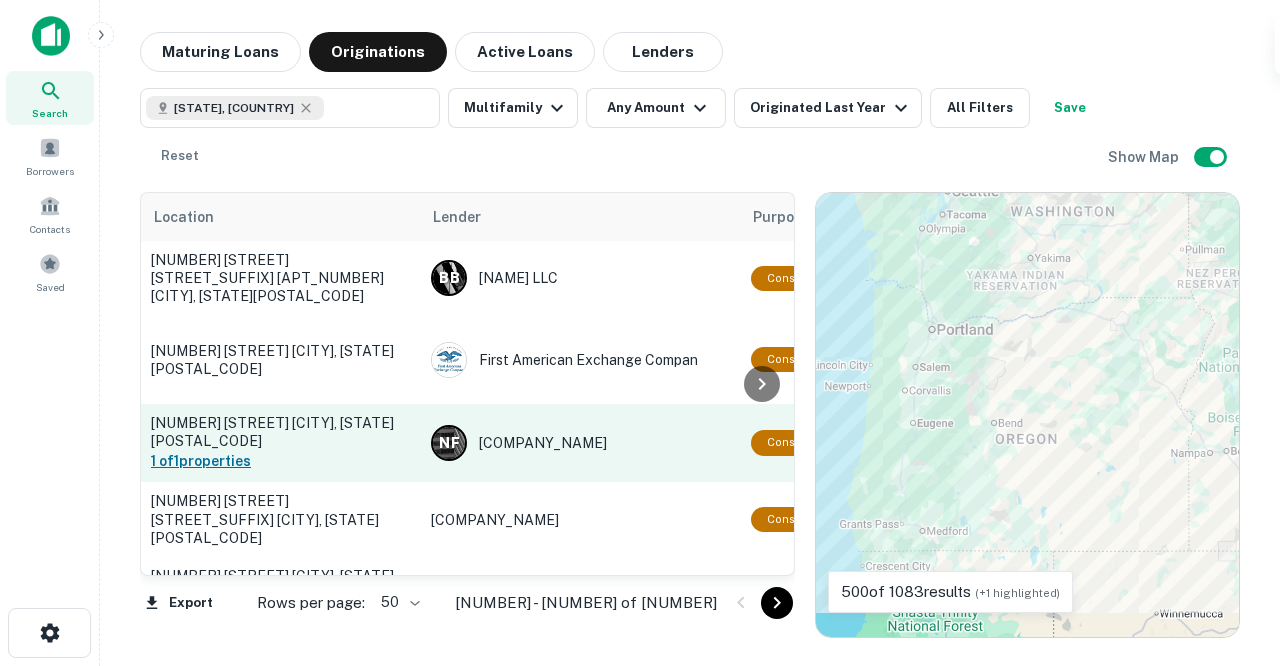 scroll, scrollTop: 7, scrollLeft: 0, axis: vertical 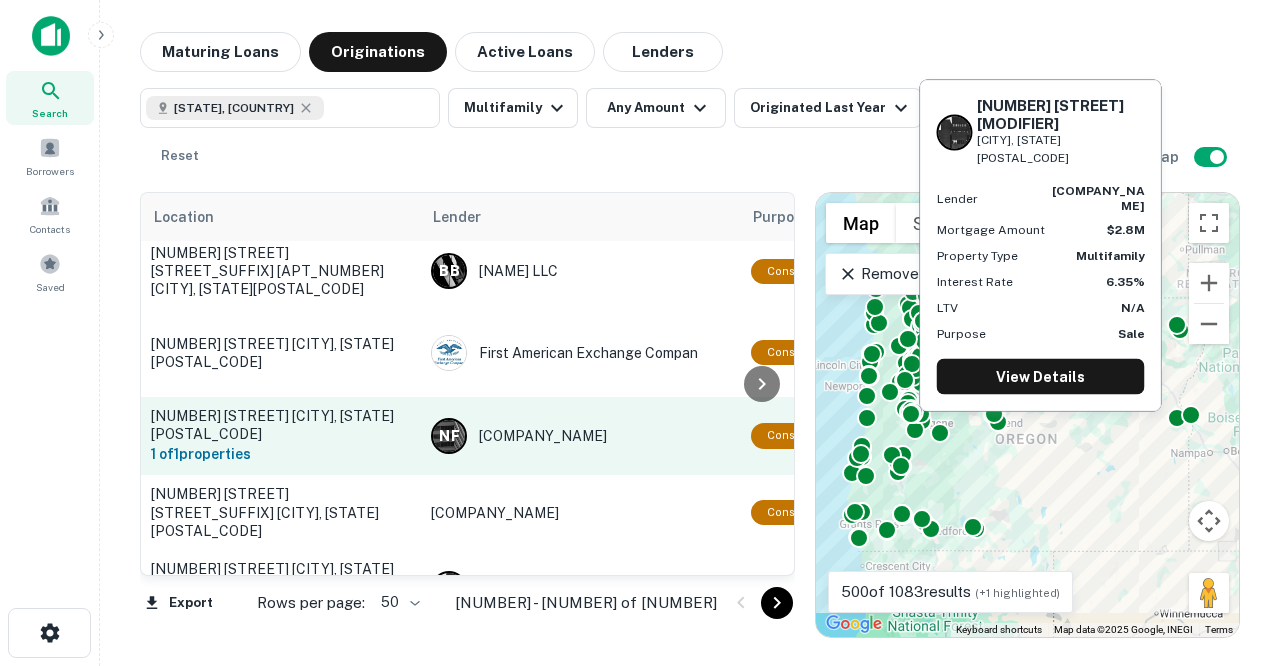 click on "16000 Se Alder St Portland, OR97233" at bounding box center [281, 425] 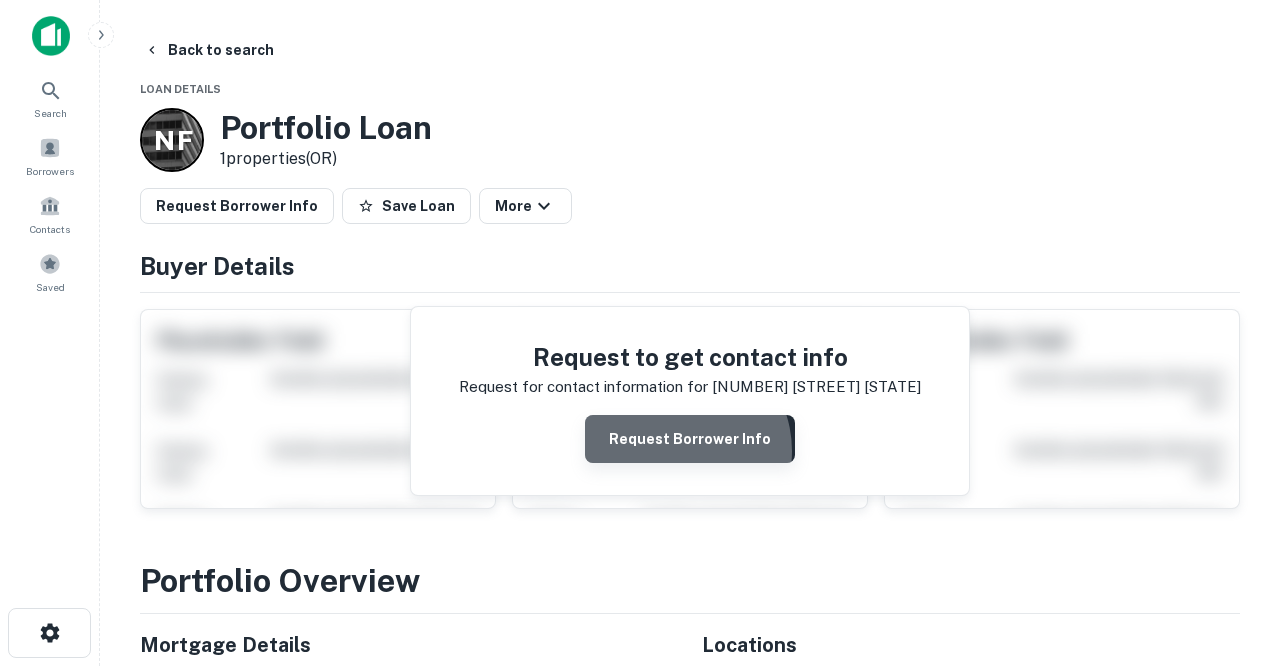 click on "Request Borrower Info" at bounding box center [690, 439] 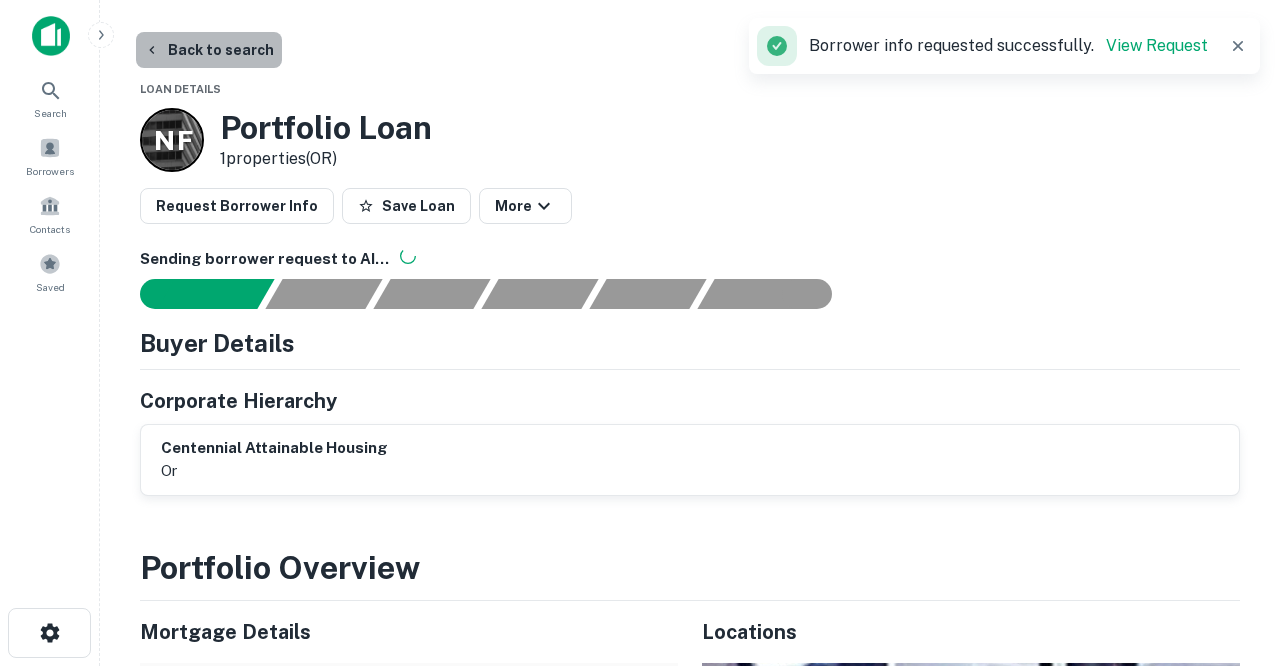 click on "Back to search" at bounding box center [209, 50] 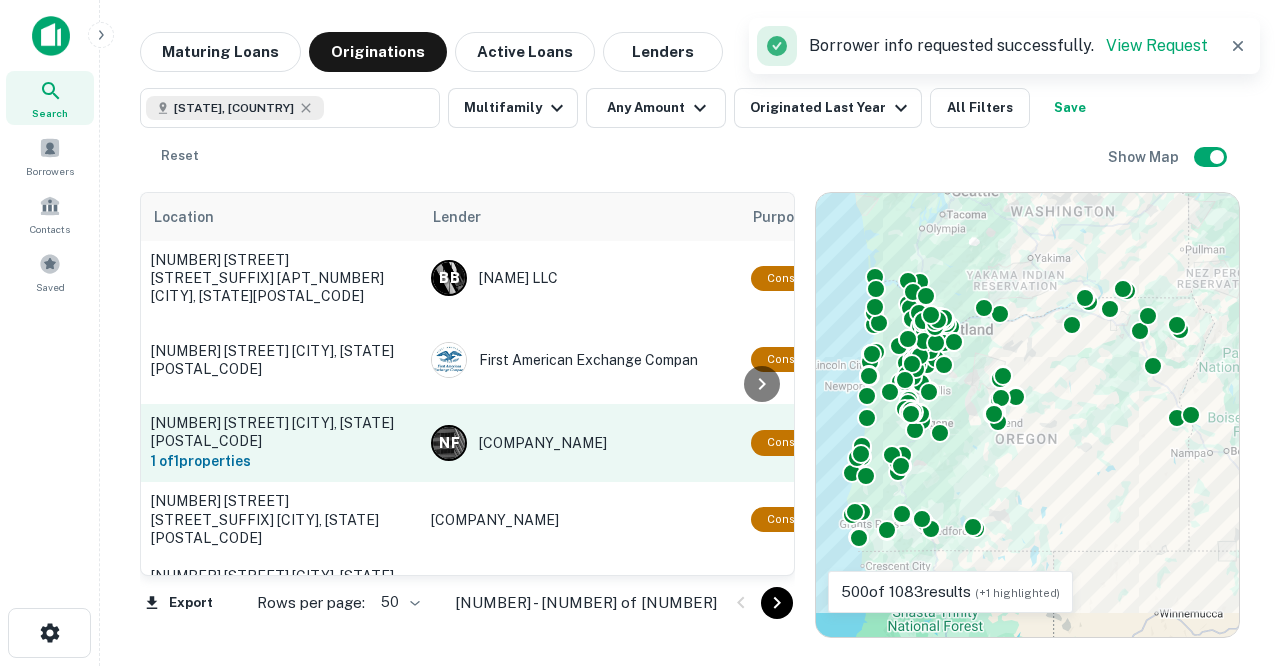 scroll, scrollTop: 7, scrollLeft: 0, axis: vertical 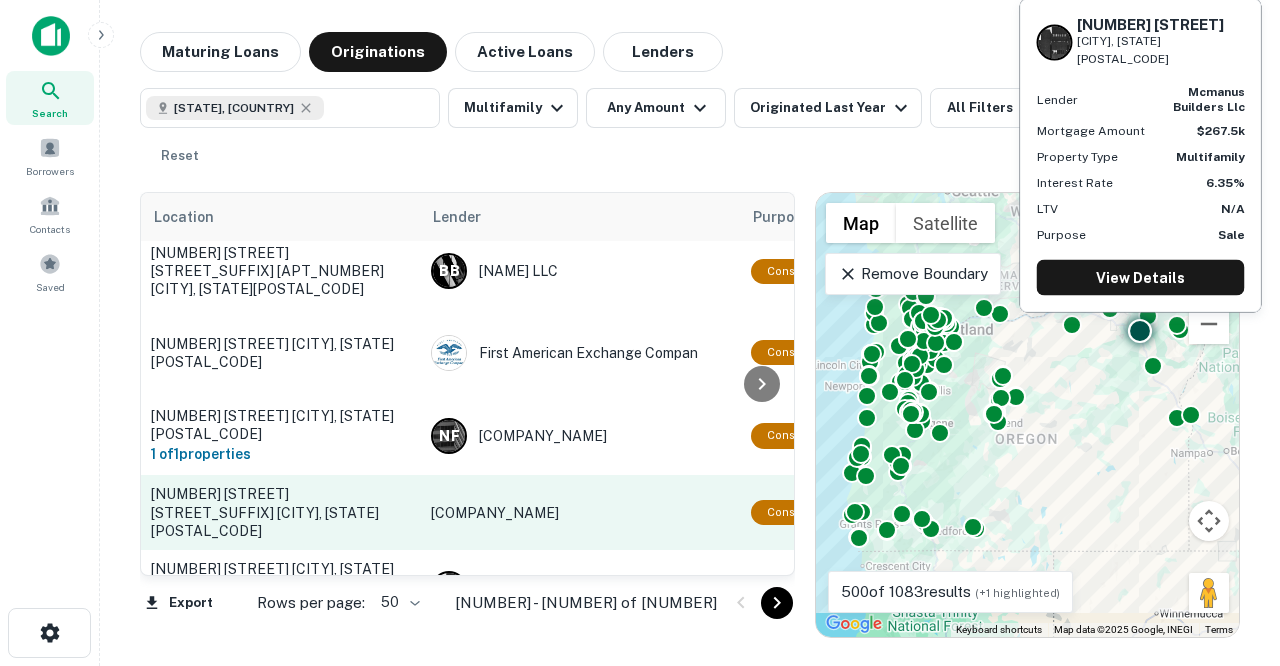 click on "905 Spring Ave La Grande, OR97850" at bounding box center (281, 512) 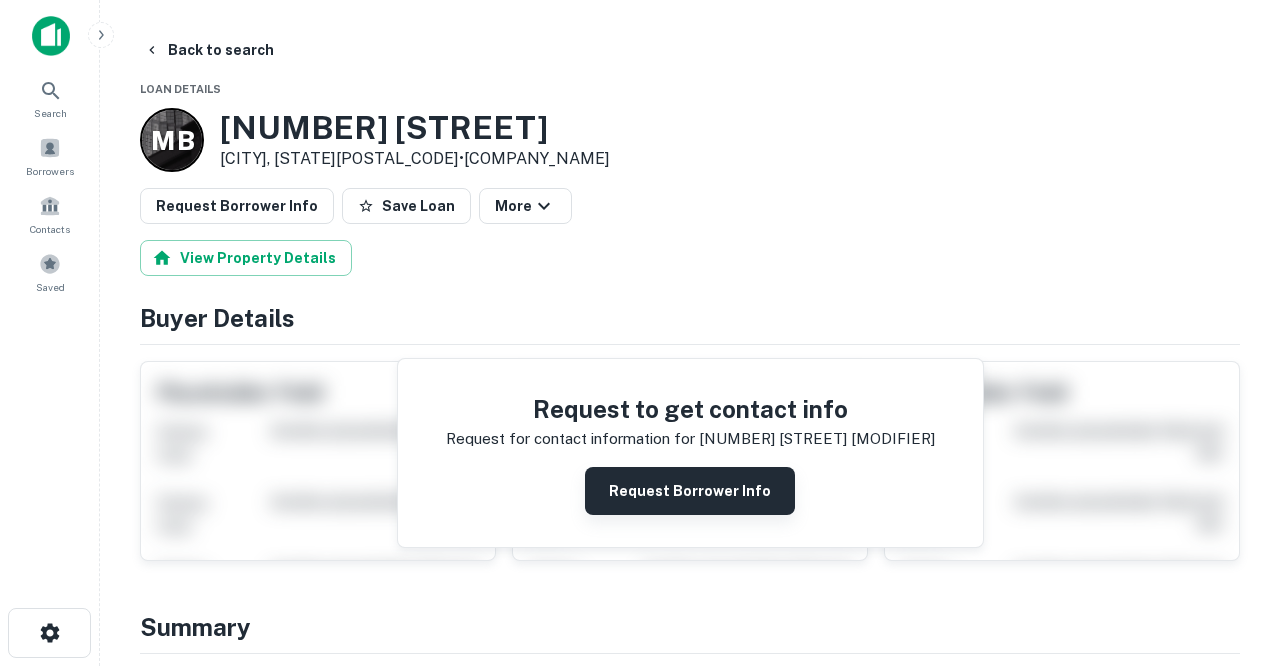 click on "Request Borrower Info" at bounding box center (690, 491) 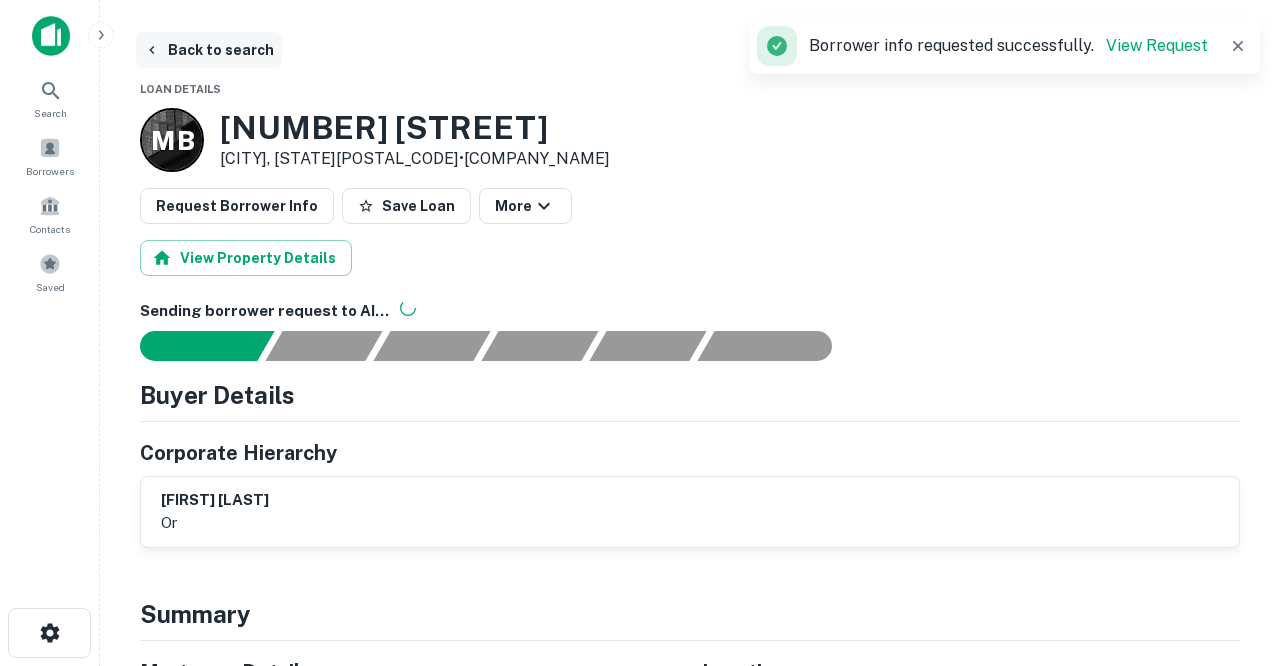click on "Back to search" at bounding box center [209, 50] 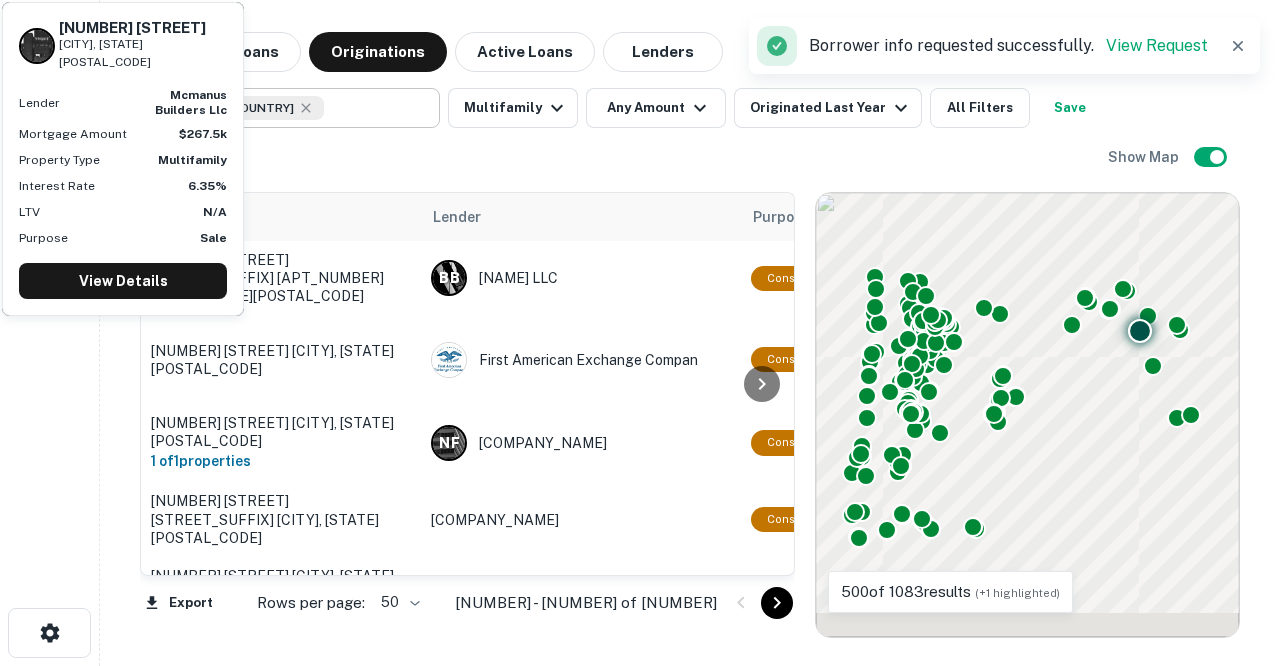 scroll, scrollTop: 7, scrollLeft: 0, axis: vertical 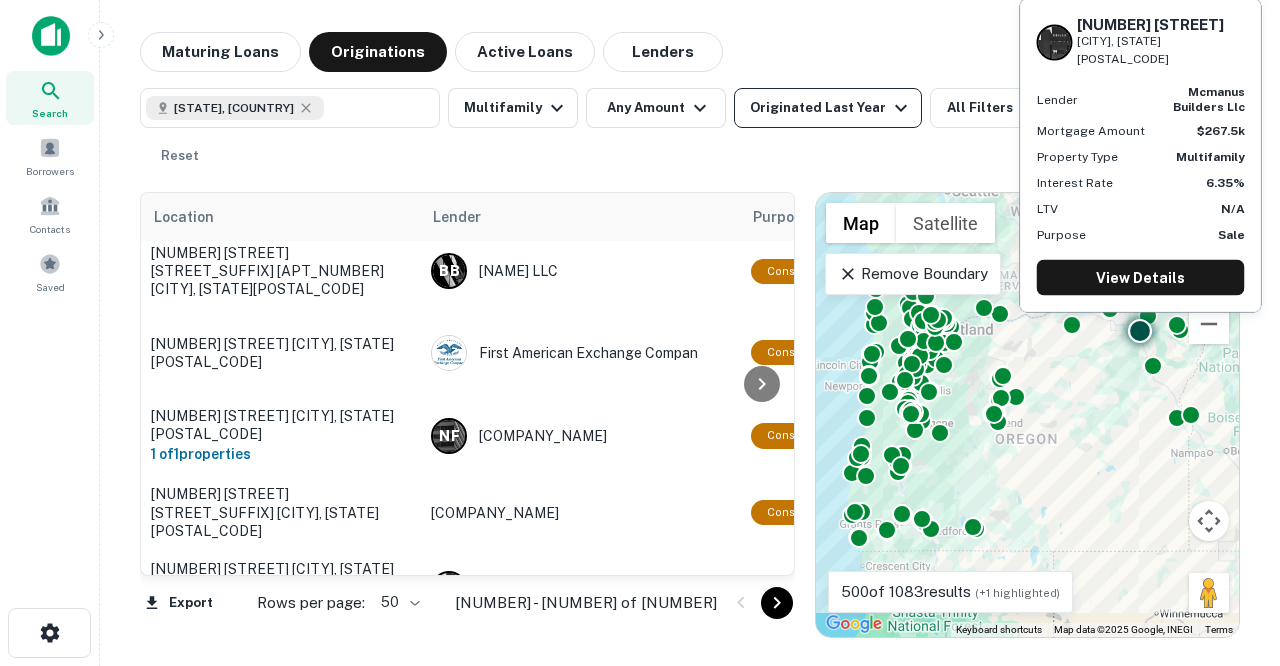 click 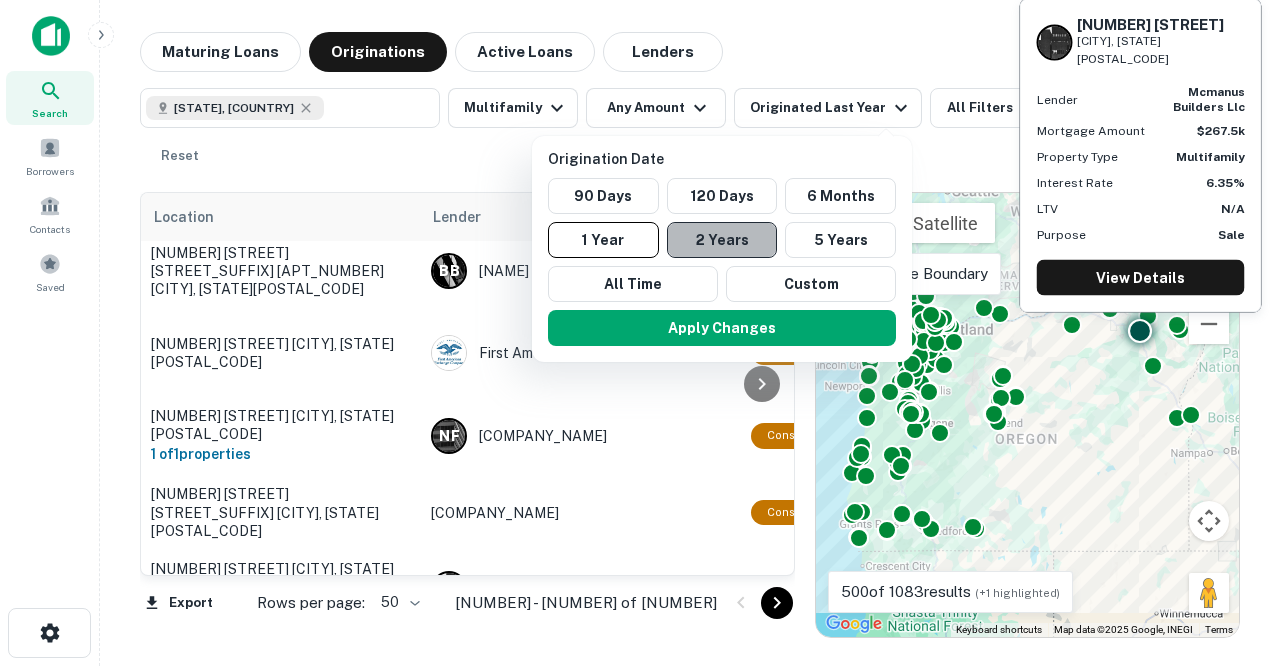 click on "2 Years" at bounding box center [722, 240] 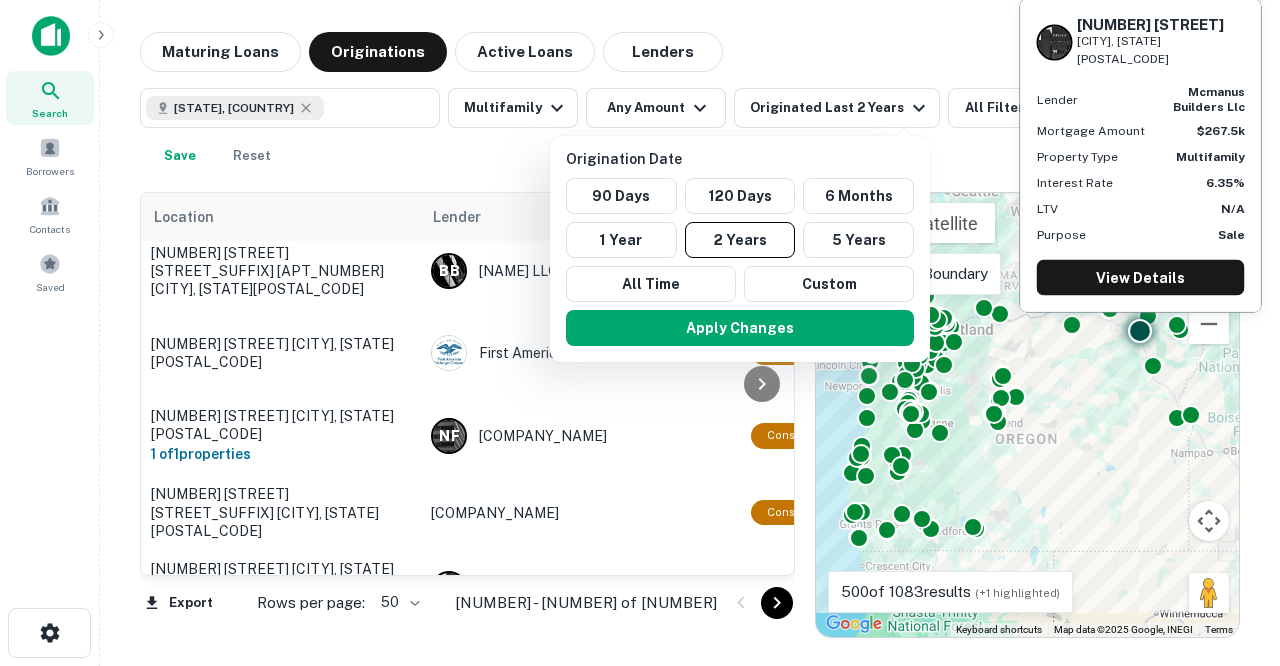 click at bounding box center [640, 333] 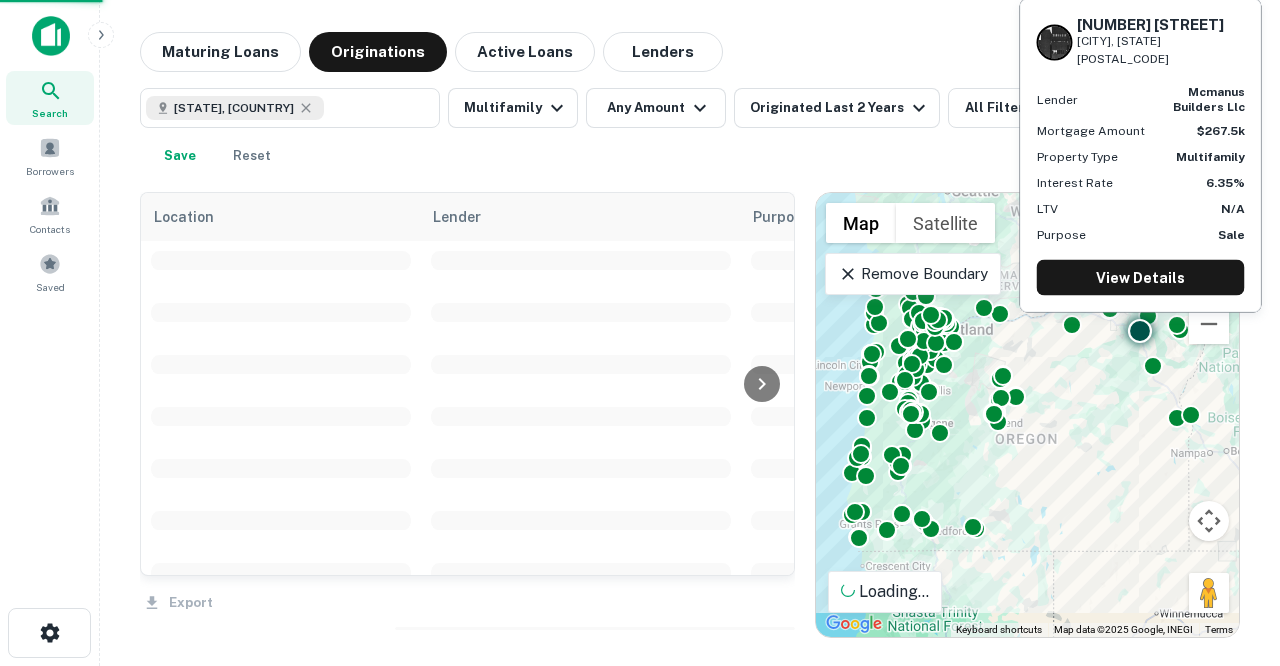 click on "Origination Date 90 Days 120 Days 6 Months 1 Year 2 Years 5 Years All Time Custom Apply Changes" at bounding box center (640, 333) 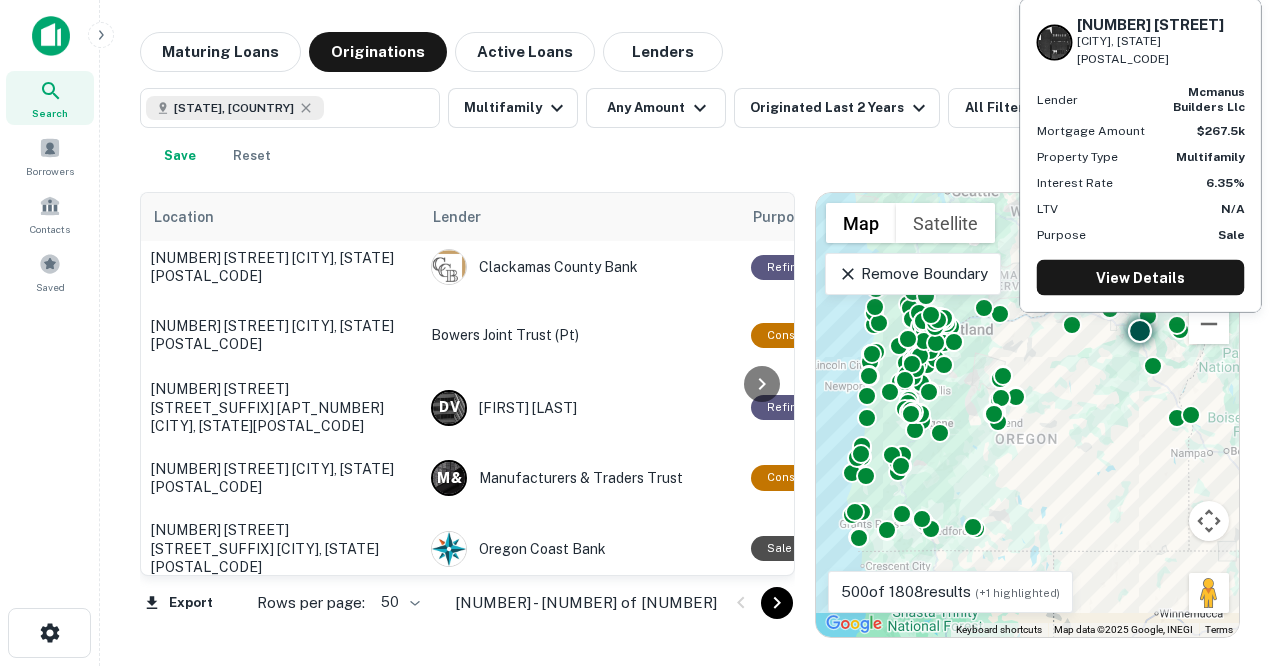 click 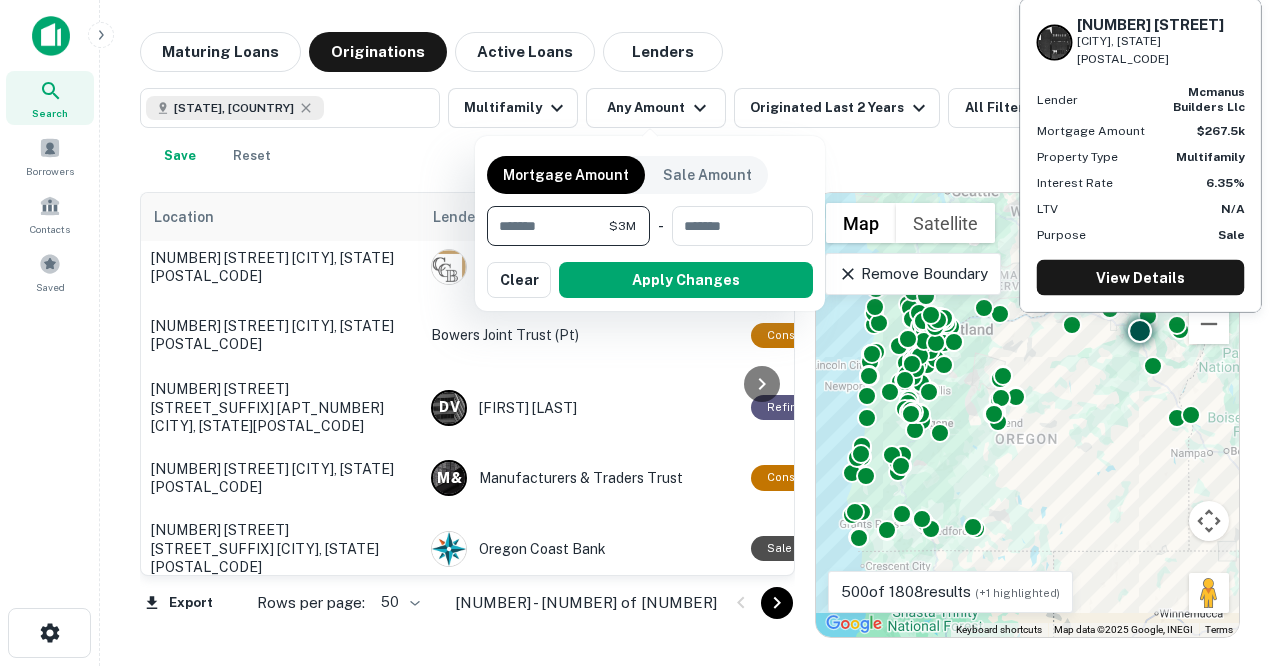 type on "*******" 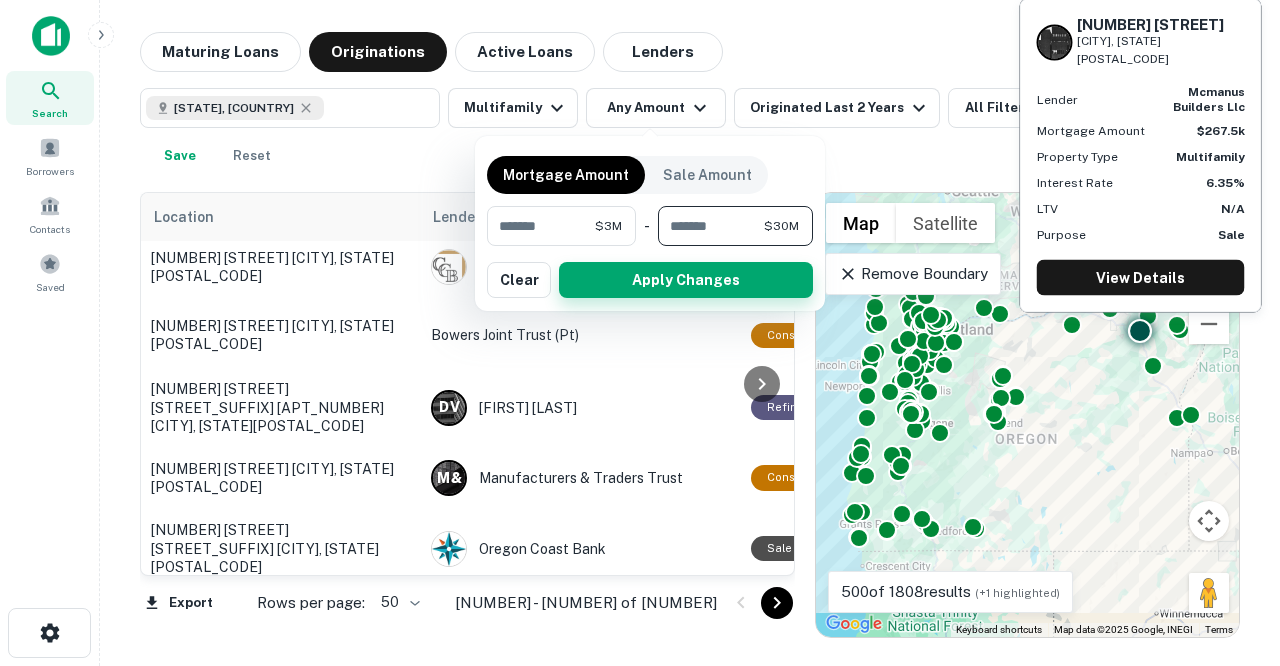 type on "********" 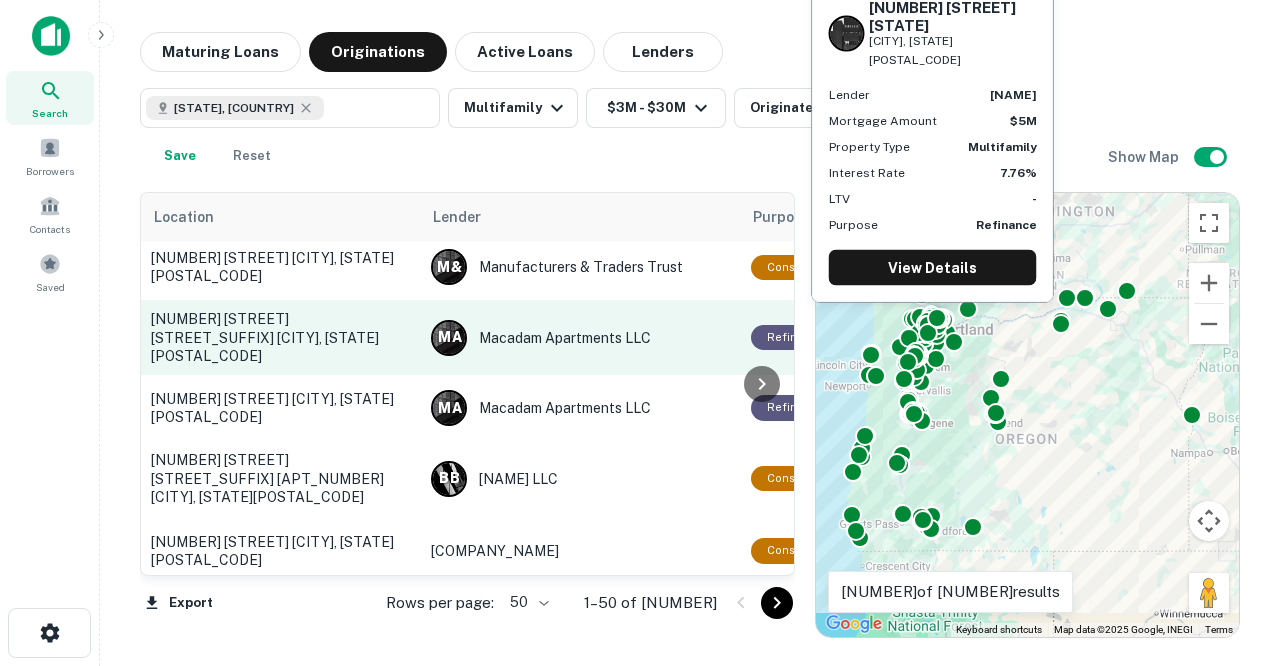 click on "5885 S Macadam Ave Portland, OR97239" at bounding box center [281, 337] 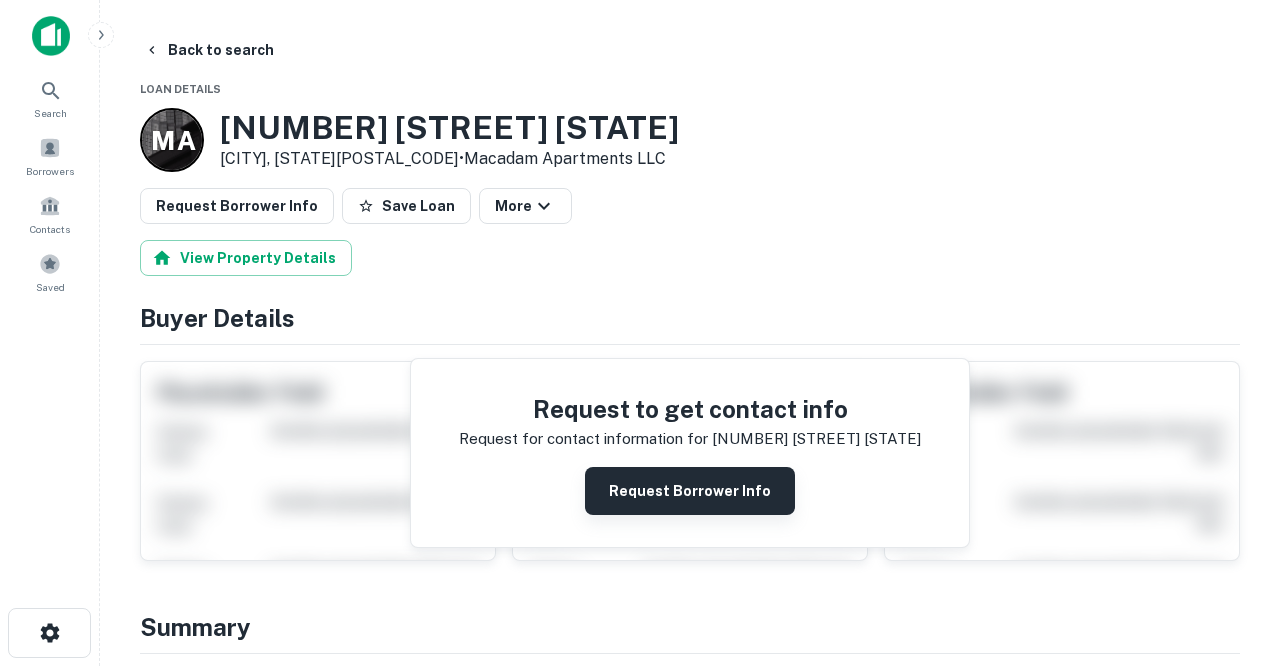click on "Request Borrower Info" at bounding box center (690, 491) 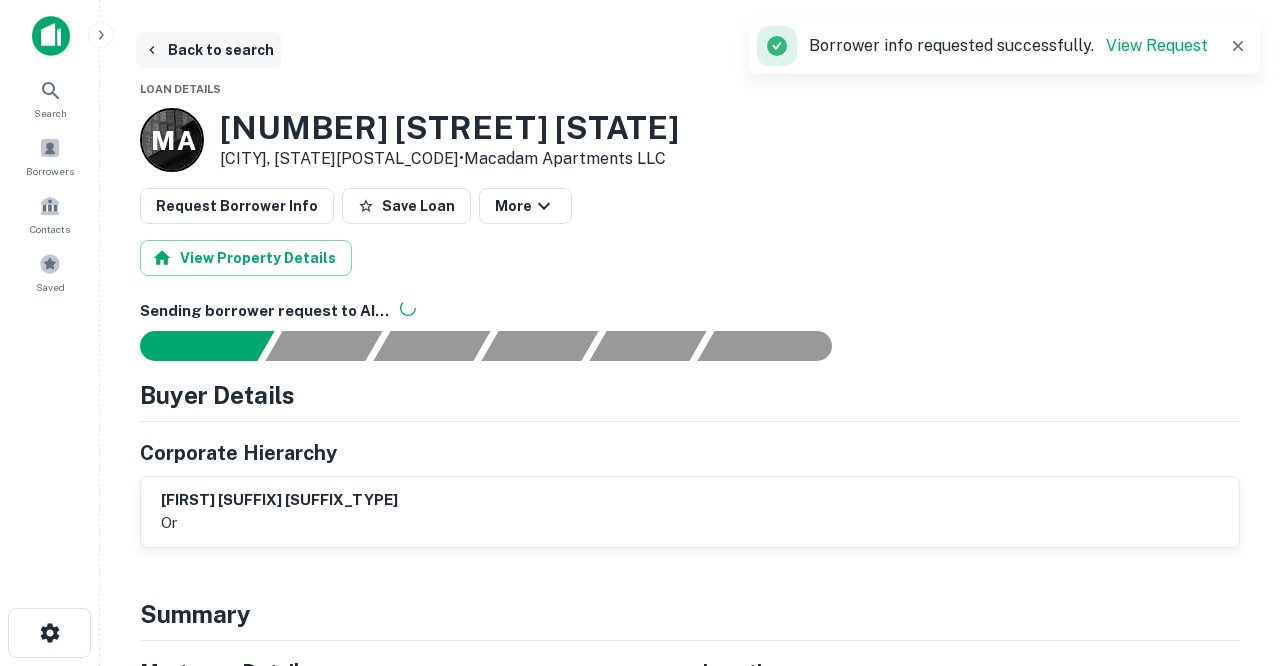 click on "Back to search" at bounding box center (209, 50) 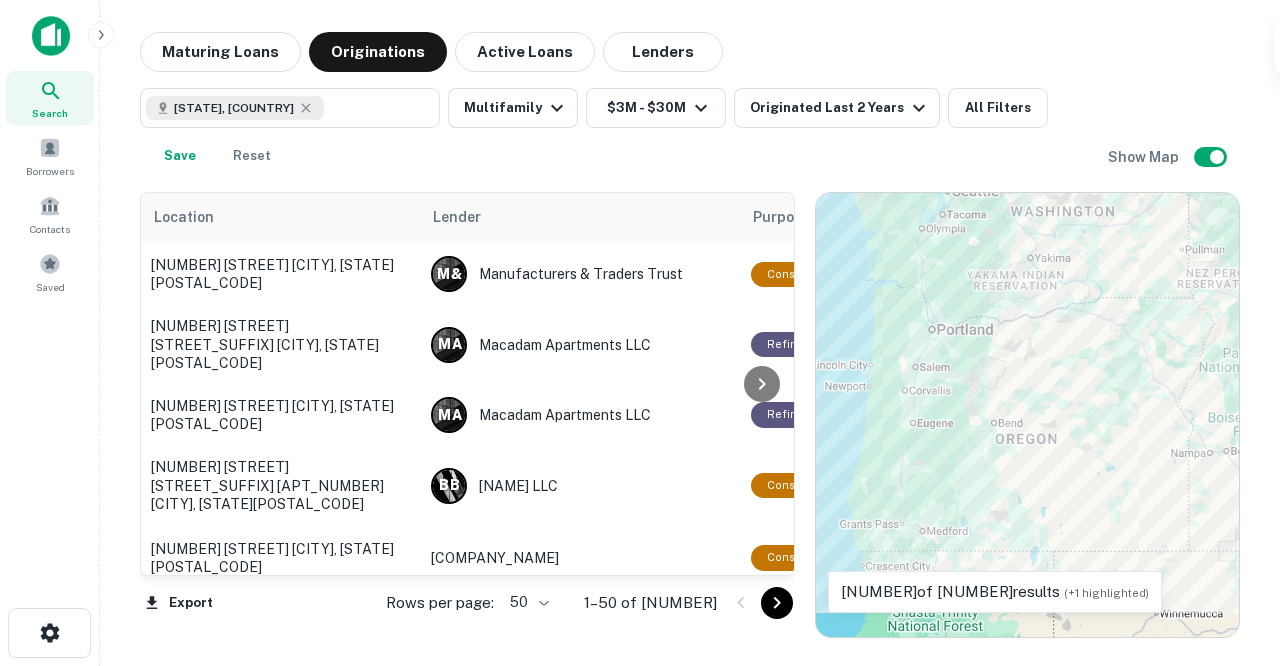 scroll, scrollTop: 7, scrollLeft: 0, axis: vertical 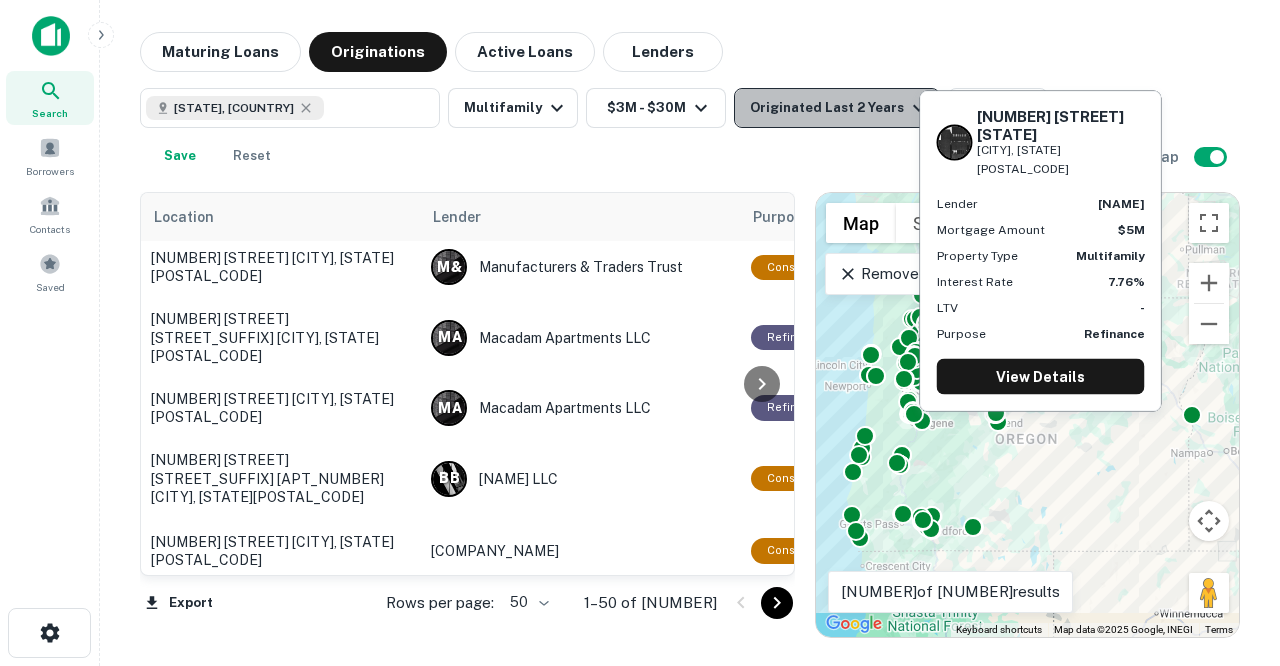click 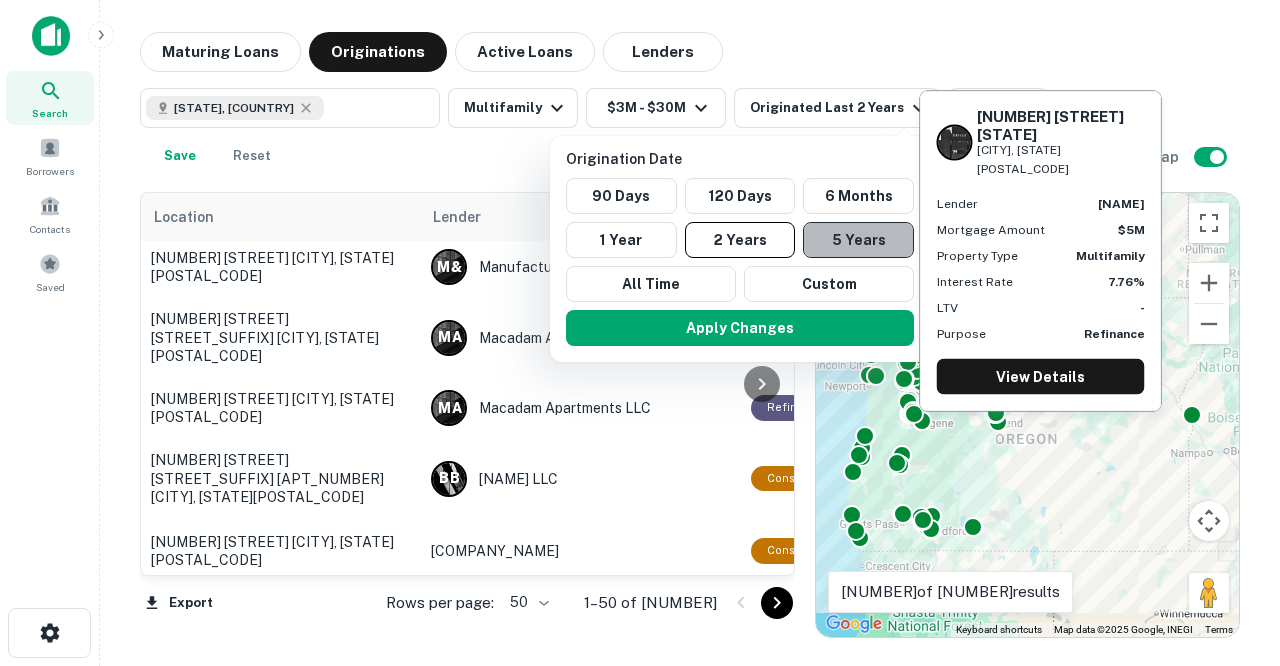 click on "5 Years" at bounding box center [858, 240] 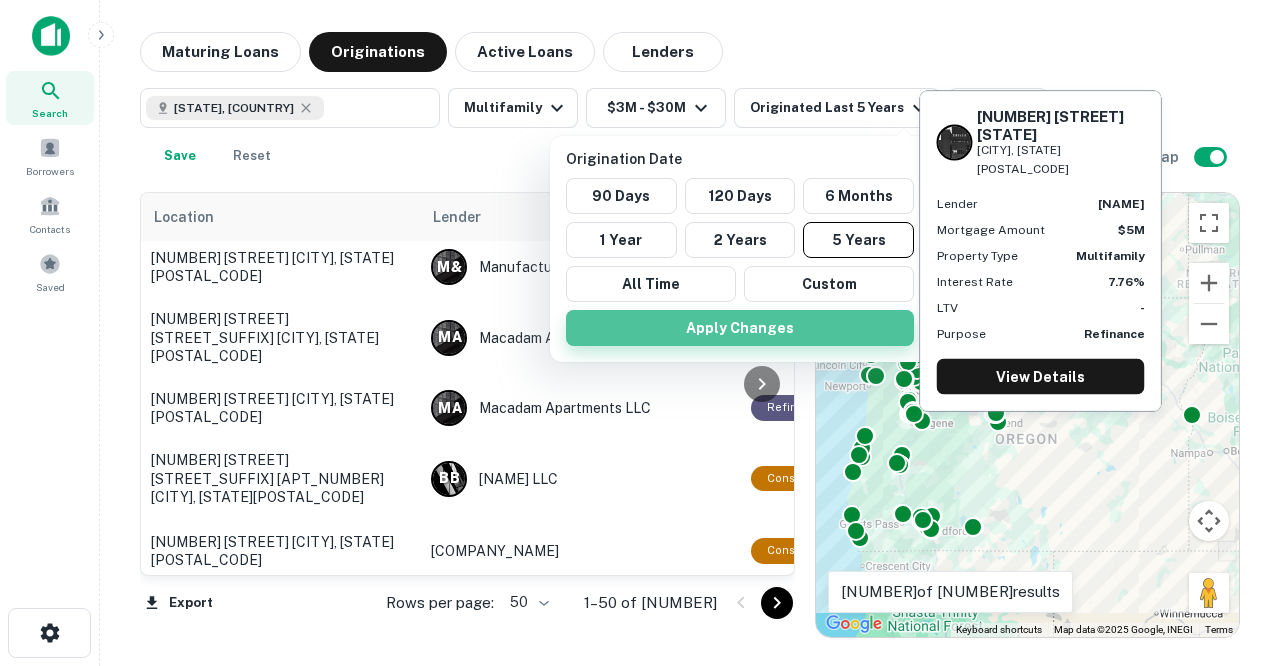 click on "Apply Changes" at bounding box center [740, 328] 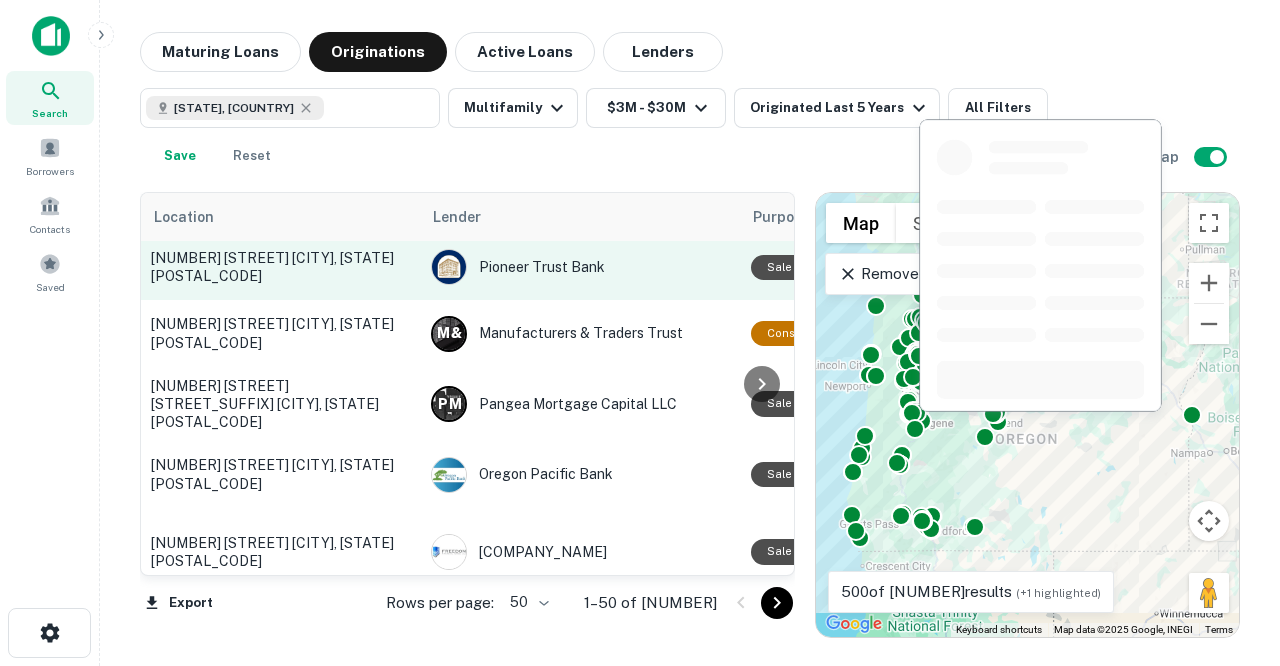 click on "123 Se 13th Ave Portland, OR97214" at bounding box center (281, 267) 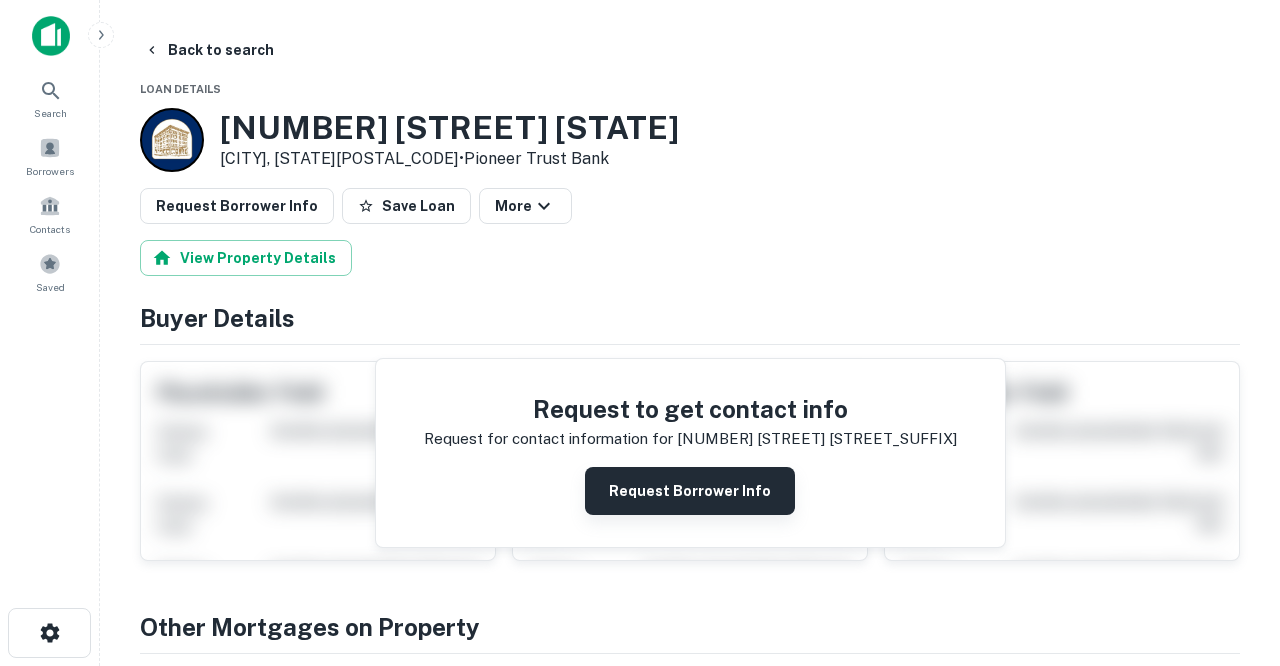 click on "Request Borrower Info" at bounding box center (690, 491) 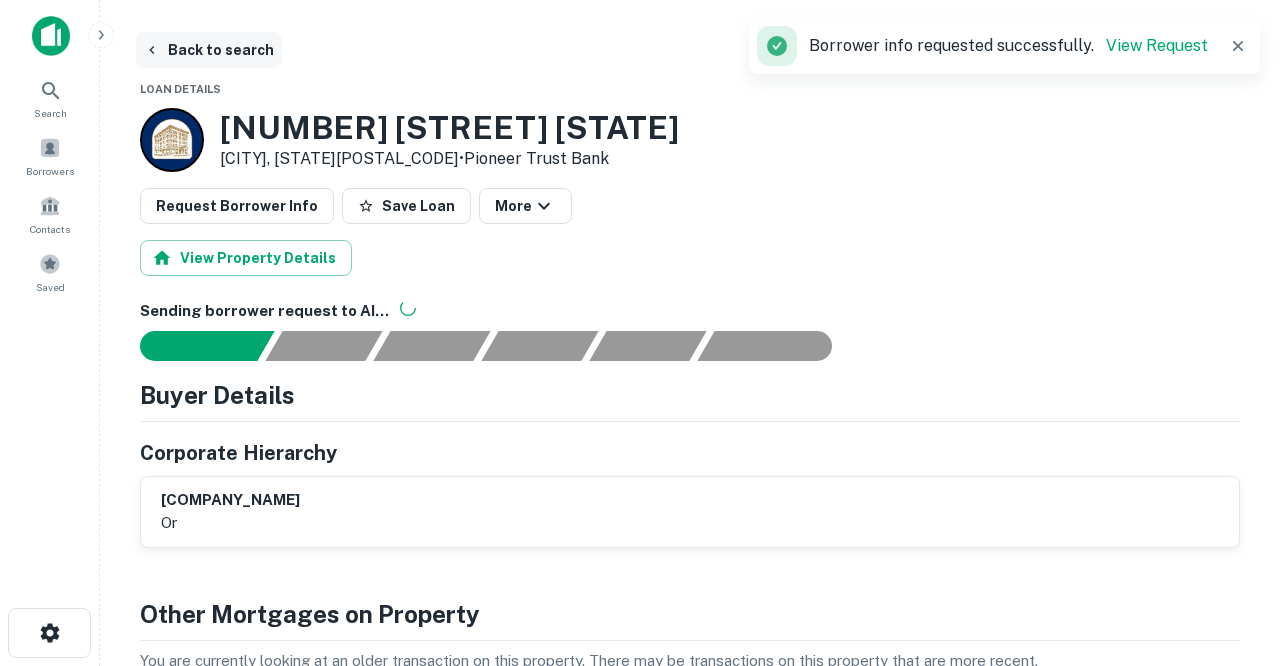 click on "Back to search" at bounding box center (209, 50) 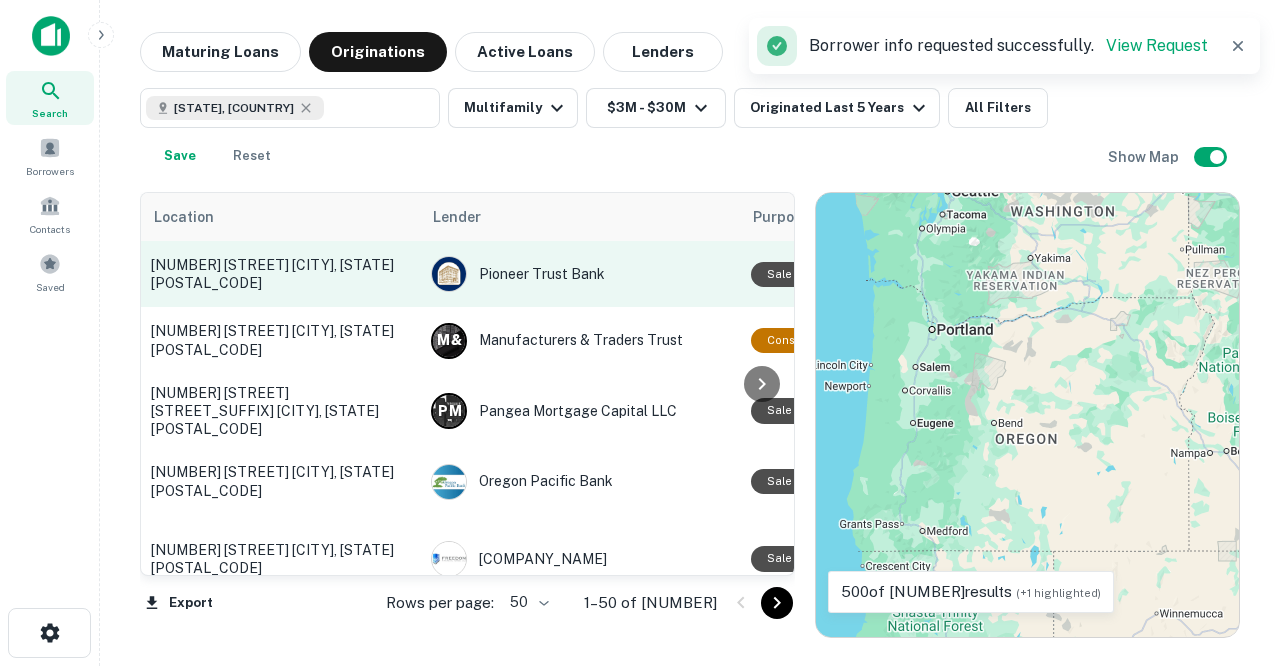 scroll, scrollTop: 7, scrollLeft: 0, axis: vertical 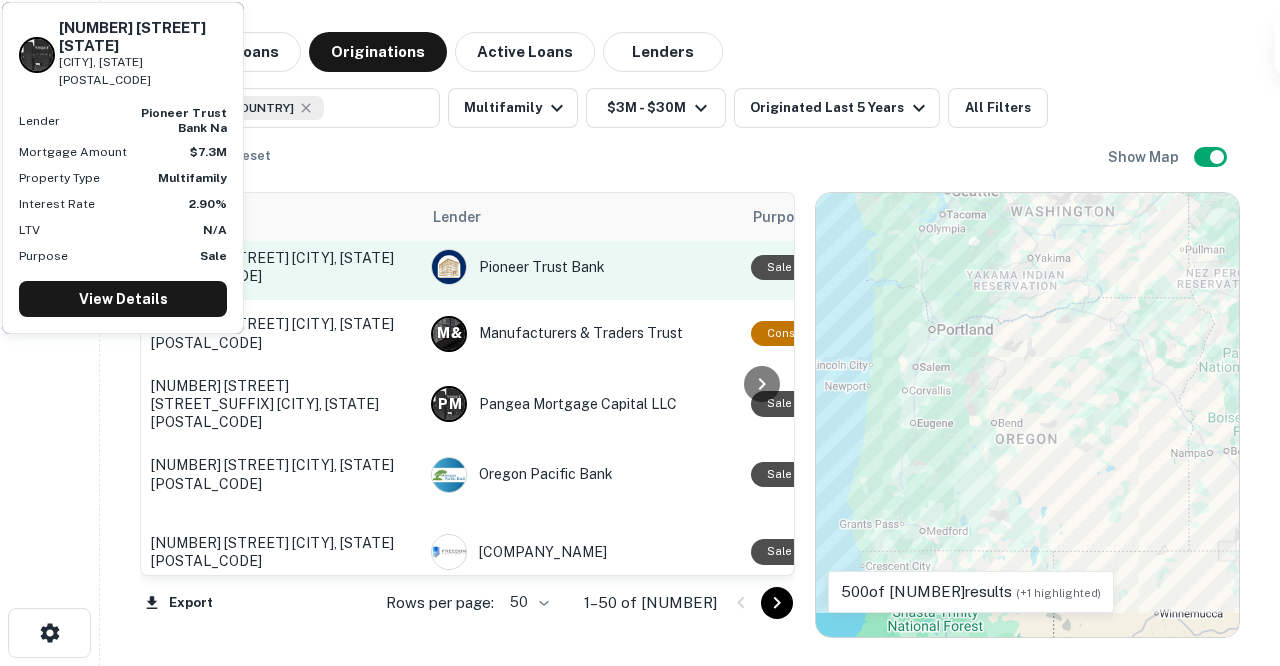 click on "123 Se 13th Ave Portland, OR97214" at bounding box center (281, 267) 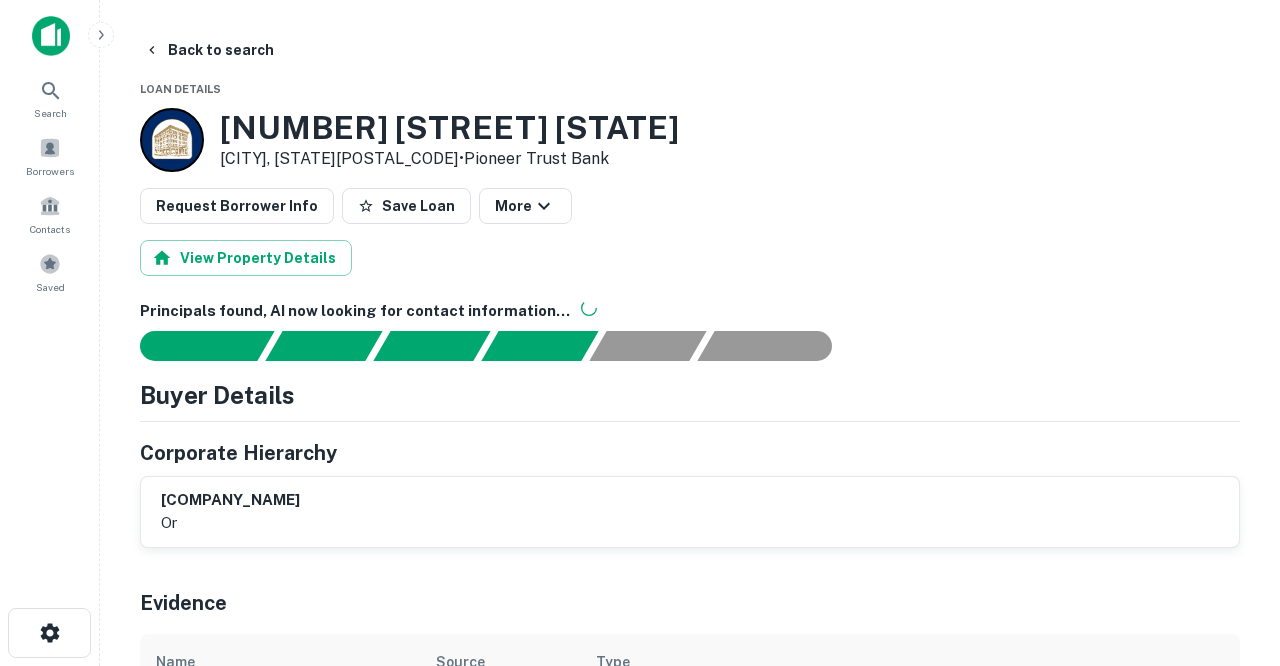 scroll, scrollTop: 0, scrollLeft: 0, axis: both 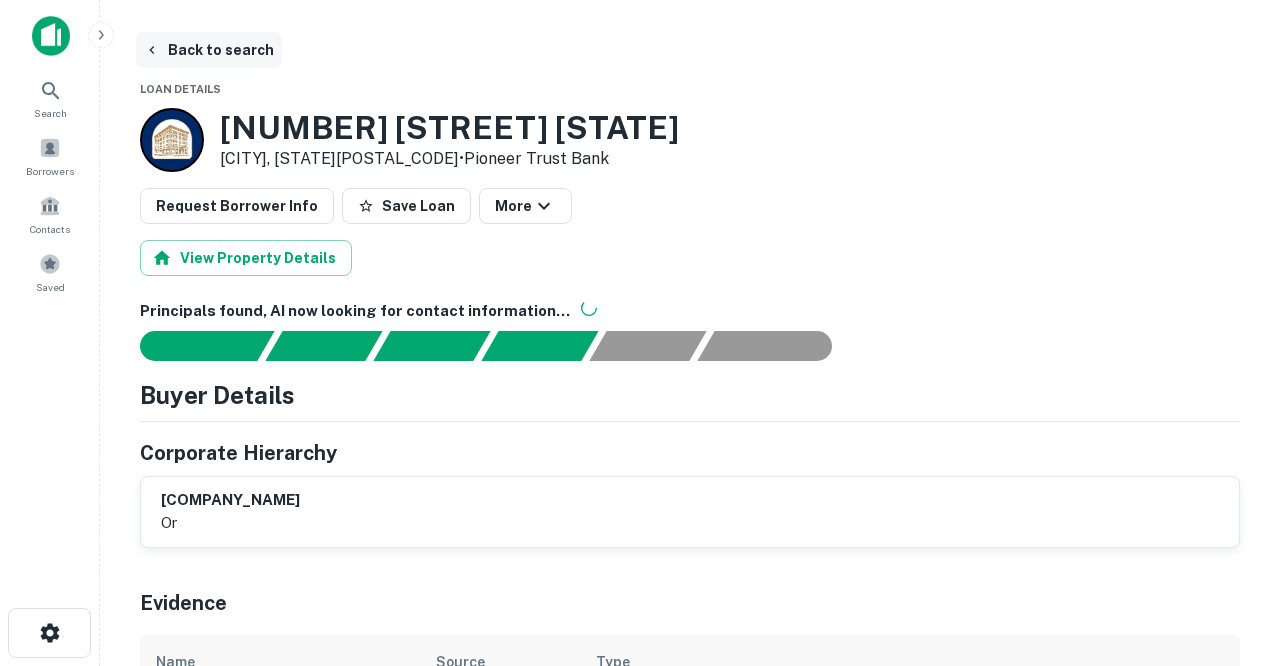 click on "Back to search" at bounding box center [209, 50] 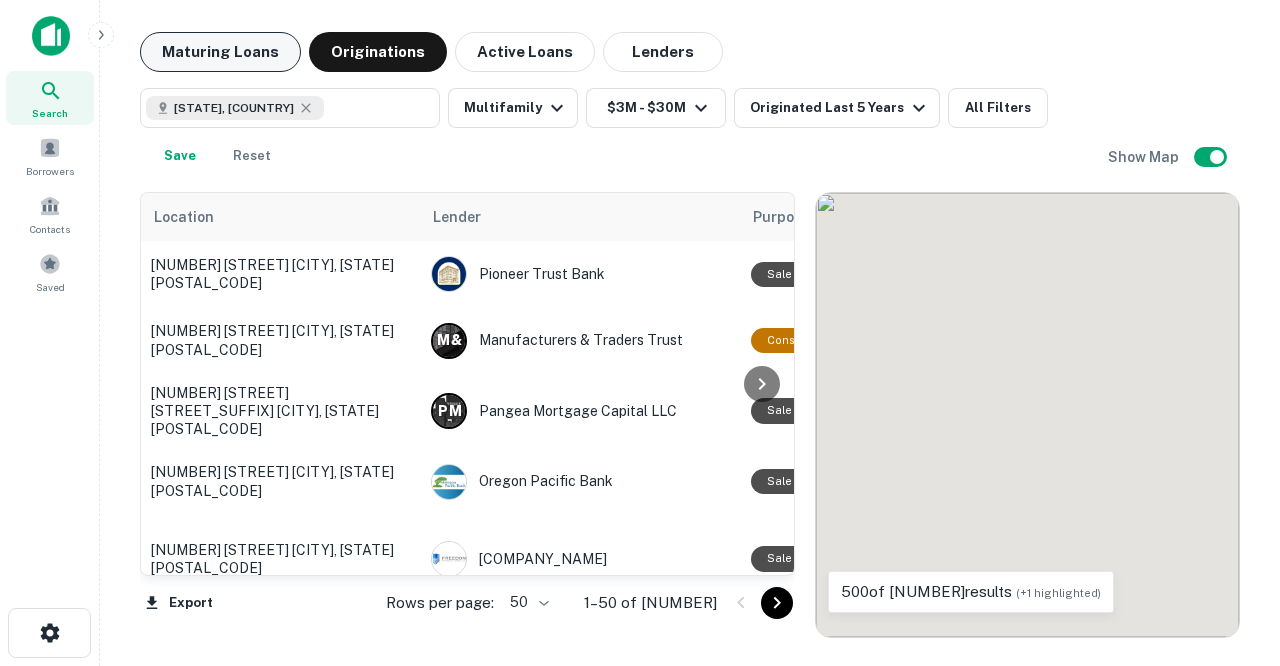 scroll, scrollTop: 7, scrollLeft: 0, axis: vertical 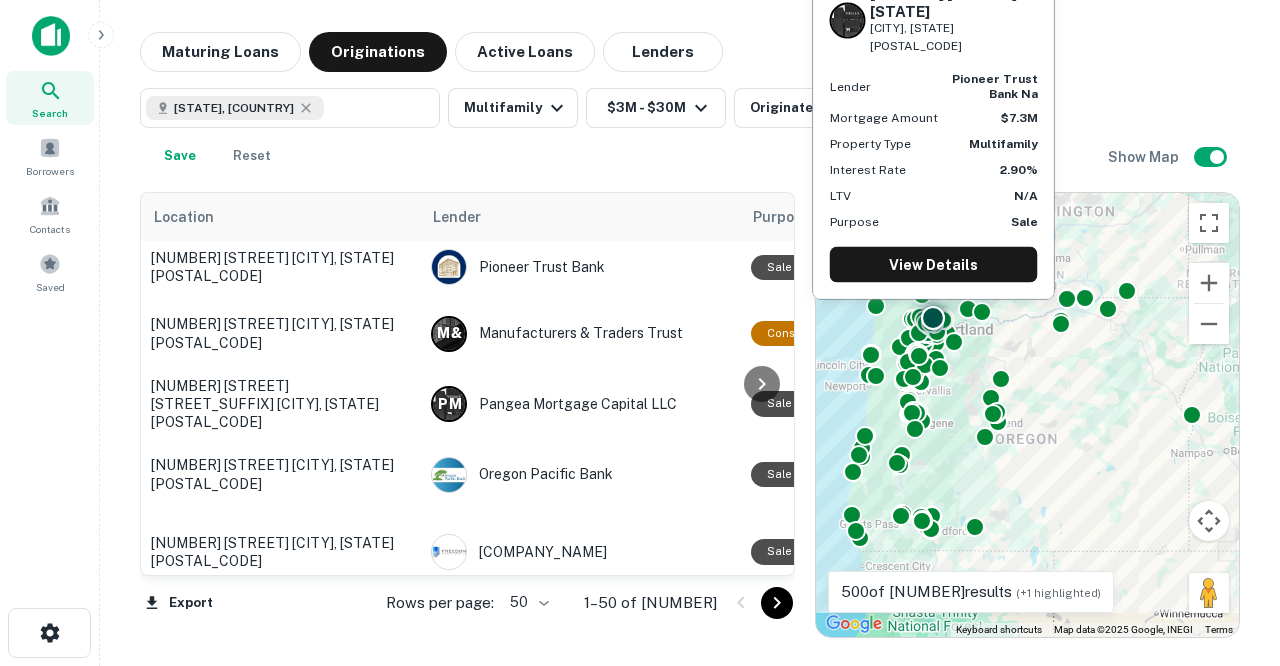 click on "Oregon, USA ​ Multifamily $3M - $30M Originated Last 5 Years All Filters Save Reset" at bounding box center [624, 132] 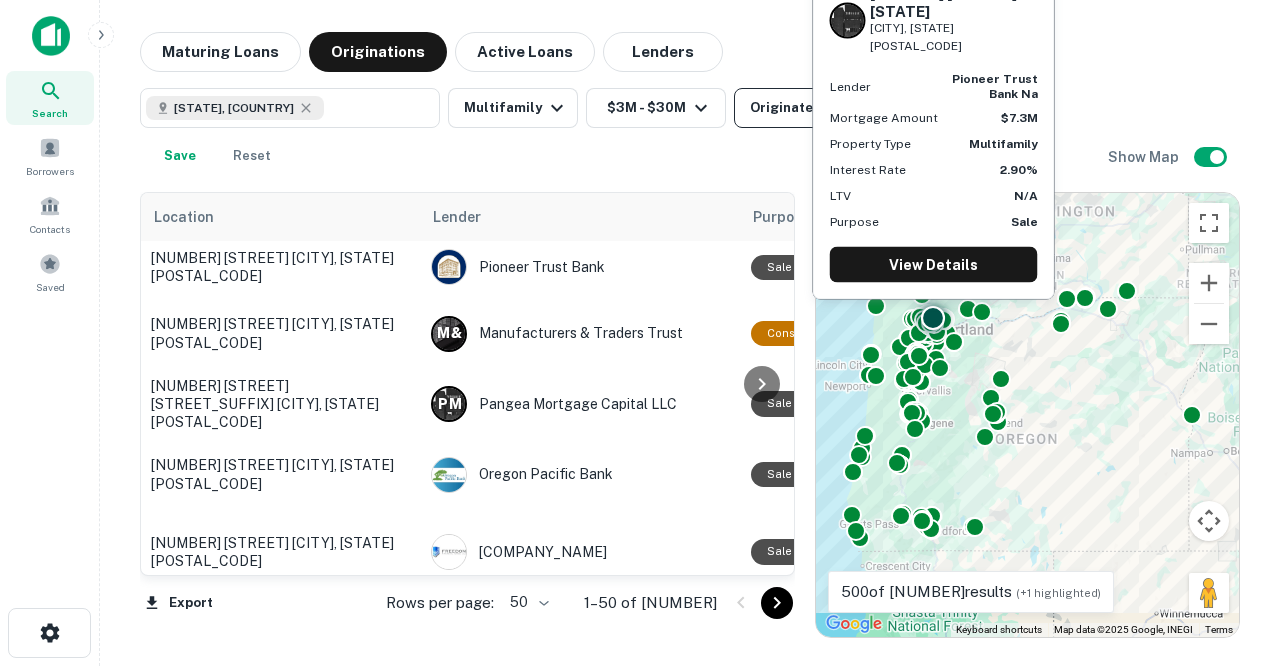 click on "Originated Last 5 Years" at bounding box center (840, 108) 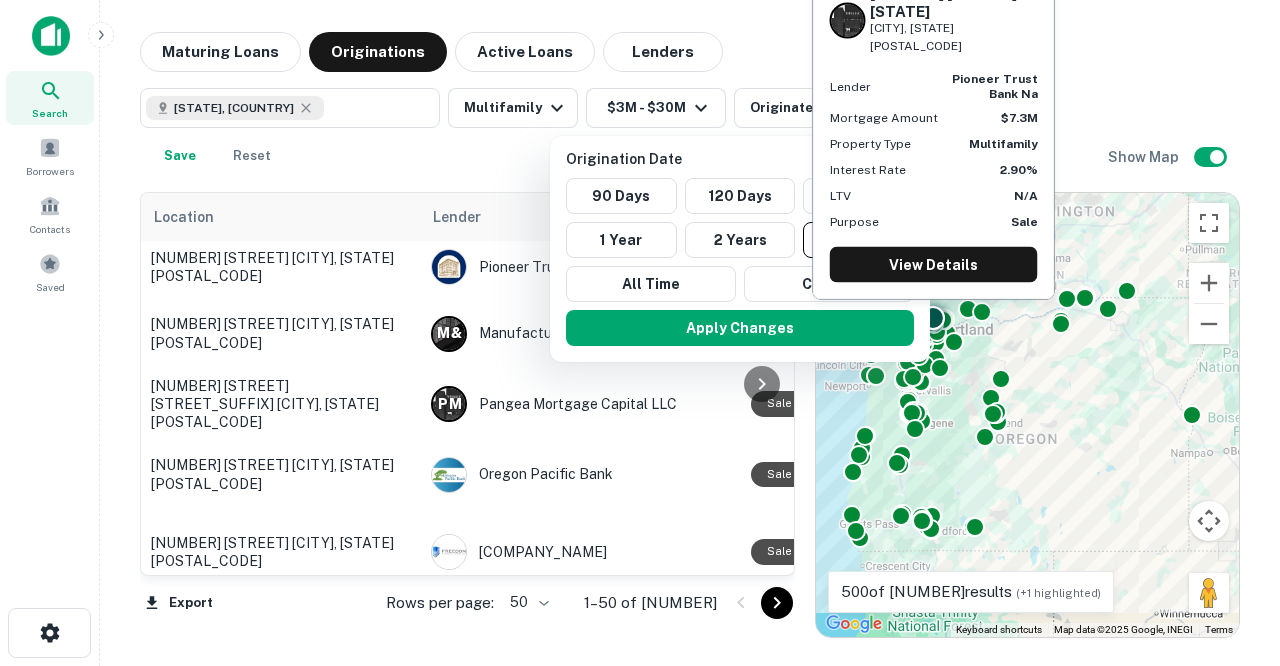 click at bounding box center (640, 333) 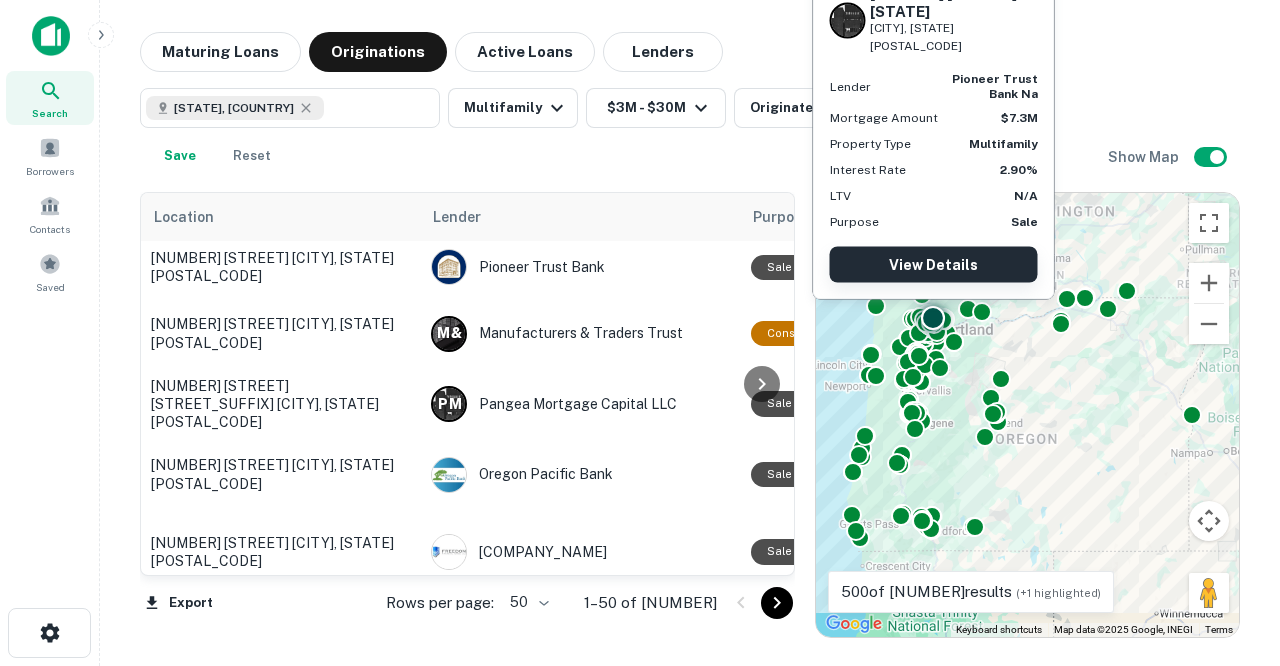 click on "View Details" at bounding box center (934, 265) 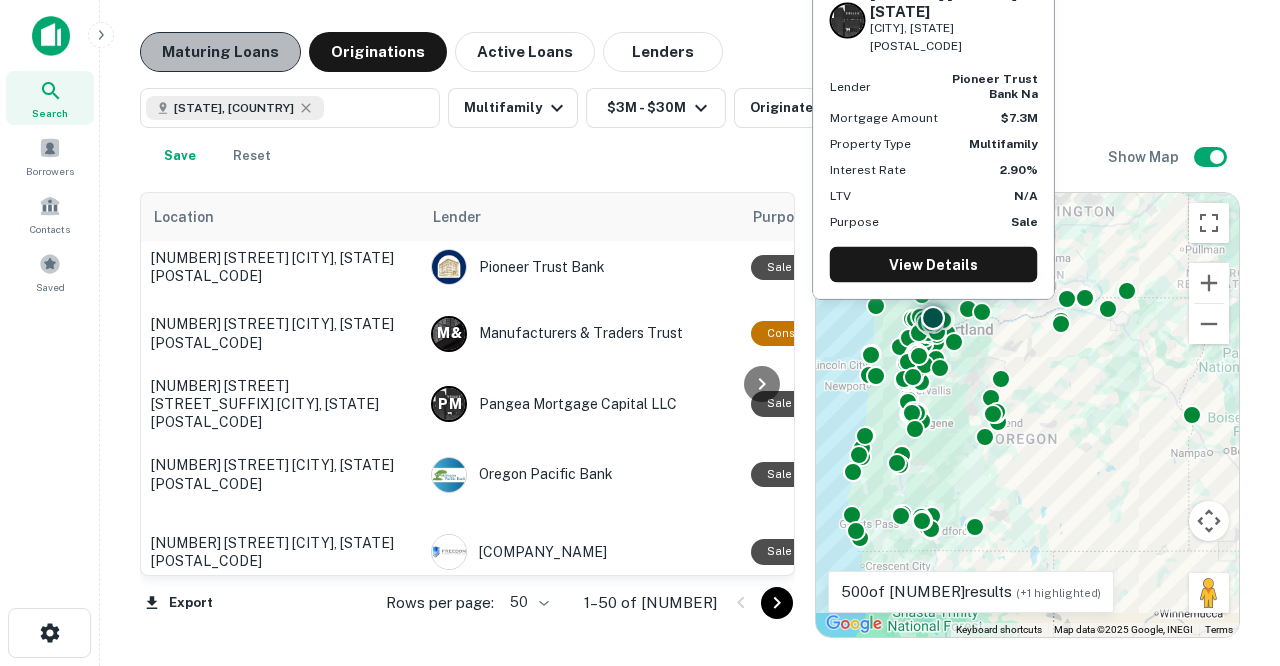 click on "Maturing Loans" at bounding box center [220, 52] 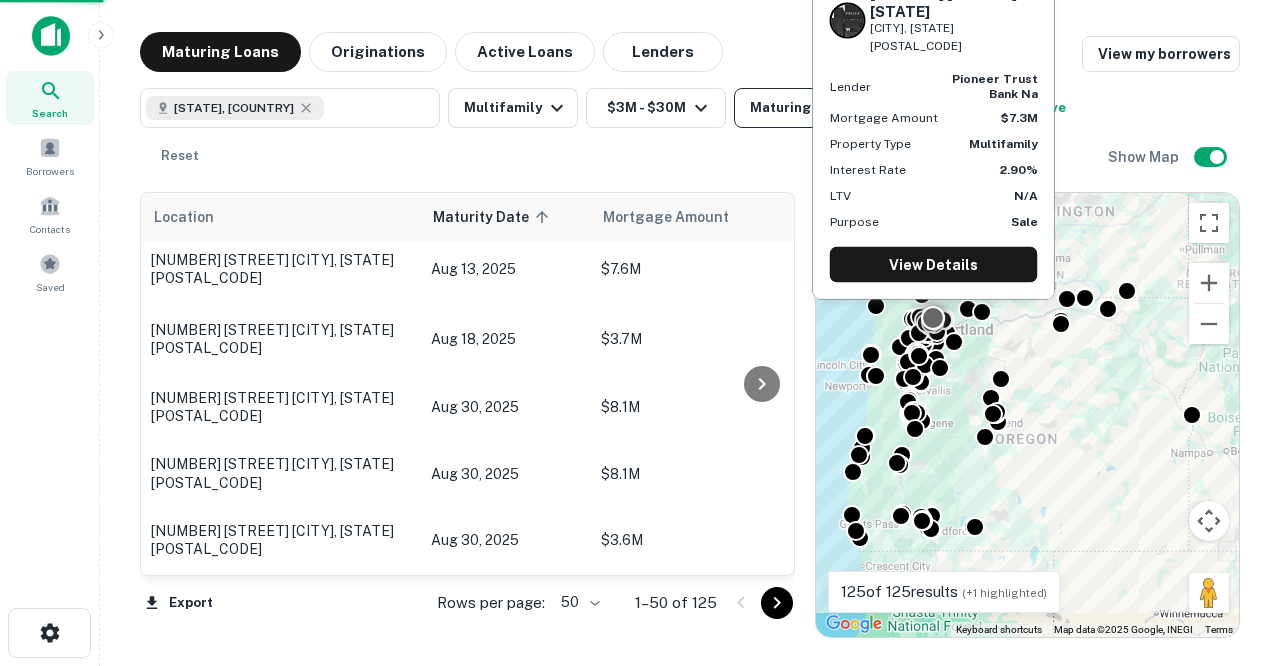 scroll, scrollTop: 7, scrollLeft: 0, axis: vertical 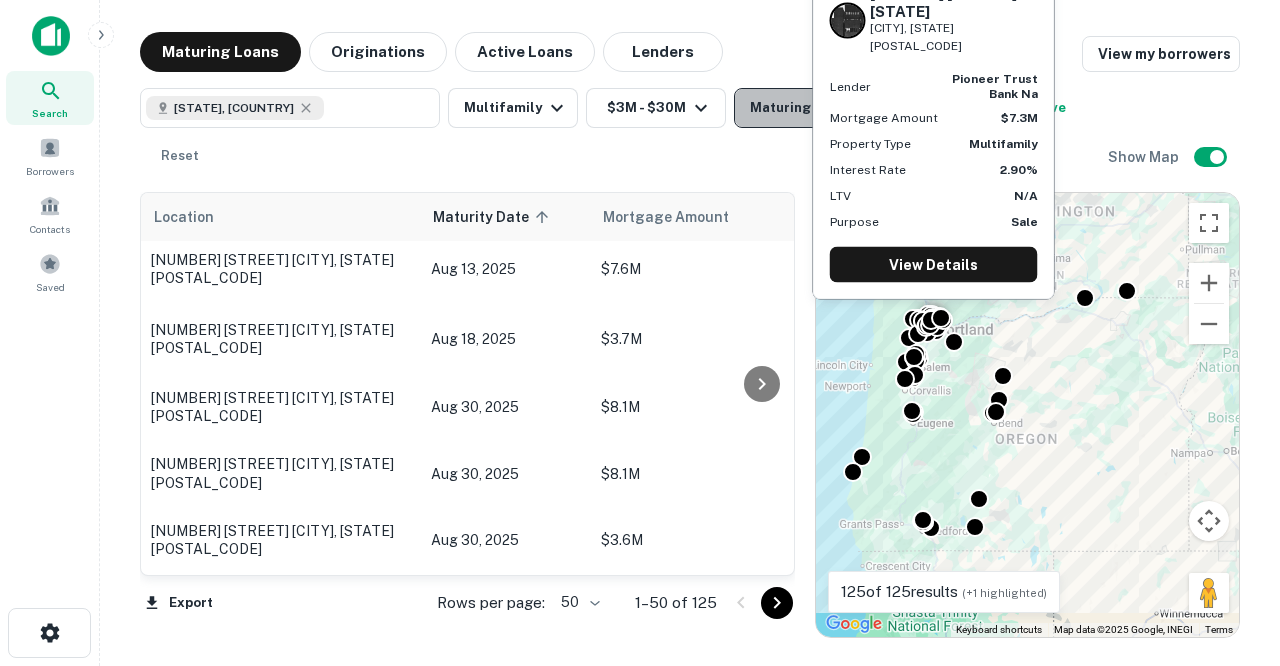 click on "Maturing In 1 Year" at bounding box center [821, 108] 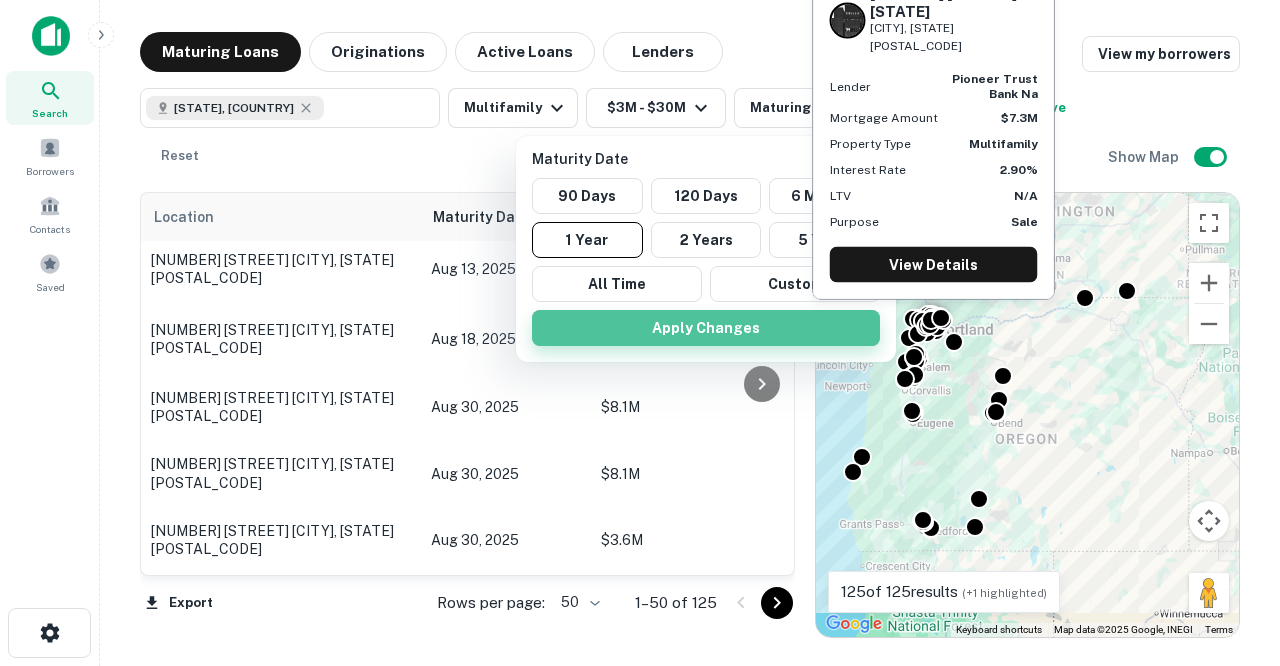 click on "Apply Changes" at bounding box center (706, 328) 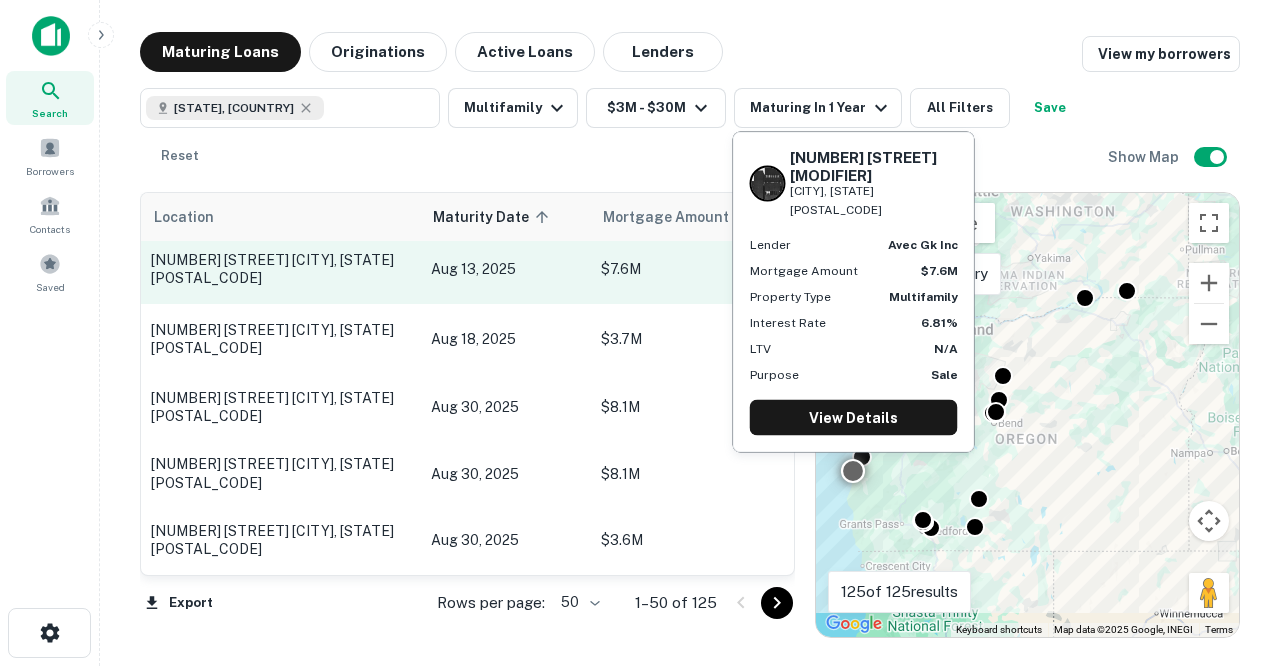 click on "[NUMBER] [STREET] [CITY], [STATE][POSTAL_CODE]" at bounding box center (281, 269) 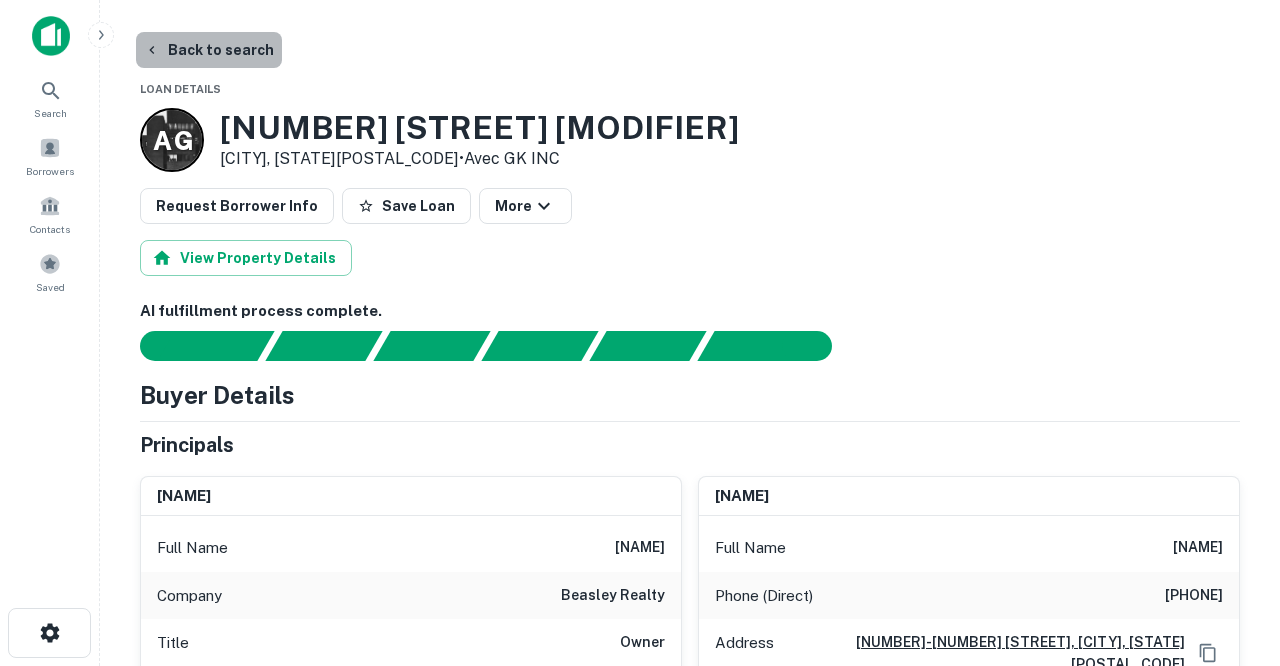 click on "Back to search" at bounding box center (209, 50) 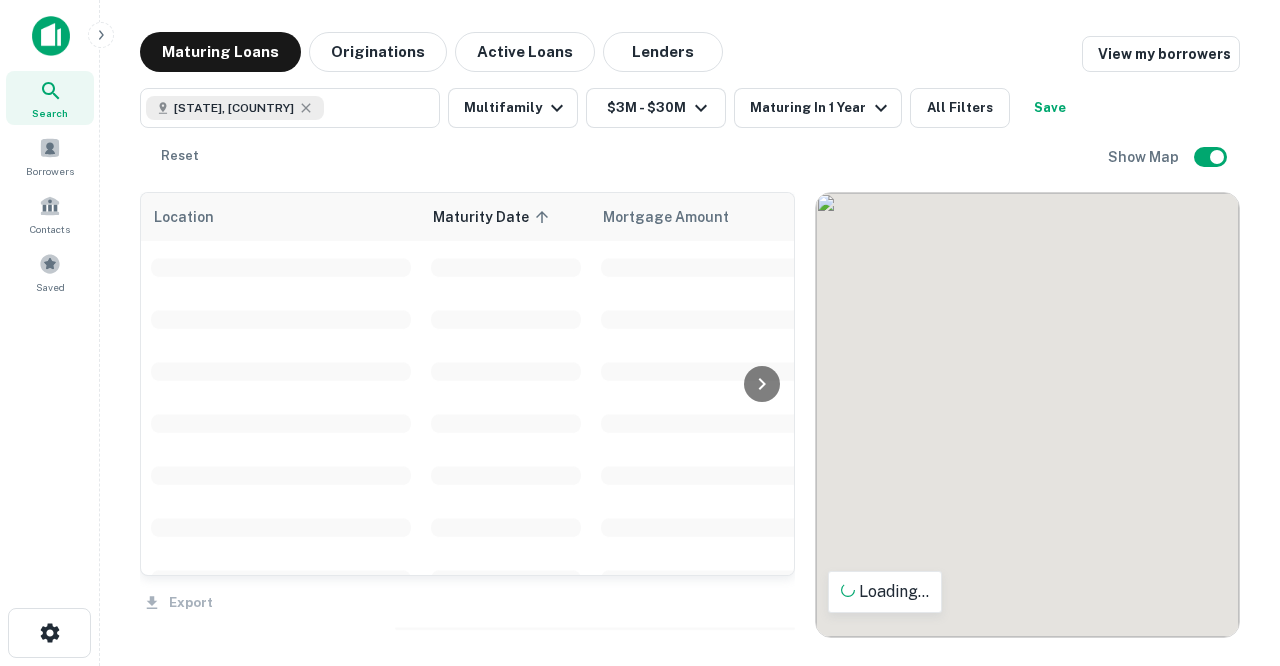 scroll, scrollTop: 7, scrollLeft: 0, axis: vertical 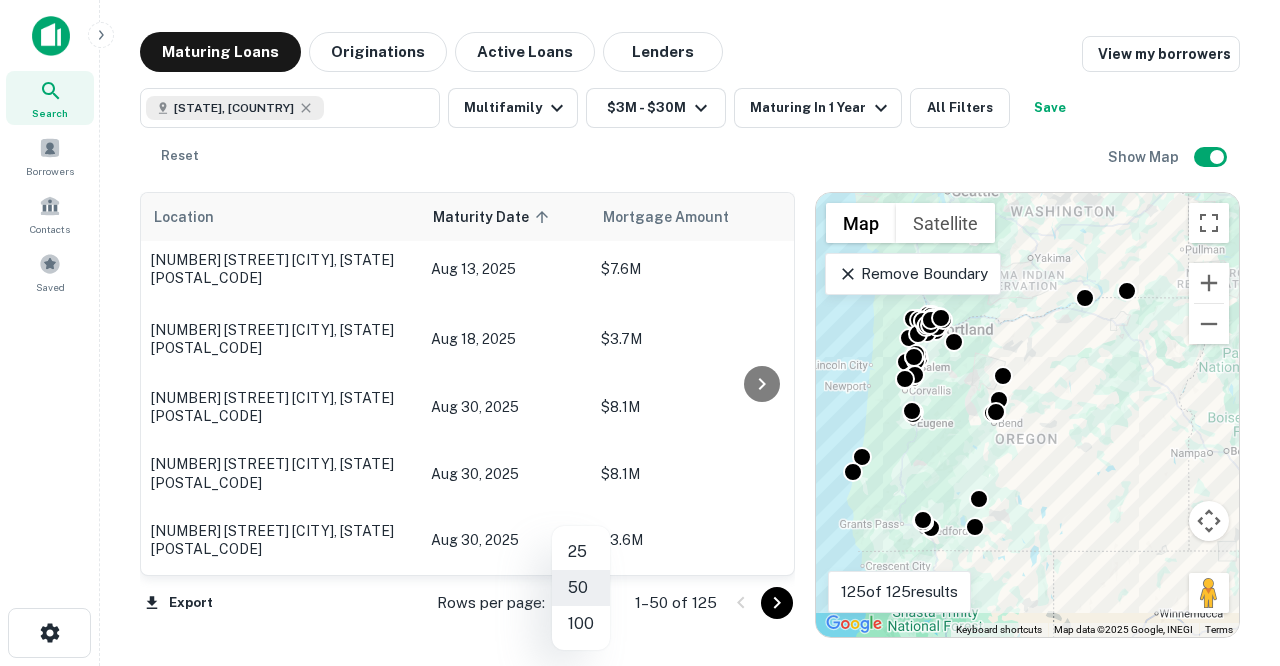 click on "Search         Borrowers         Contacts         Saved     Maturing Loans Originations Active Loans Lenders View my borrowers Oregon, USA ​ Multifamily $3M - $30M Maturing In 1 Year All Filters Save Reset Show Map Location Maturity Date sorted ascending Mortgage Amount Borrower Name Lender Purpose Type Lender Type Sale Amount LTV Interest Rate Year Built Unit Count 935 2nd St Se Bandon, OR97411  Aug 13, 2025 $7.6M Bandon RV Park Oregon LLC View Details Avec GK INC Construction Multifamily Debt Fund - - 6.81% - - 1542 3rd St Nw Salem, OR97304  Aug 18, 2025 $3.7M Bespoke Venjtures LLC View Details ZAN Ewing Sale Multifamily Debt Fund $361.5k 1009.69% 3.00% 1963 1 800 Ellendale Dr Medford, OR97504  Aug 30, 2025 $8.1M Deluca Ronald L View Details Homestreet Bank Refinance Multifamily Bank - - 2.90% 1973 85 800 Ellendale Dr Medford, OR97504  Aug 30, 2025 $8.1M Deluca Ronald L Request Borrower Info Homestreet Bank Refinance Multifamily Bank - - 2.90% 1974 85 70 Garfield St Medford, OR97501  $3.6M - -" at bounding box center [640, 333] 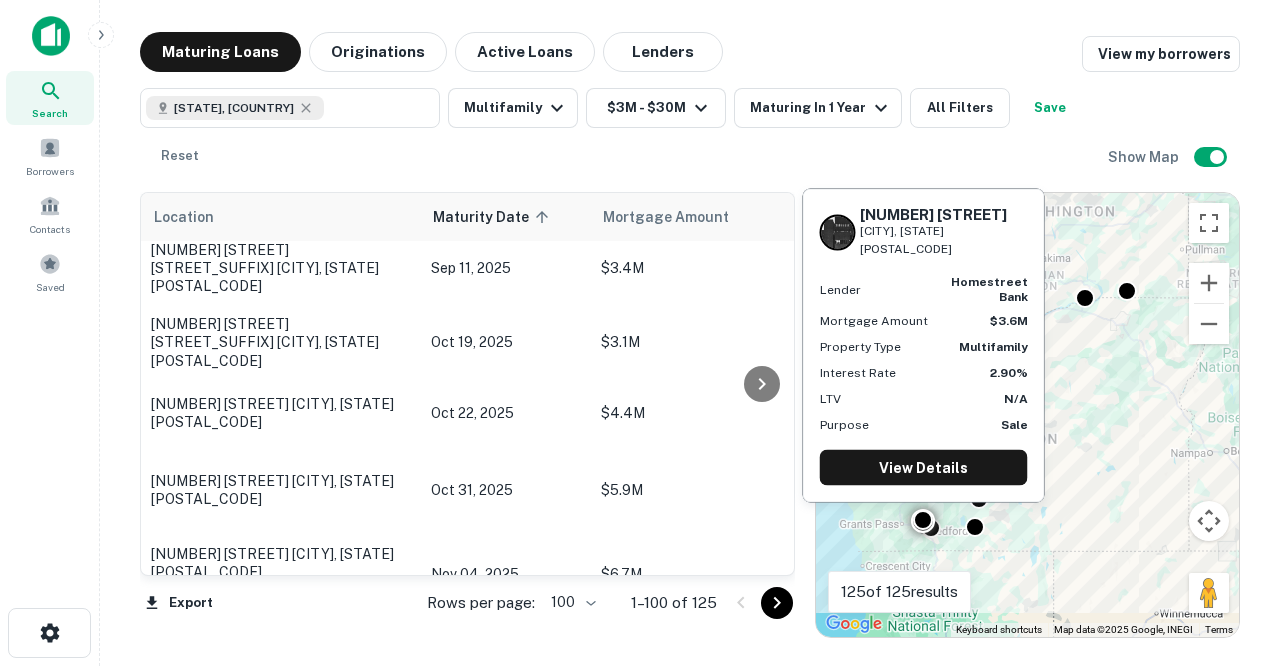 scroll, scrollTop: 673, scrollLeft: 1, axis: both 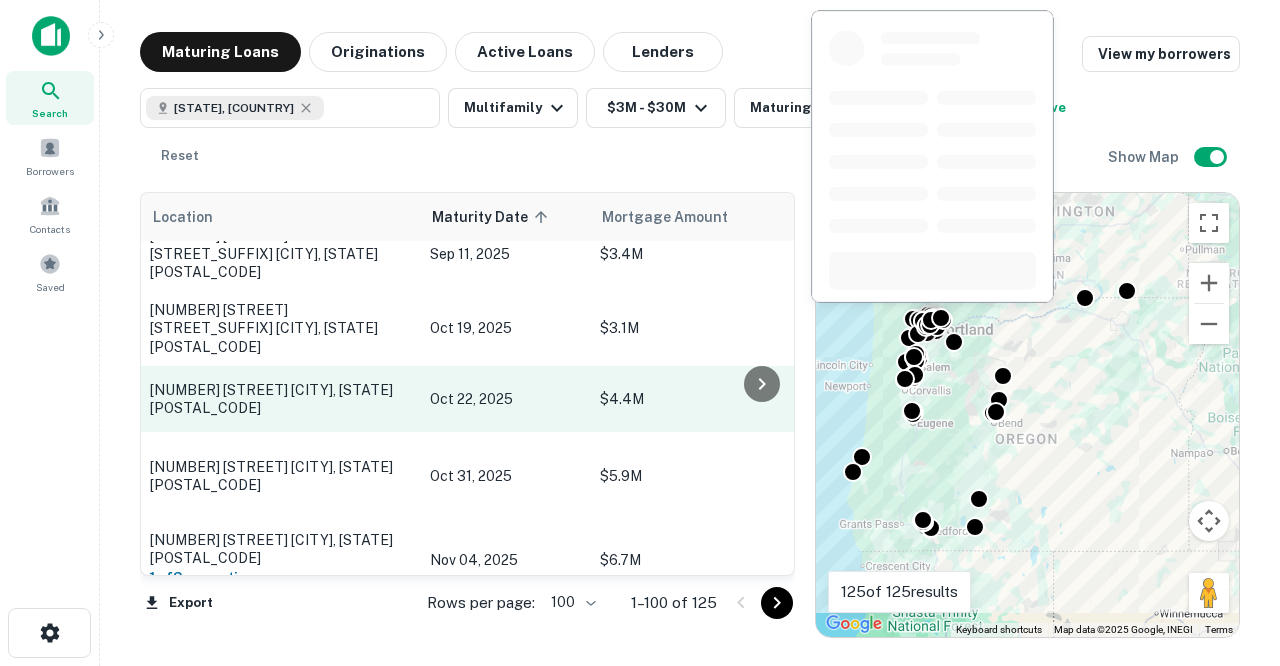 click on "[NUMBER] S Virginia Ave [CITY], [STATE][POSTAL_CODE]" at bounding box center [280, 399] 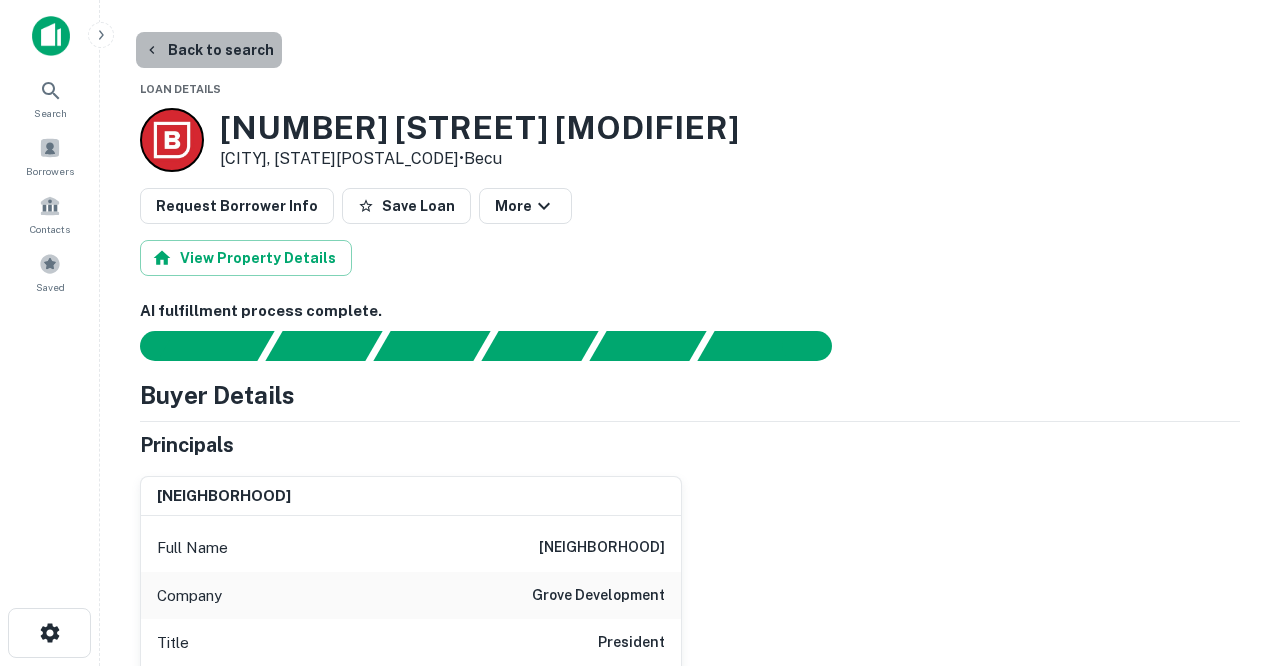 click on "Back to search" at bounding box center (209, 50) 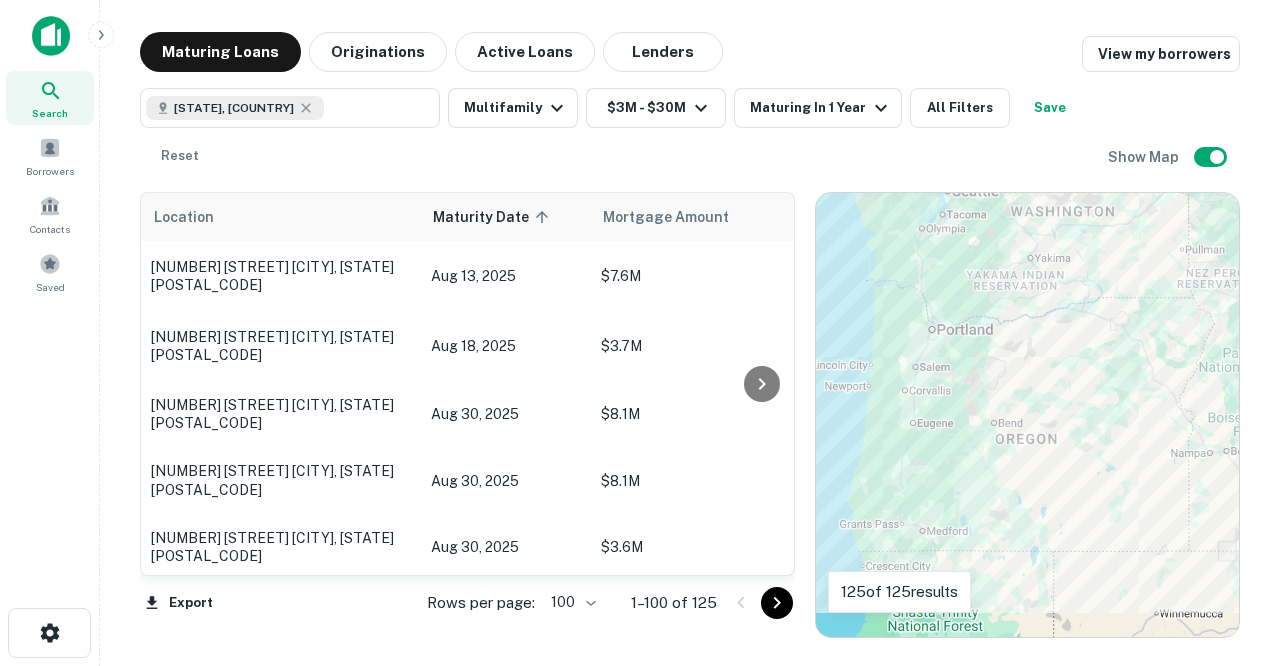 scroll, scrollTop: 673, scrollLeft: 0, axis: vertical 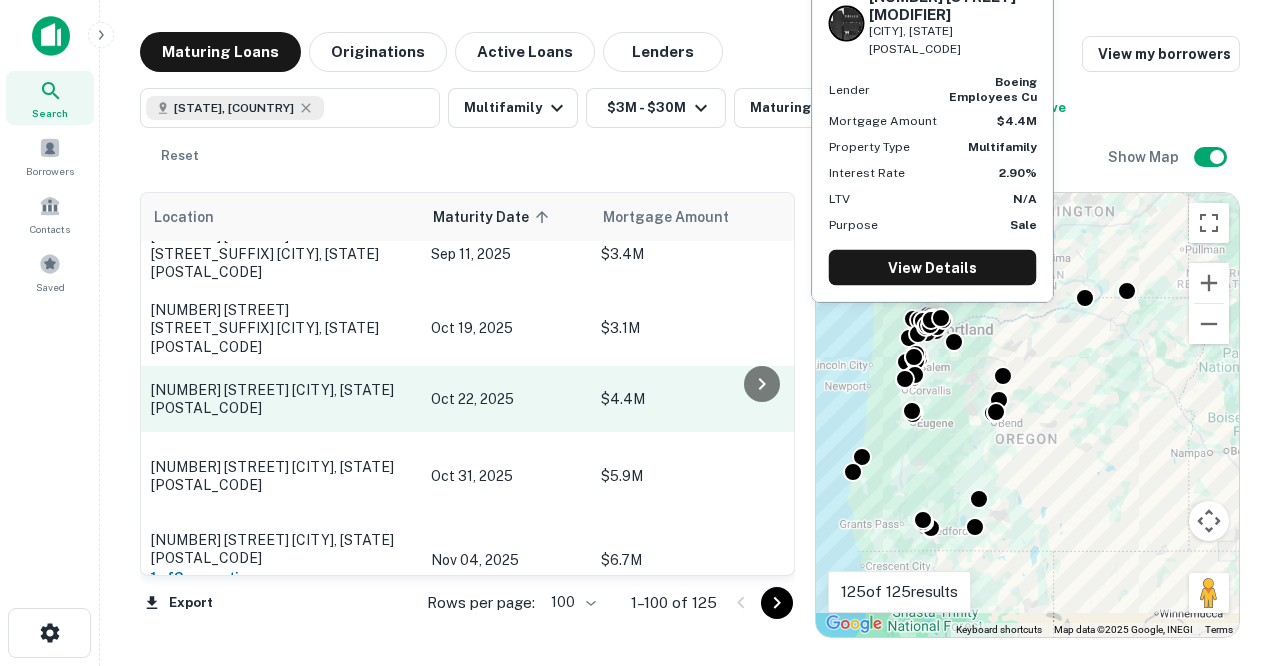 click on "[NUMBER] S Virginia Ave [CITY], [STATE][POSTAL_CODE]" at bounding box center [281, 399] 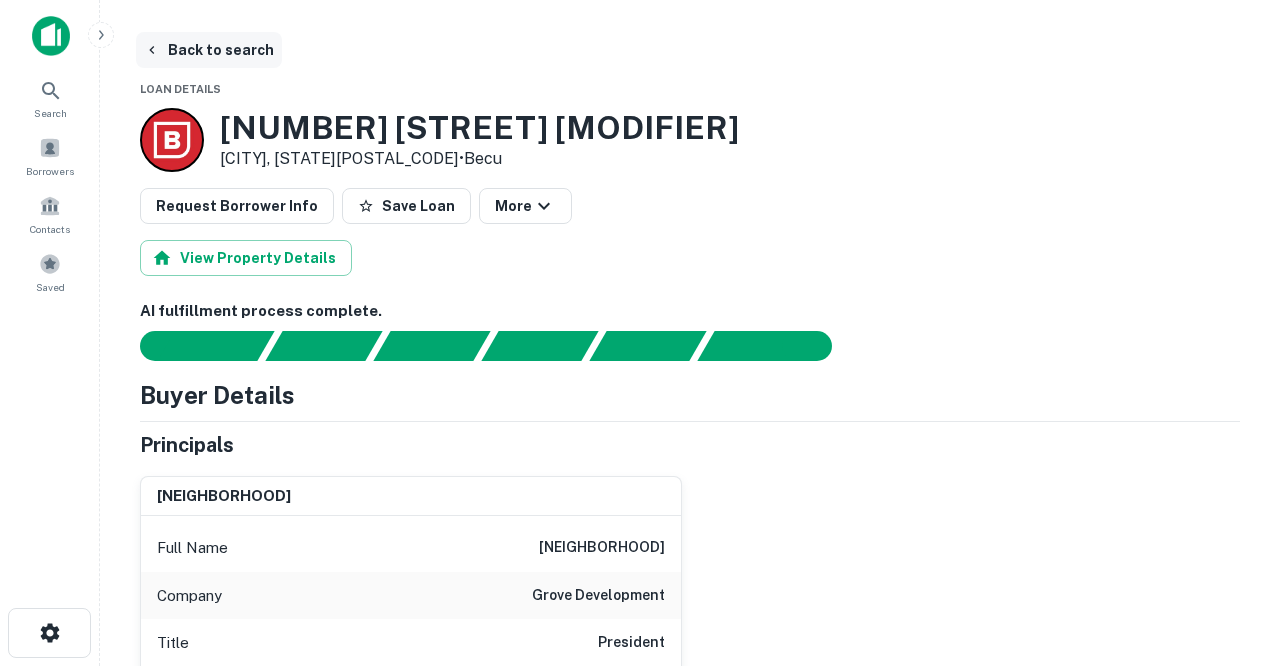 click on "Back to search" at bounding box center [209, 50] 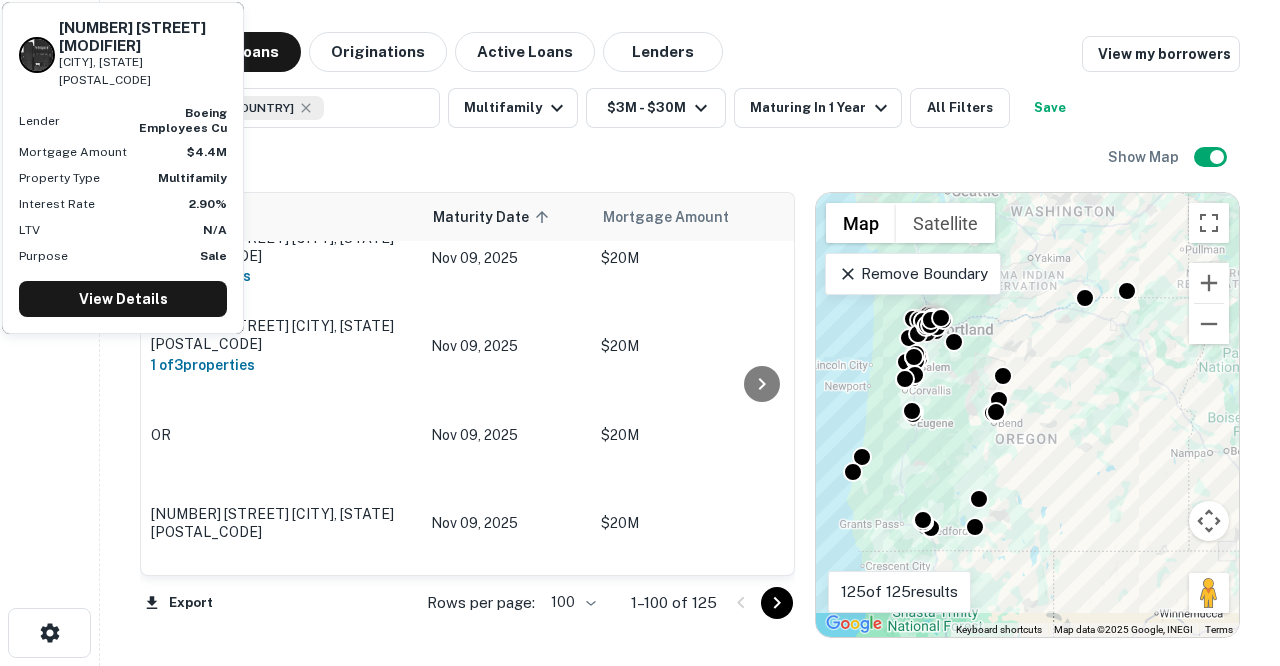 scroll, scrollTop: 1224, scrollLeft: 0, axis: vertical 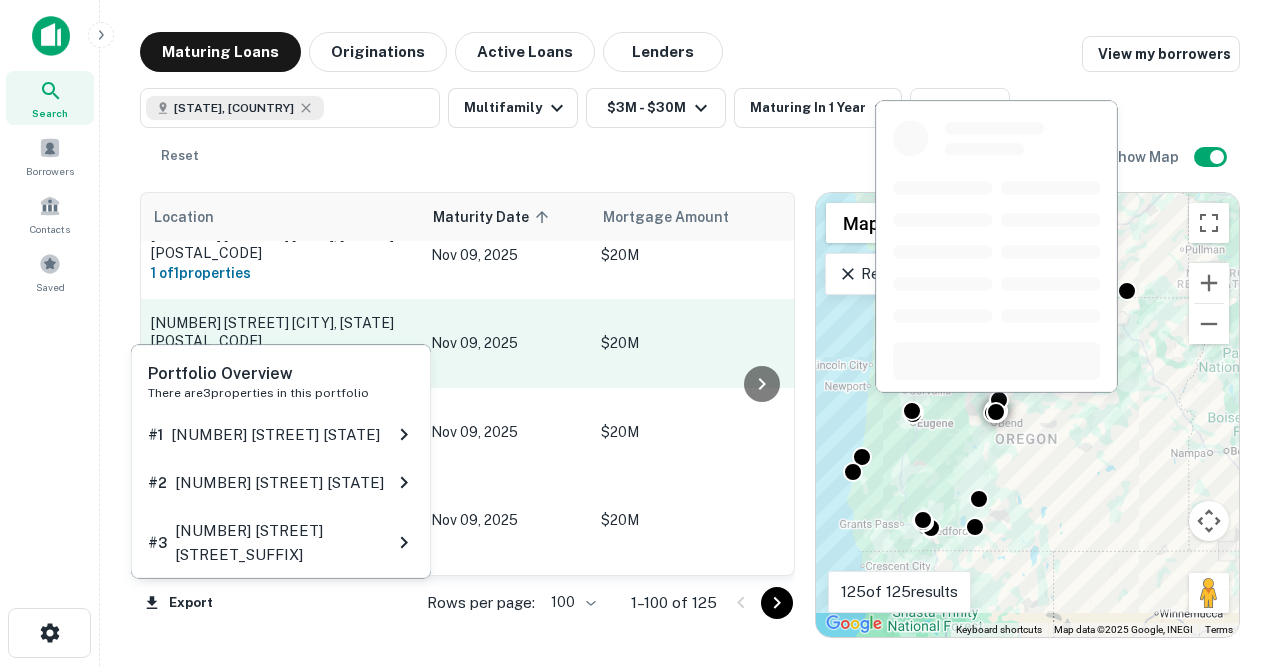 click on "1 of  3  properties" at bounding box center (281, 362) 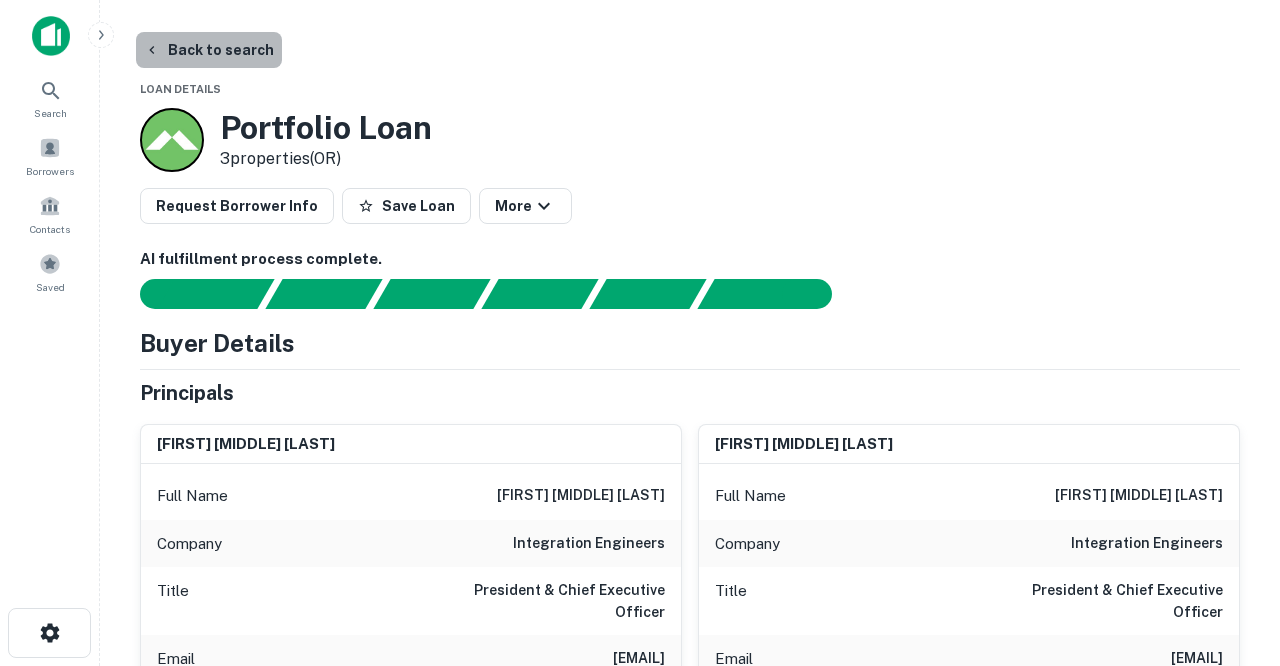 click on "Back to search" at bounding box center [209, 50] 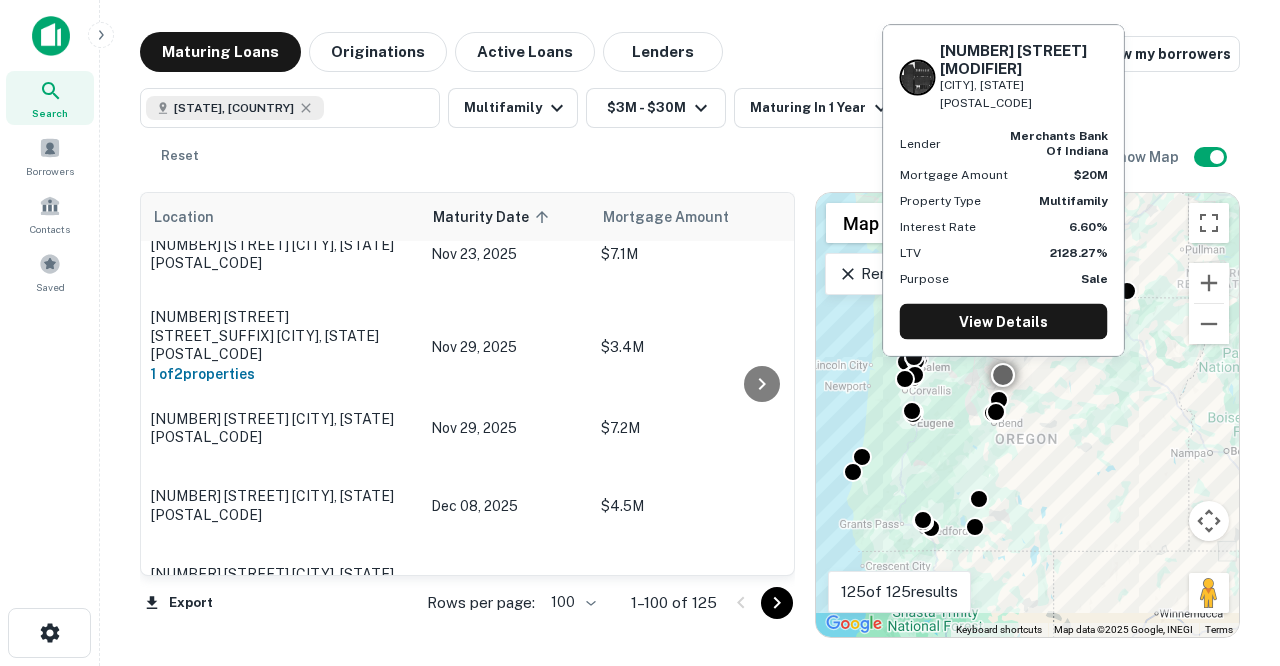scroll, scrollTop: 1716, scrollLeft: 0, axis: vertical 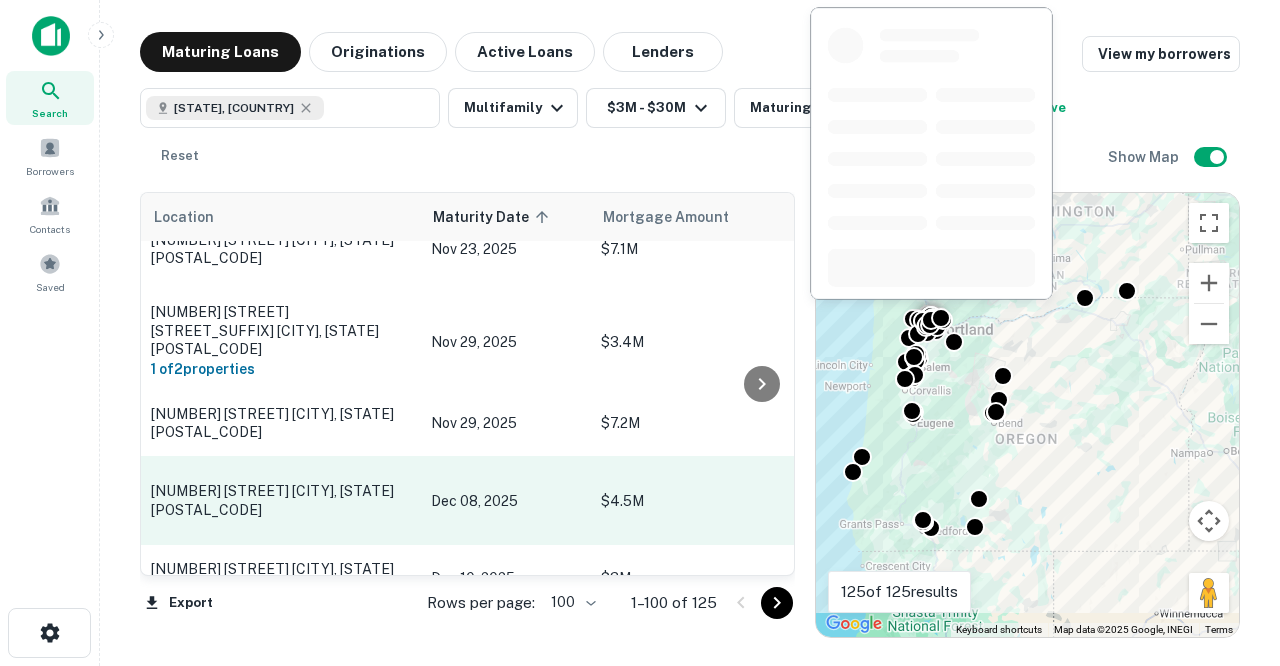 click on "Dec 08, 2025" at bounding box center (506, 500) 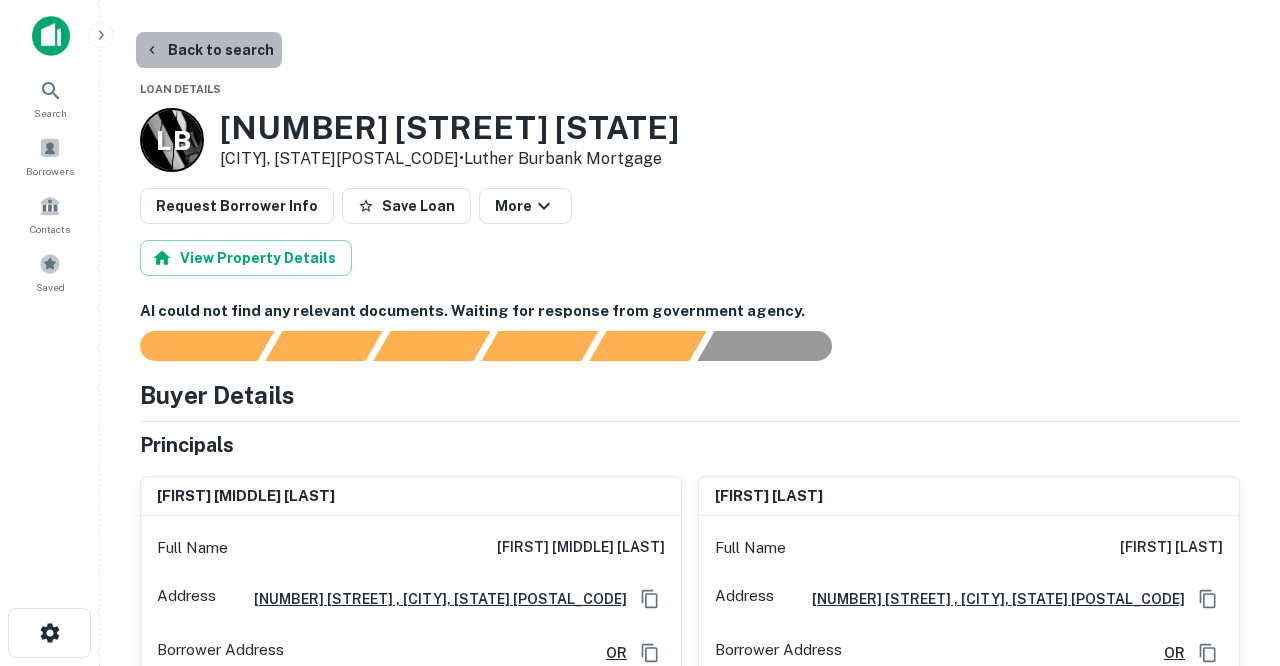 click on "Back to search" at bounding box center [209, 50] 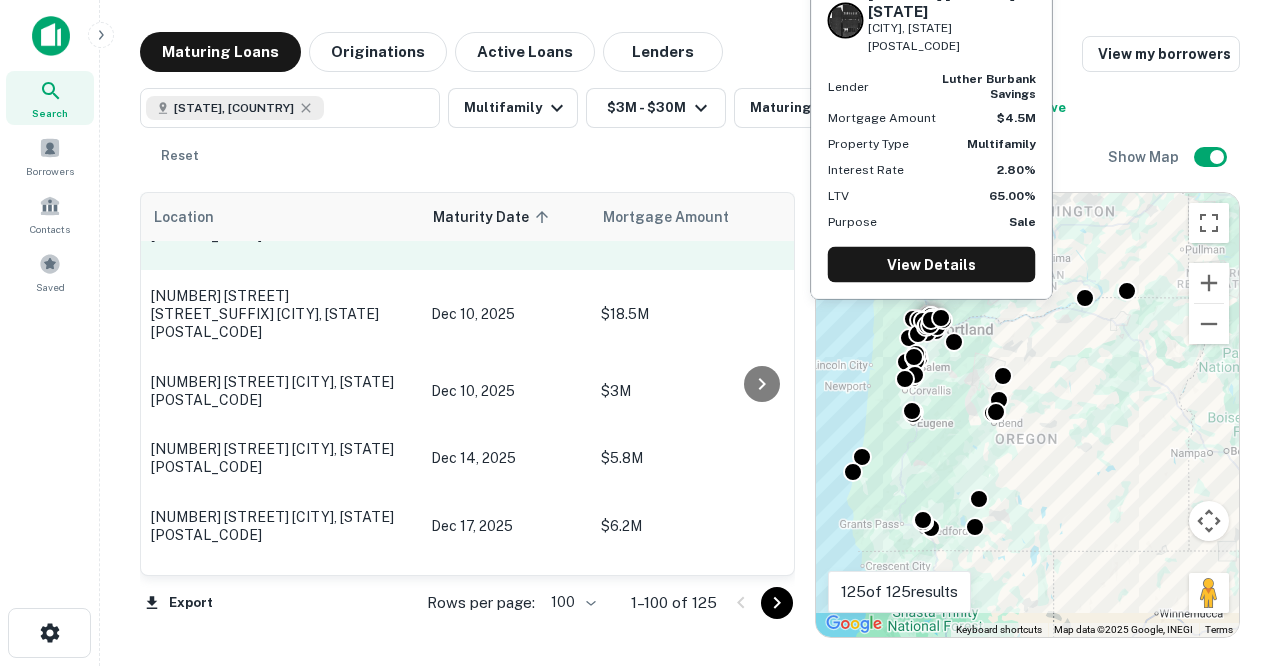 scroll, scrollTop: 1994, scrollLeft: 0, axis: vertical 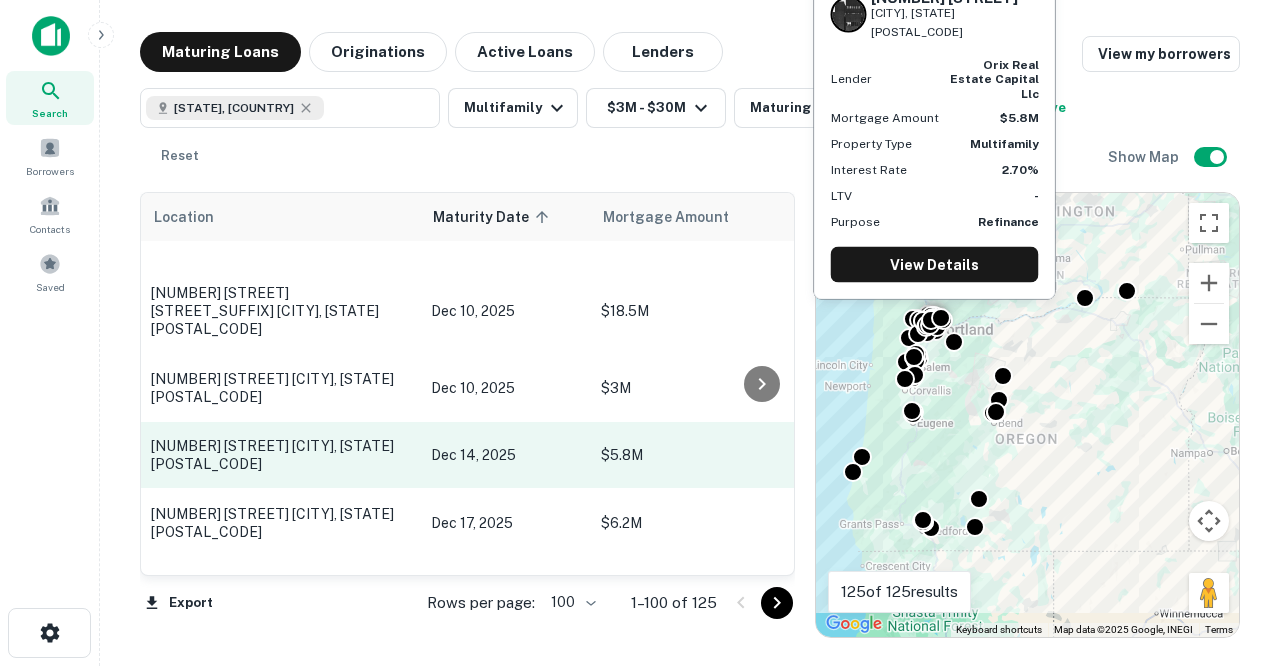 click on "[NUMBER] [STREET] [CITY], [STATE][POSTAL_CODE]" at bounding box center [281, 455] 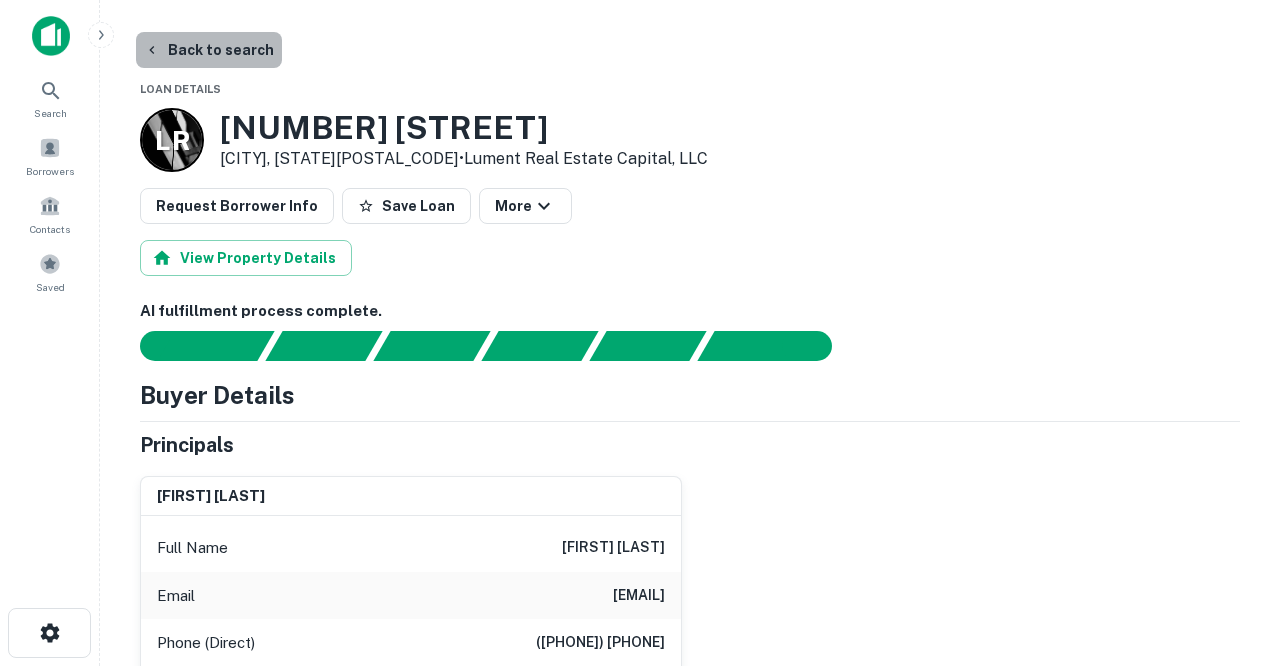 click on "Back to search" at bounding box center (209, 50) 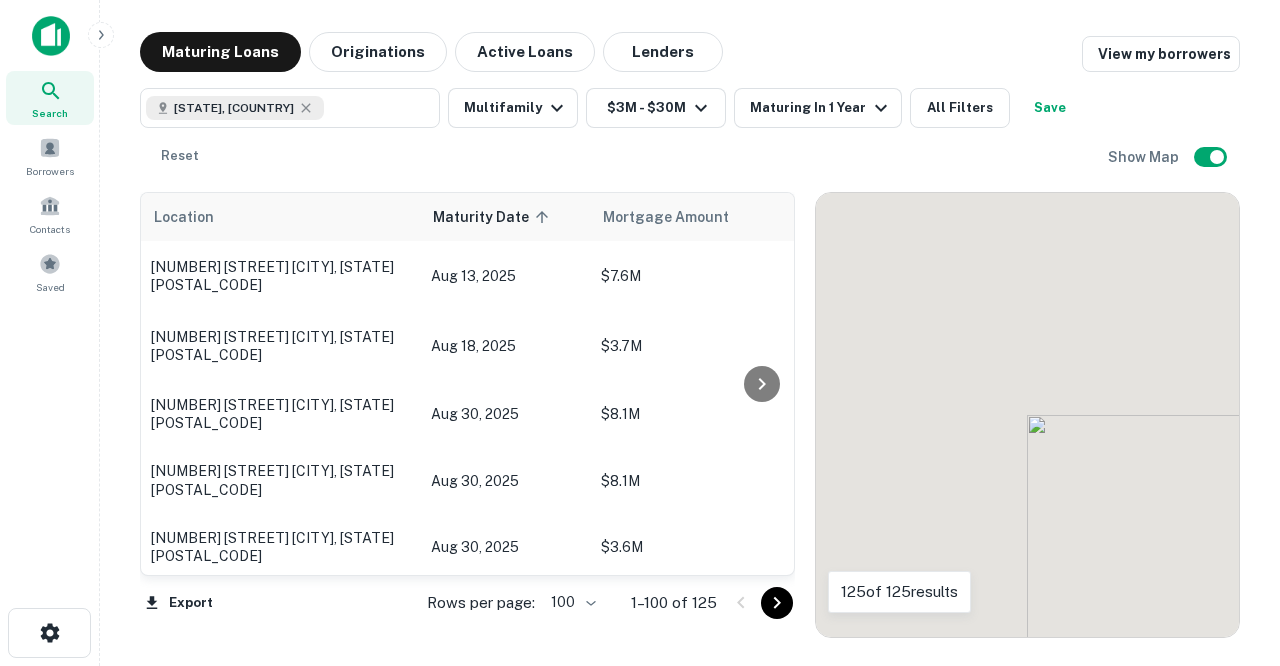 scroll, scrollTop: 1994, scrollLeft: 0, axis: vertical 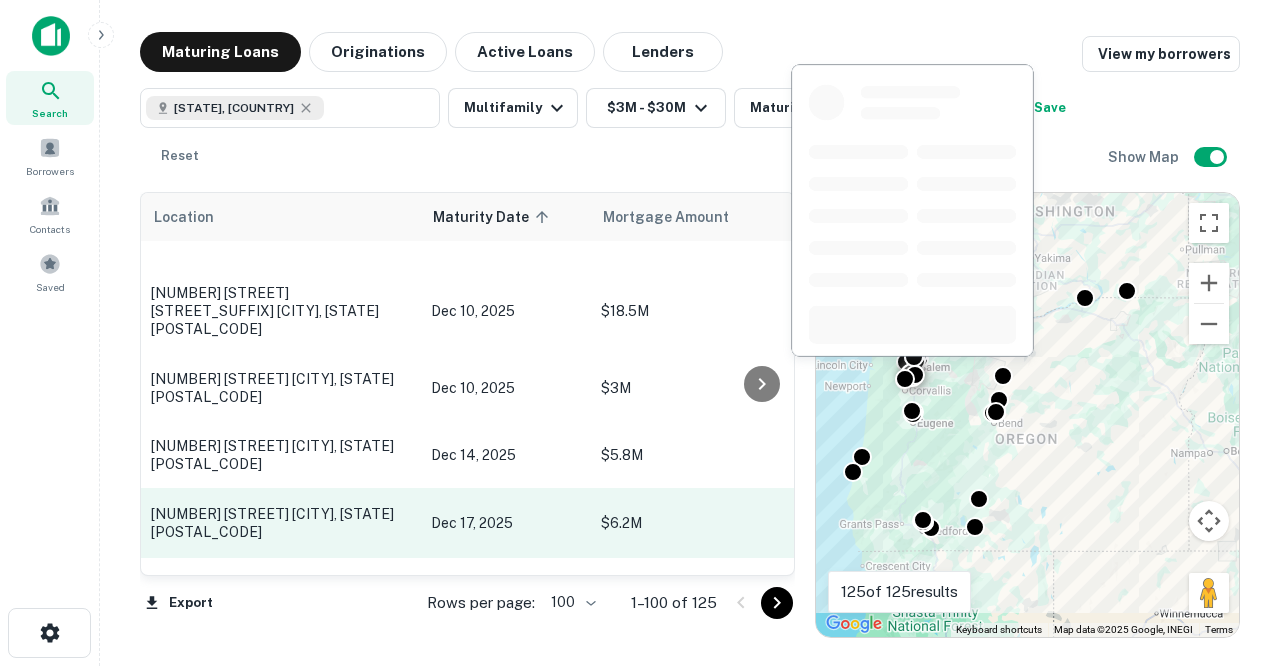 click on "Dec 17, 2025" at bounding box center (506, 523) 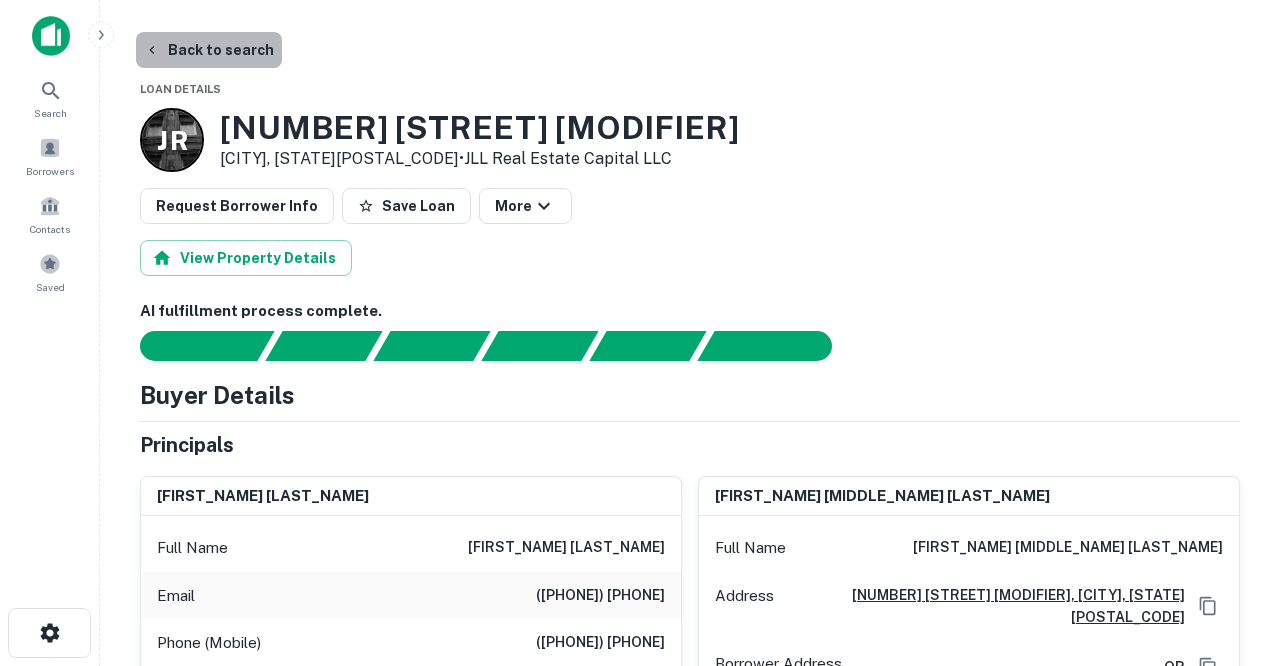 click on "Back to search" at bounding box center (209, 50) 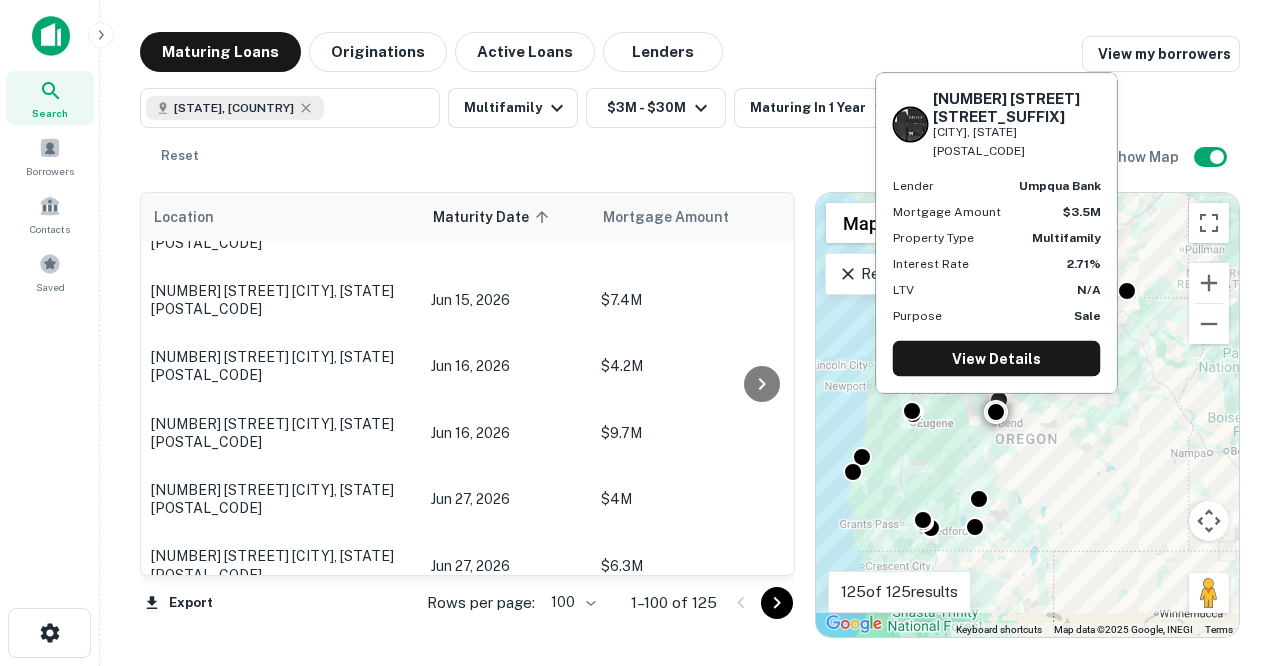 scroll, scrollTop: 6886, scrollLeft: 1, axis: both 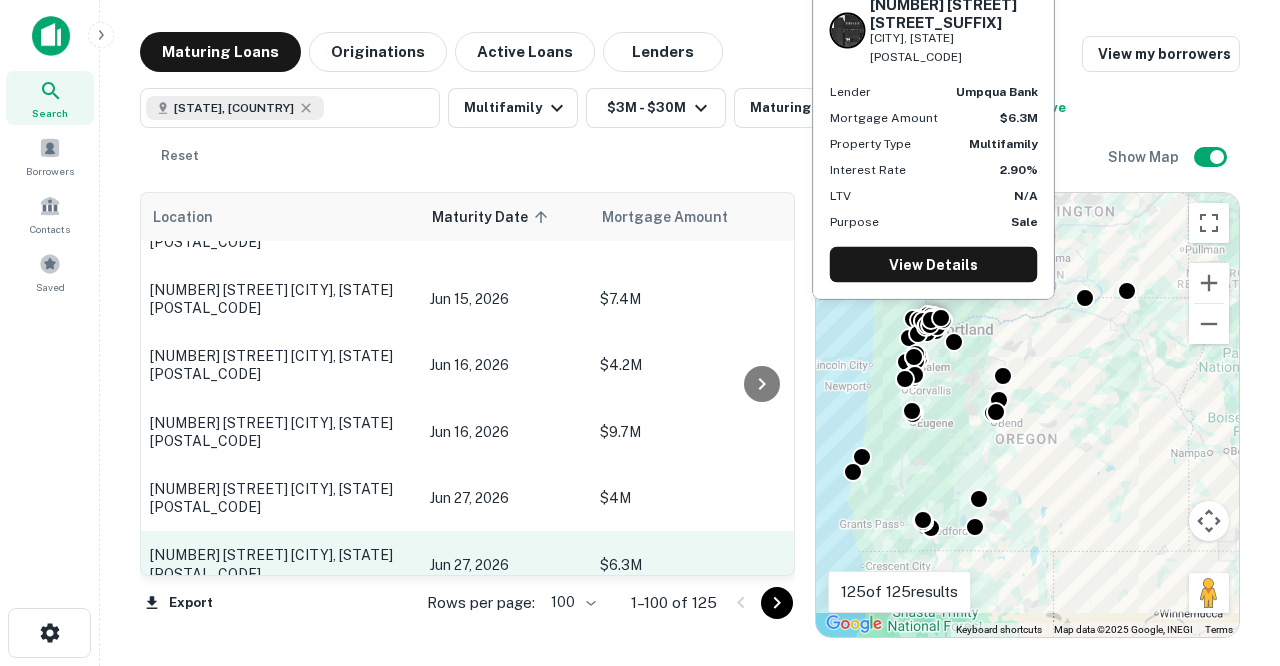 click on "[NUMBER] [STREET] [CITY], [STATE][POSTAL_CODE]" at bounding box center [280, 564] 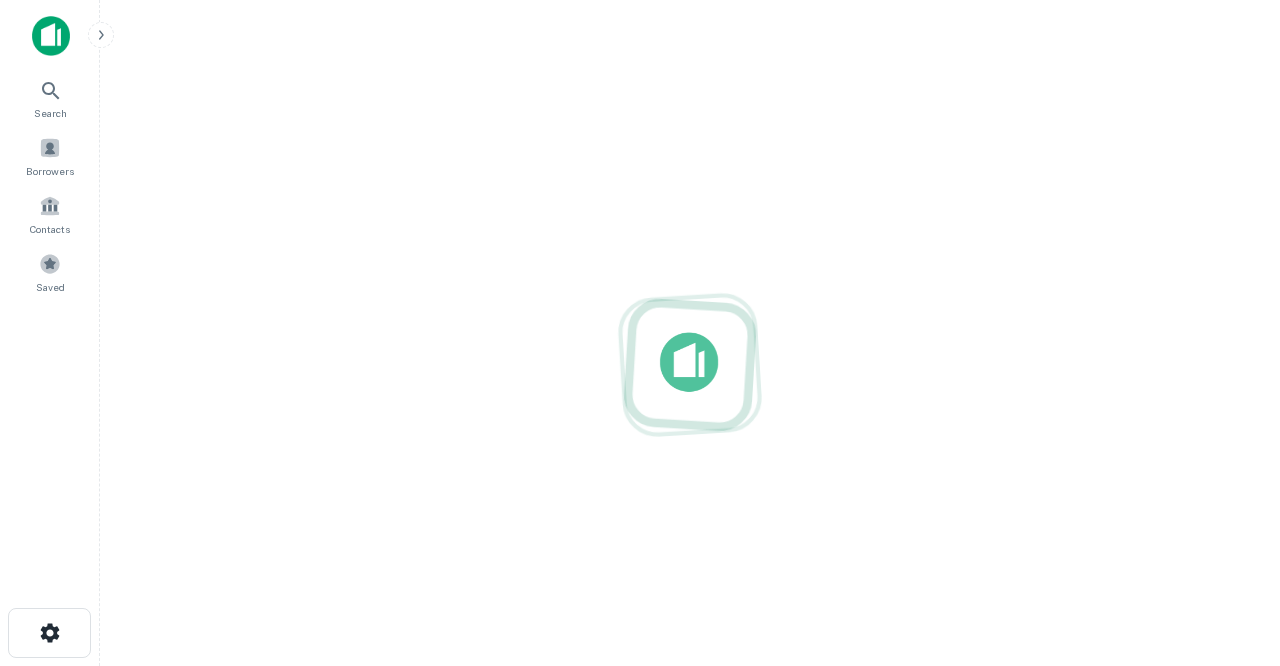 scroll, scrollTop: 0, scrollLeft: 0, axis: both 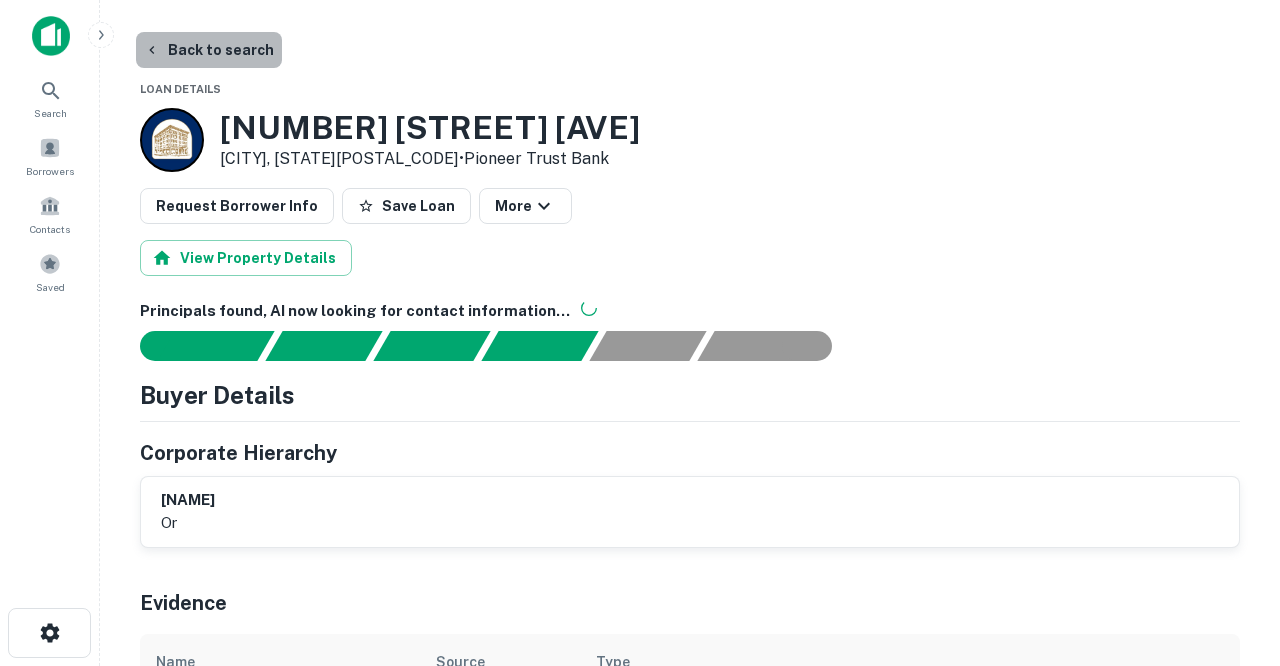 click on "Back to search" at bounding box center (209, 50) 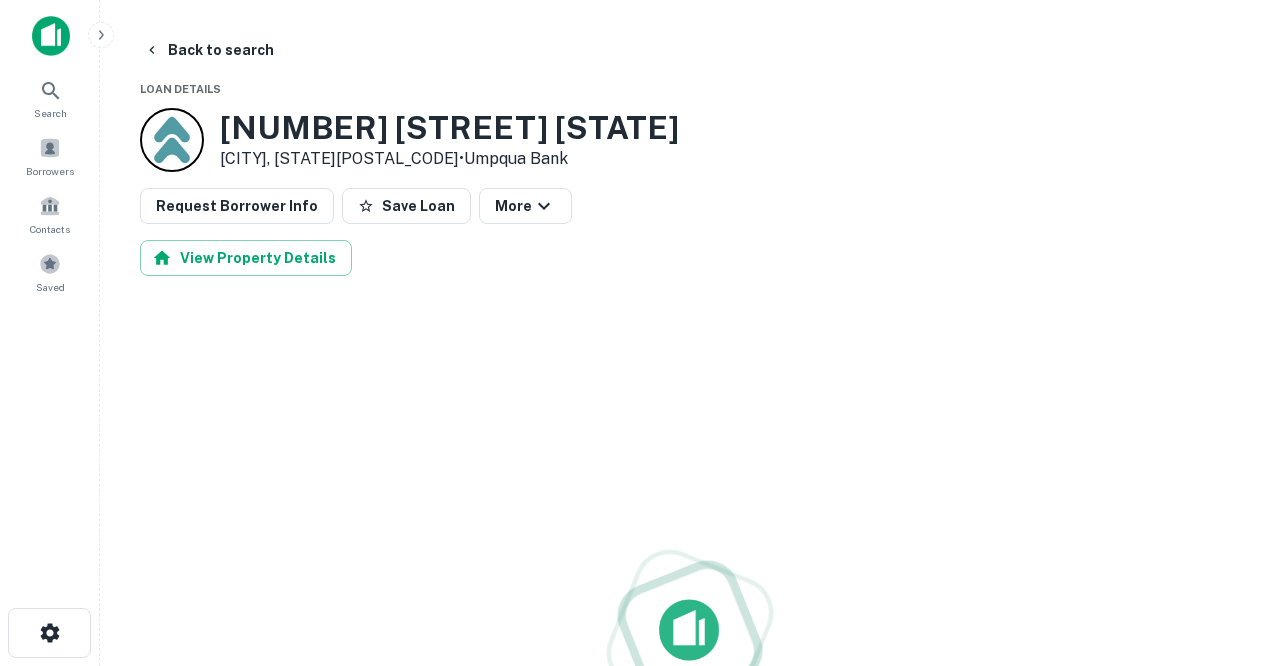 scroll, scrollTop: 0, scrollLeft: 0, axis: both 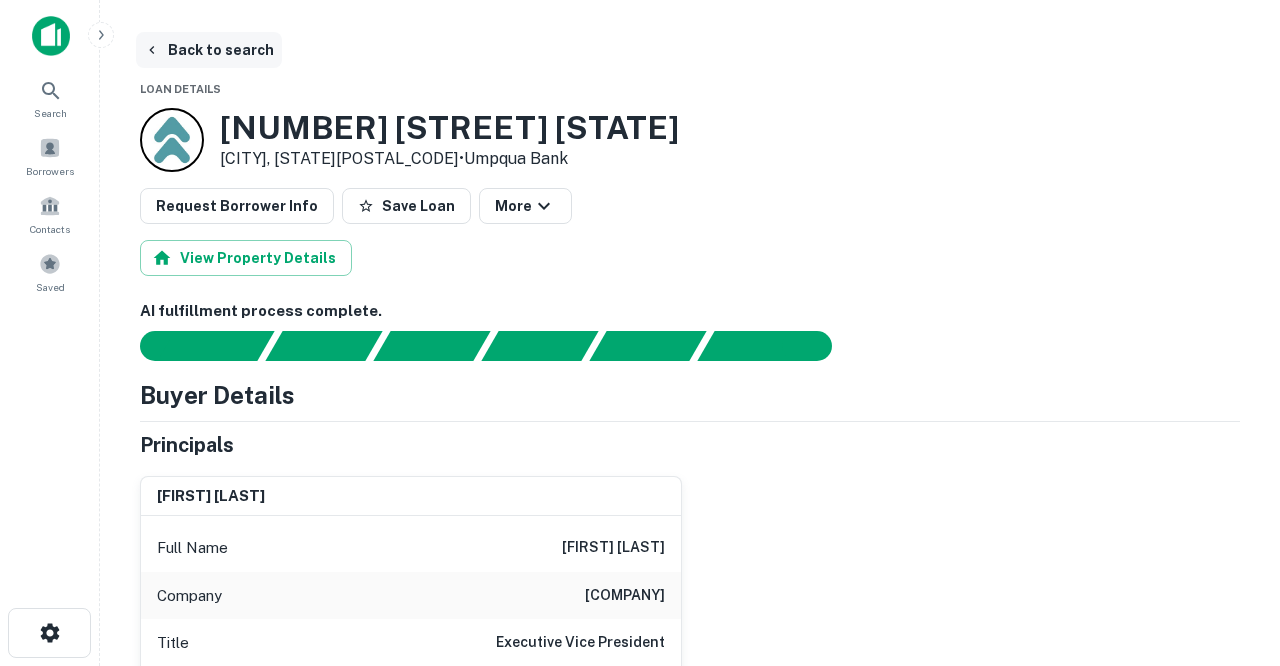 click on "Back to search" at bounding box center [209, 50] 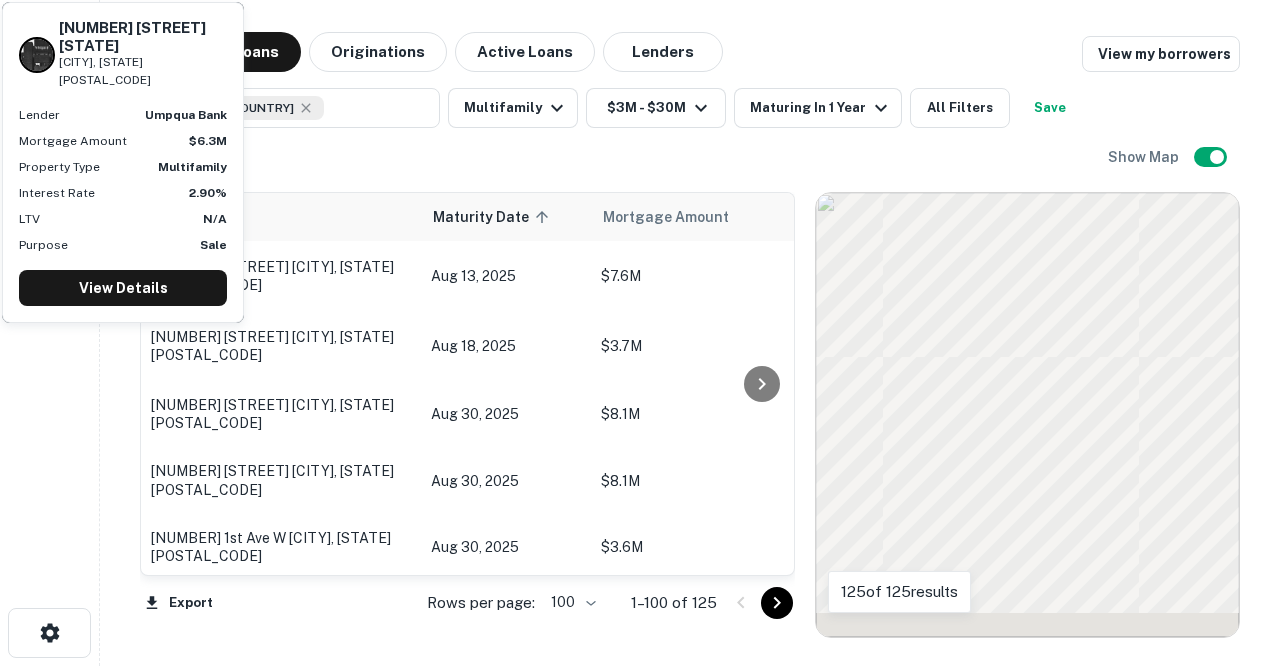 scroll, scrollTop: 6886, scrollLeft: 0, axis: vertical 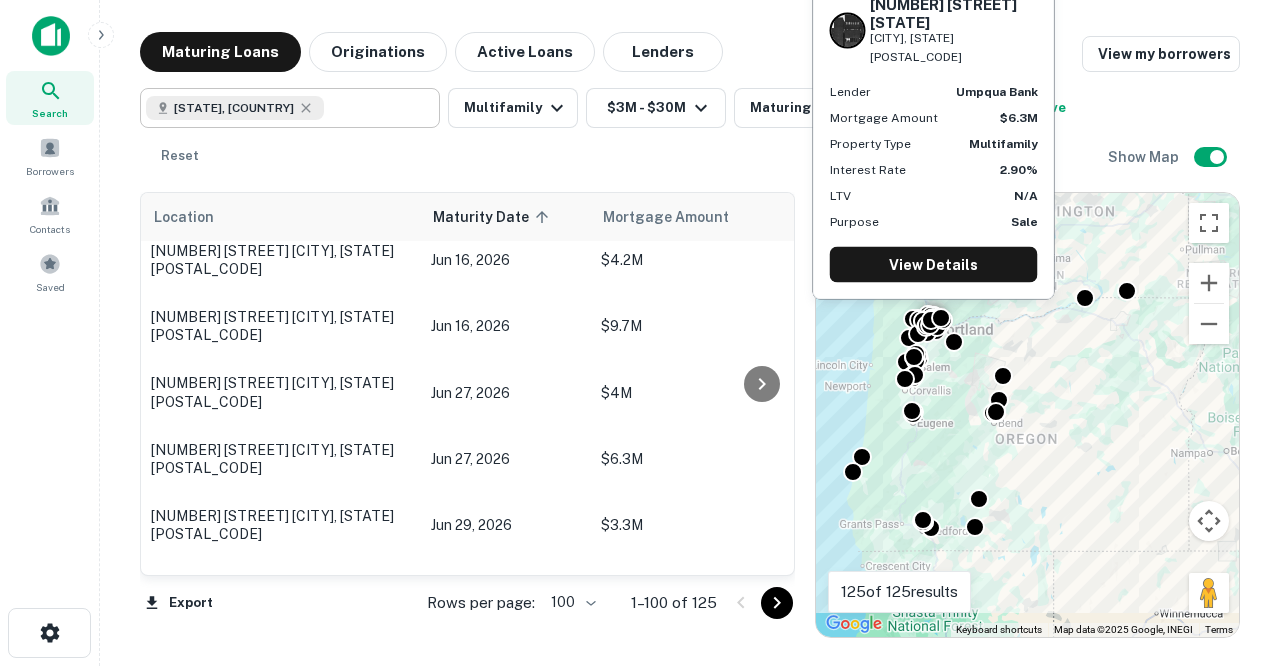 click at bounding box center (377, 108) 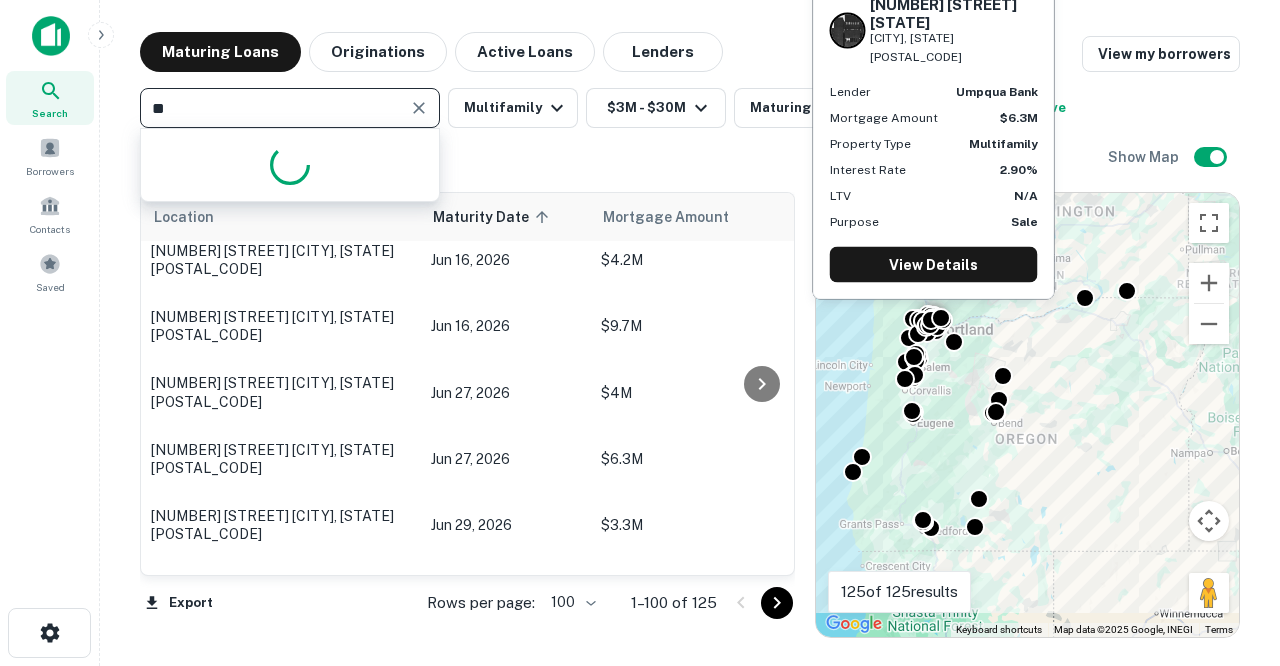 type on "*" 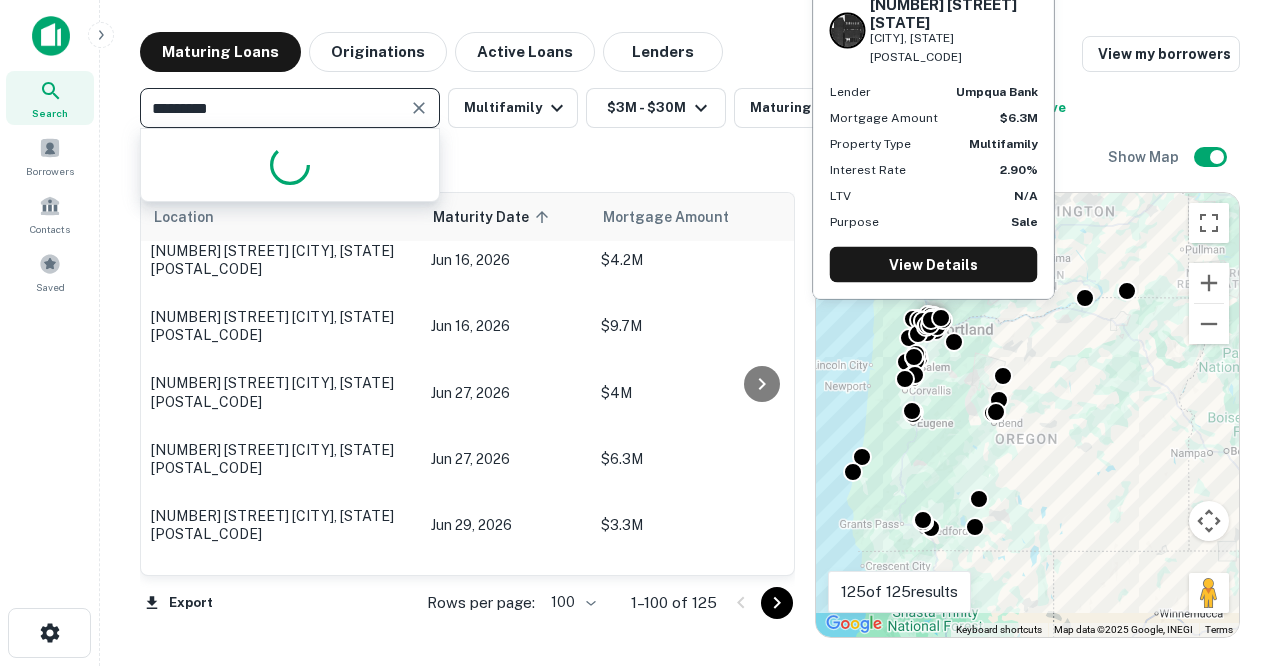 type on "**********" 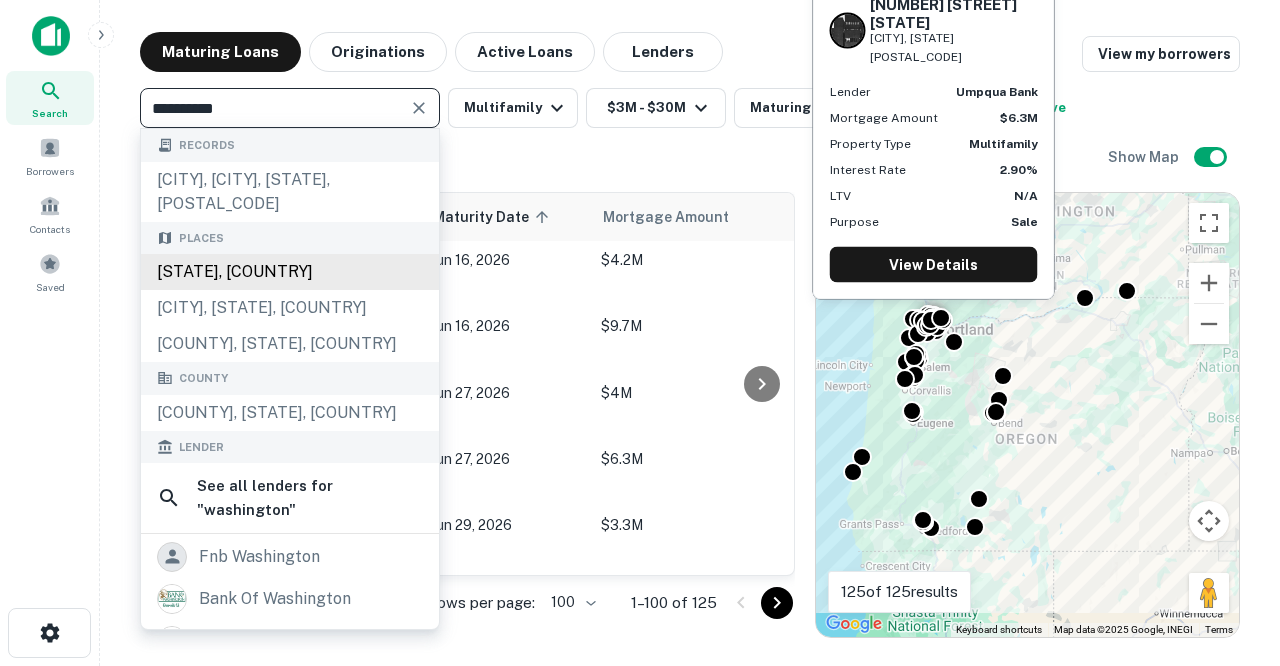 click on "[STATE], [COUNTRY]" at bounding box center (290, 272) 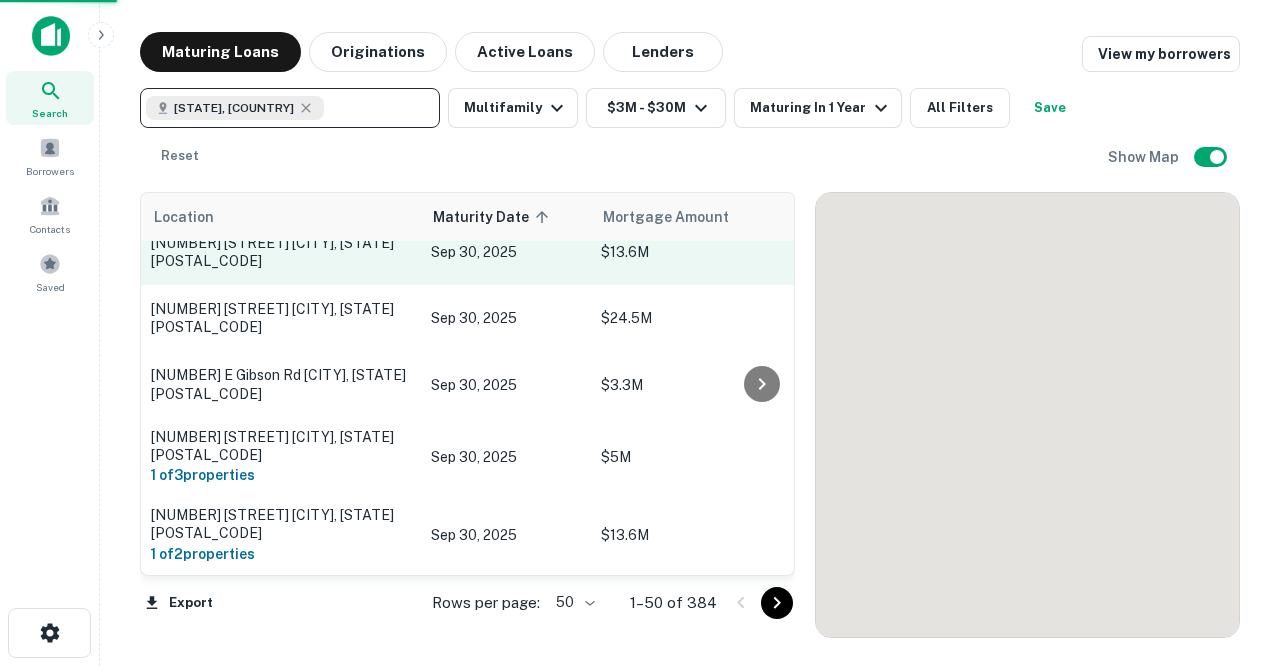scroll, scrollTop: 3184, scrollLeft: 0, axis: vertical 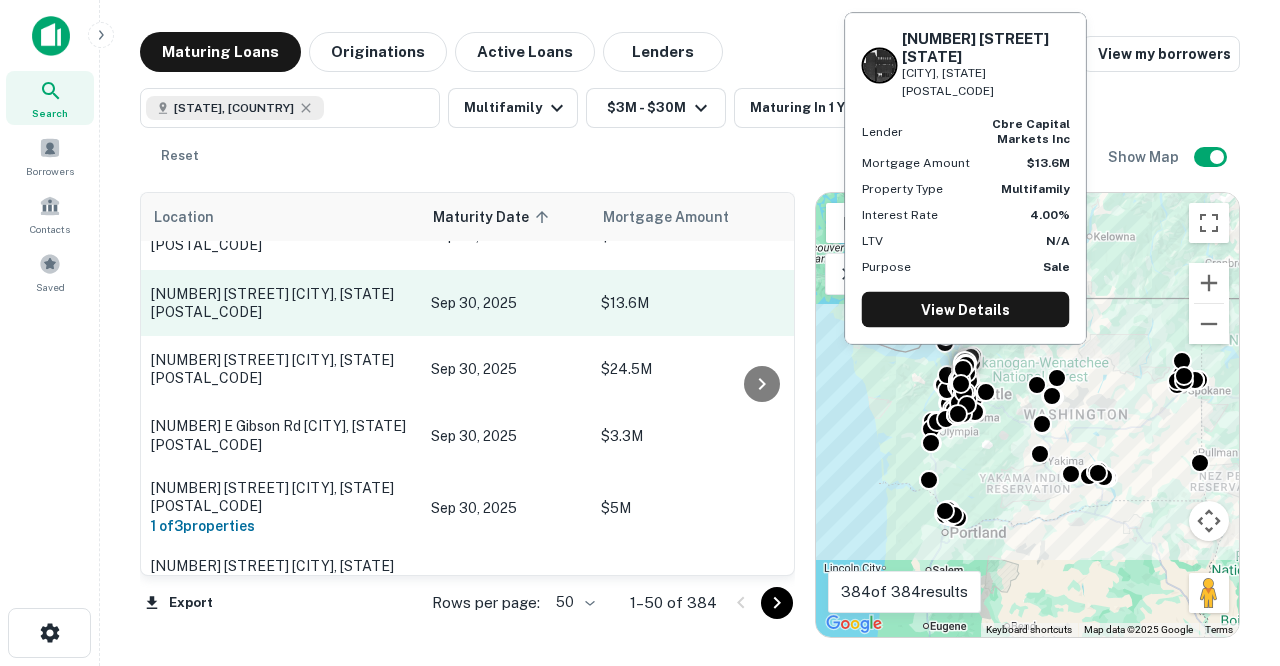 click on "[NUMBER] [STREET] [CITY], [STATE][POSTAL_CODE]" at bounding box center (281, 303) 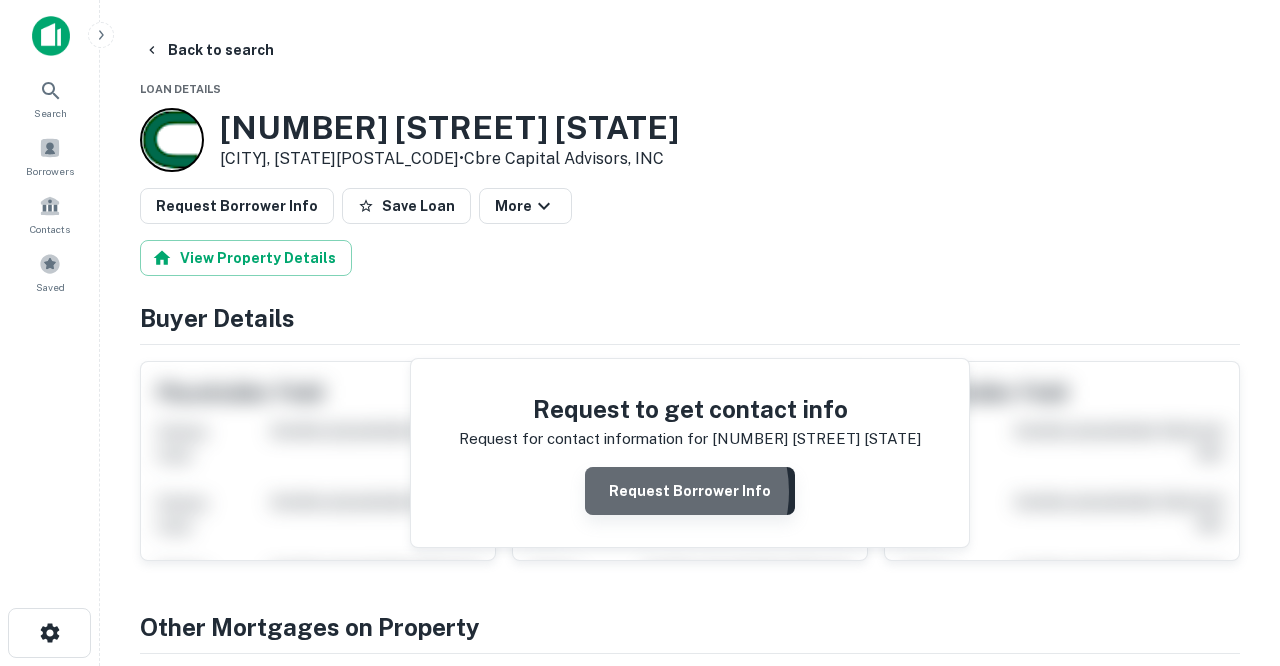 click on "Request Borrower Info" at bounding box center (690, 491) 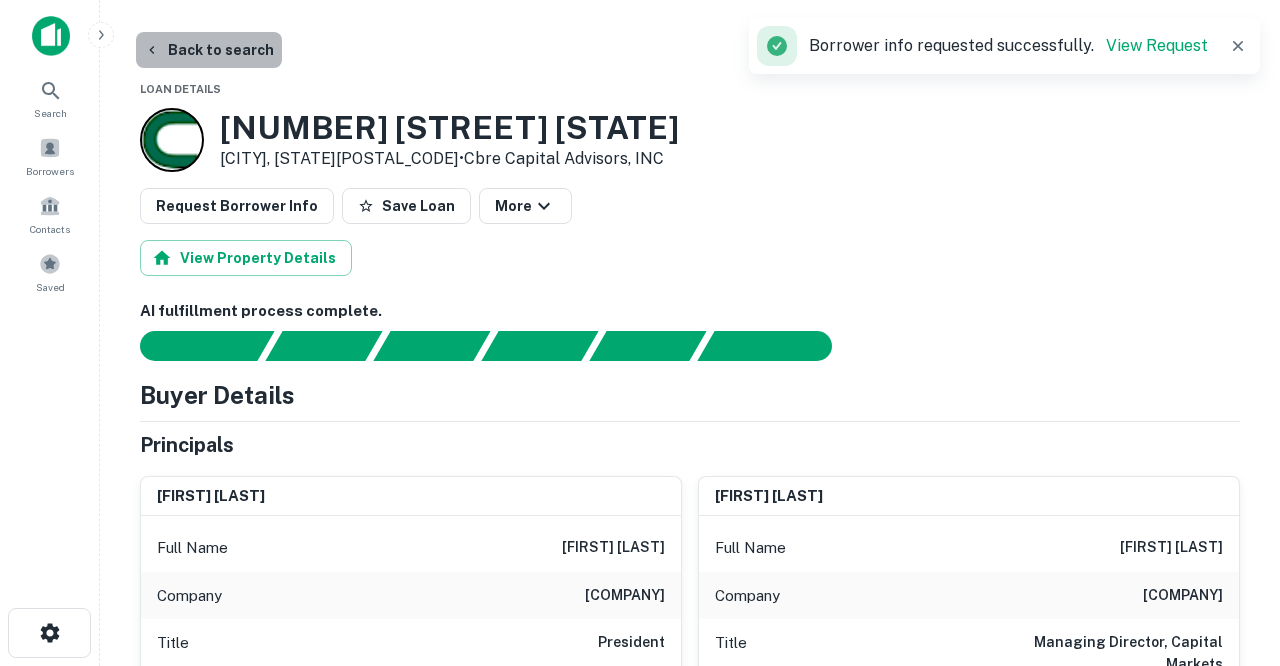 click on "Back to search" at bounding box center [209, 50] 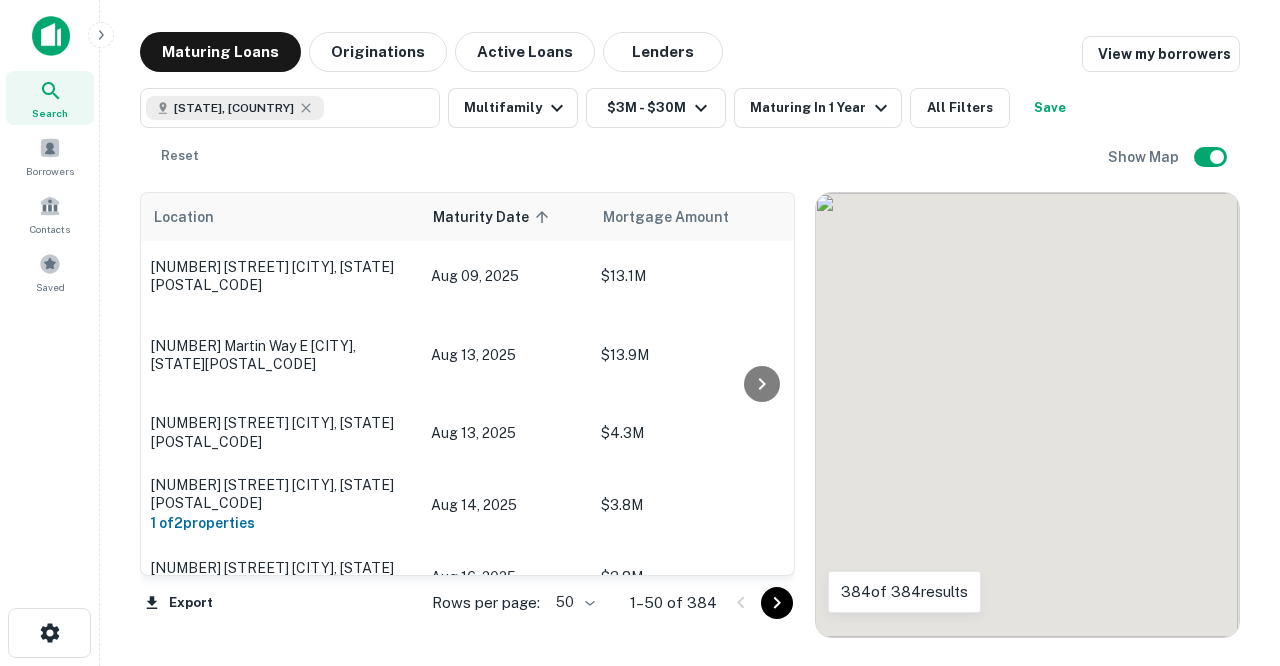 scroll, scrollTop: 3184, scrollLeft: 0, axis: vertical 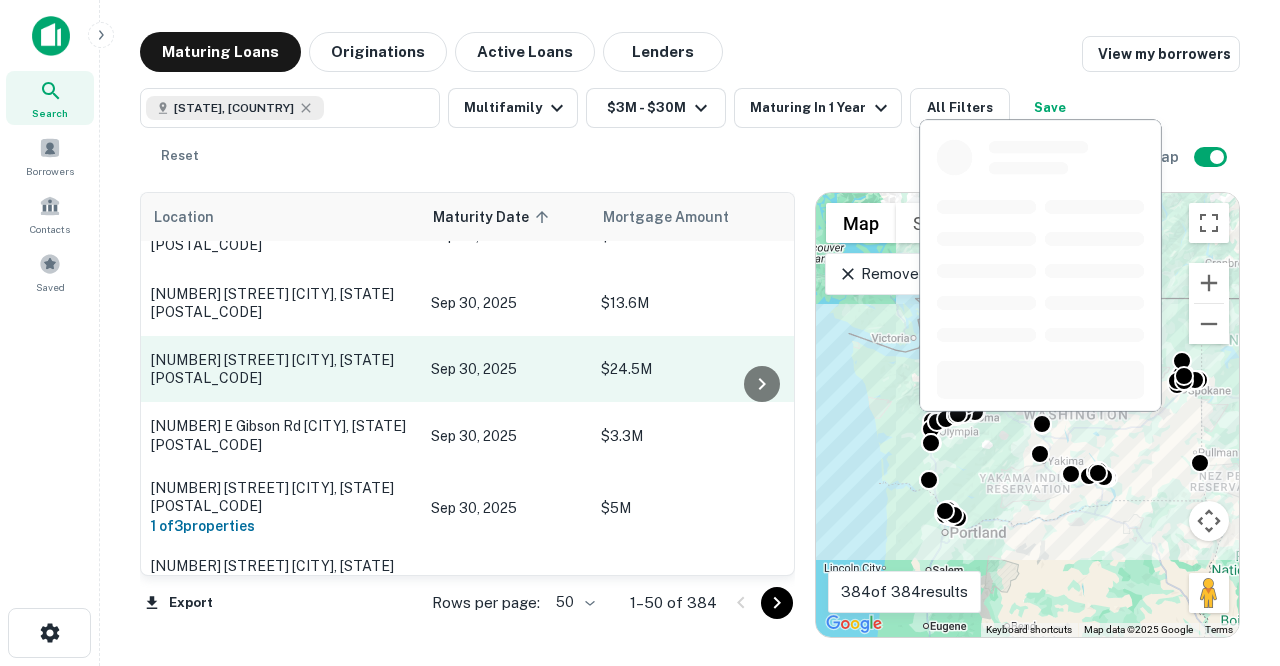 click on "[NUMBER] [STREET] [CITY], [STATE][POSTAL_CODE]" at bounding box center [281, 369] 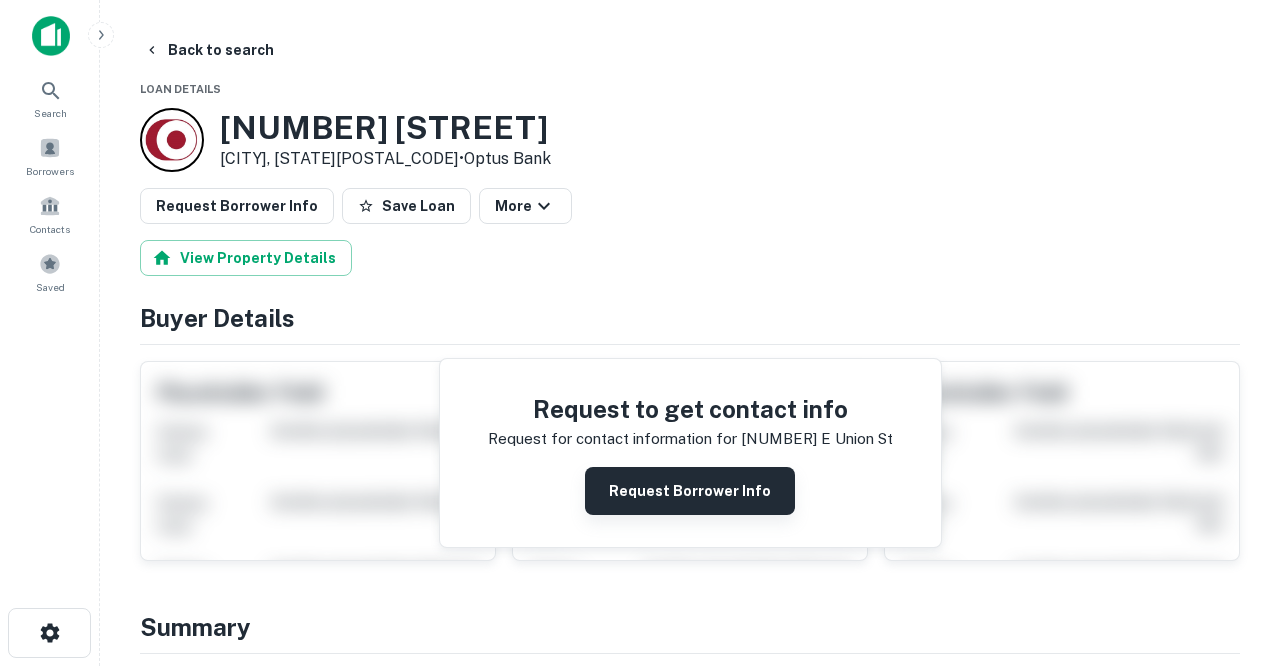 click on "Request Borrower Info" at bounding box center [690, 491] 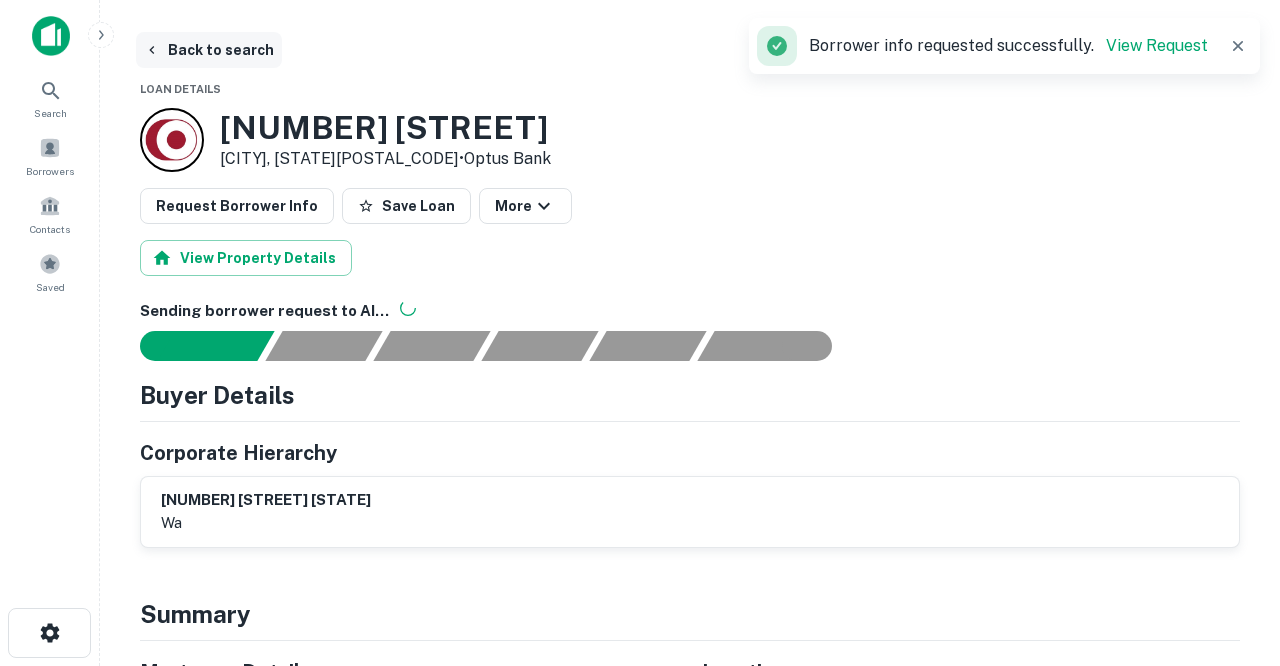 click on "Back to search" at bounding box center (209, 50) 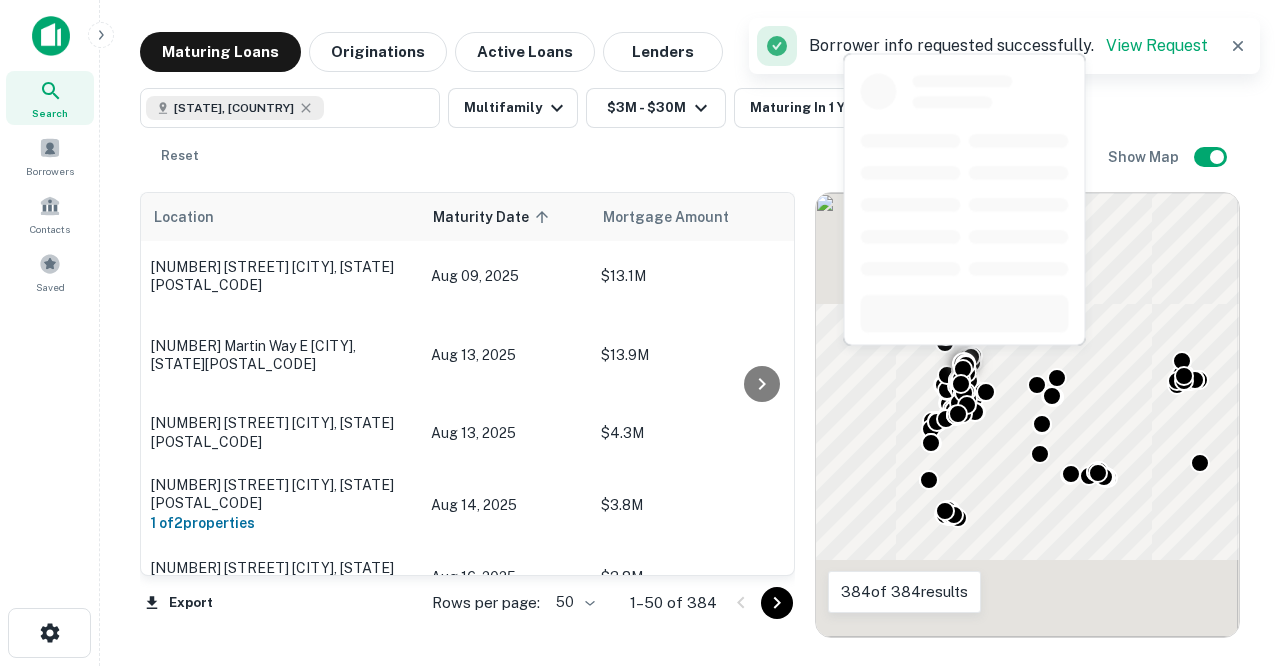 scroll, scrollTop: 3184, scrollLeft: 0, axis: vertical 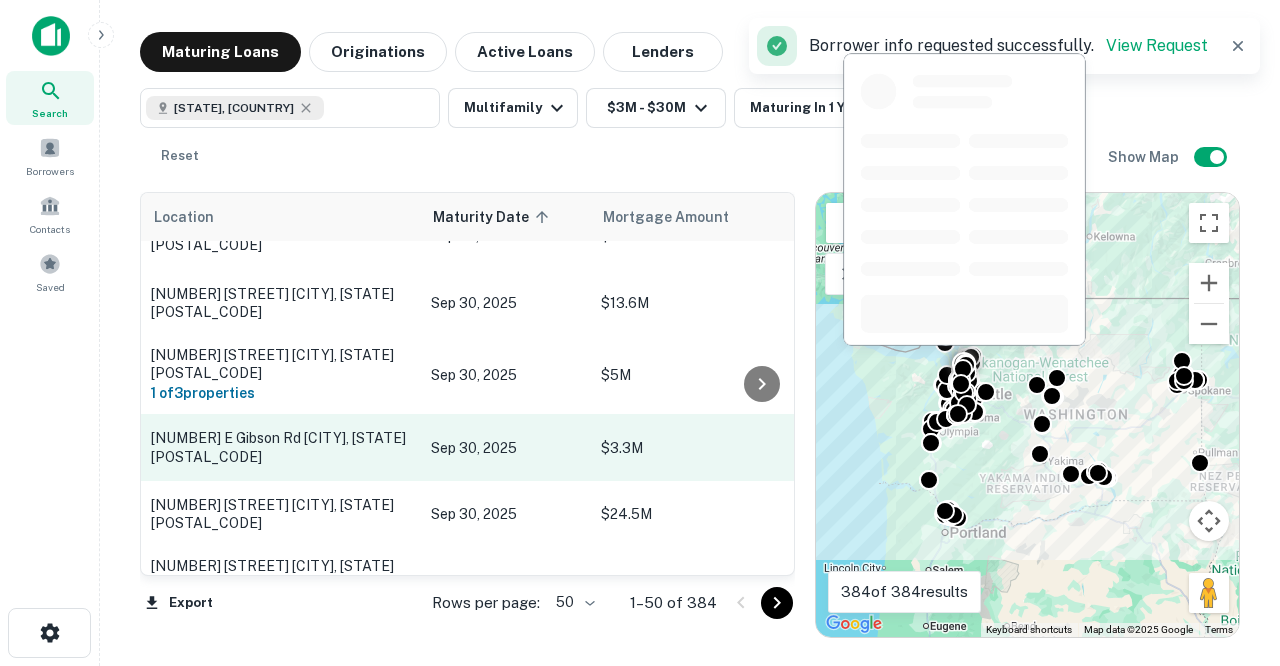 click on "[NUMBER] E Gibson Rd [CITY], [STATE][POSTAL_CODE]" at bounding box center (281, 447) 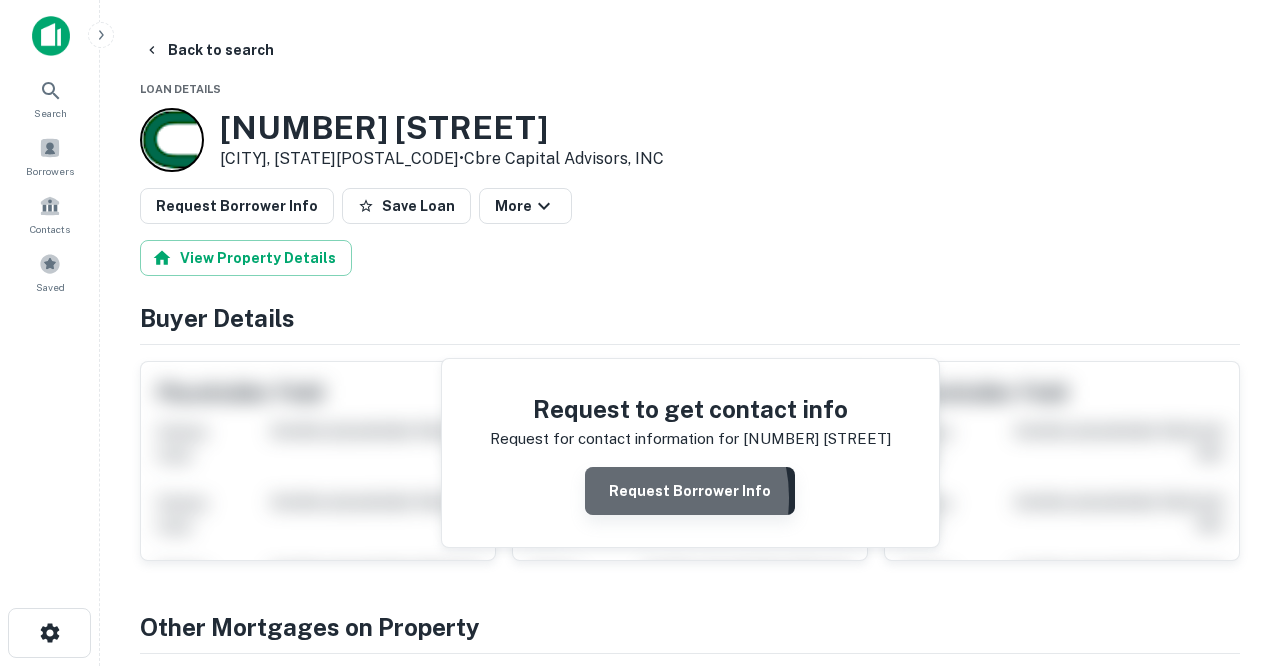 click on "Request Borrower Info" at bounding box center [690, 491] 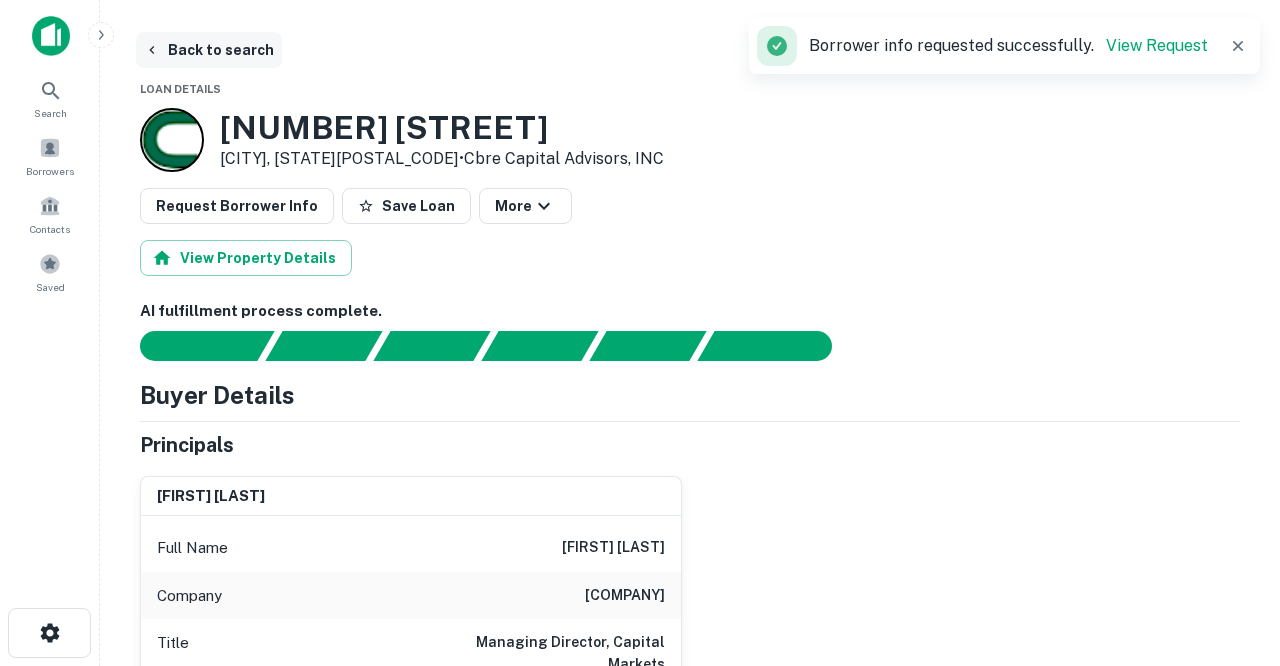 click on "Back to search" at bounding box center [209, 50] 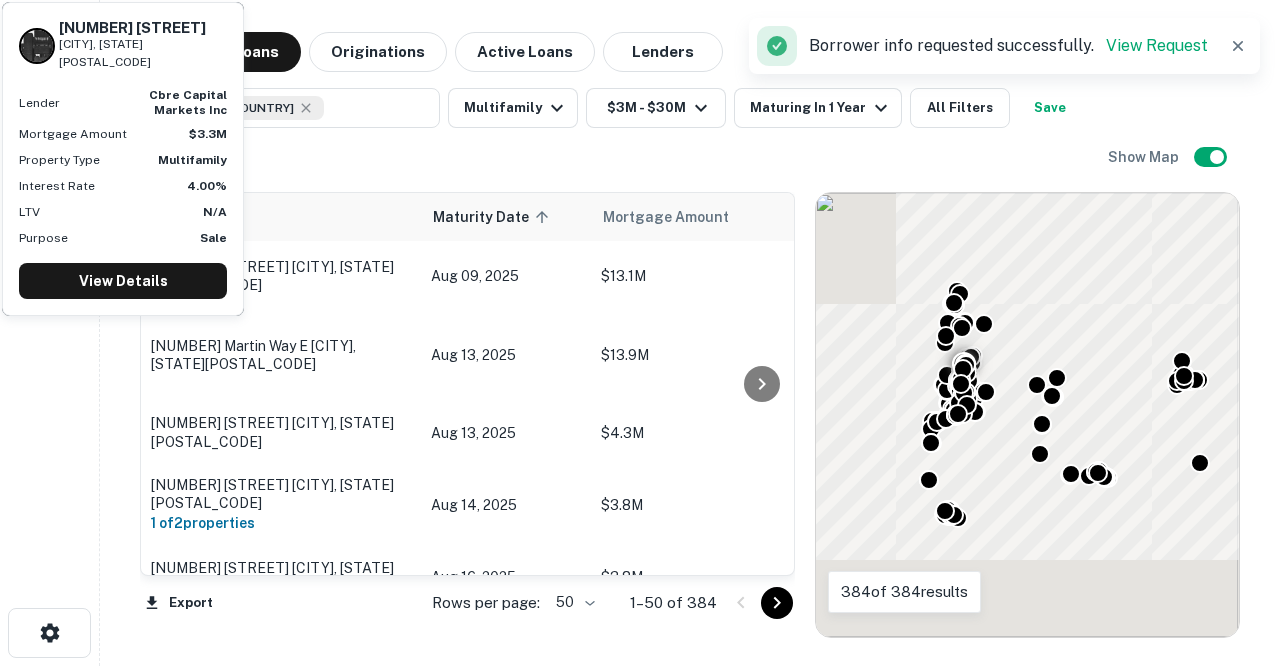 scroll, scrollTop: 3184, scrollLeft: 0, axis: vertical 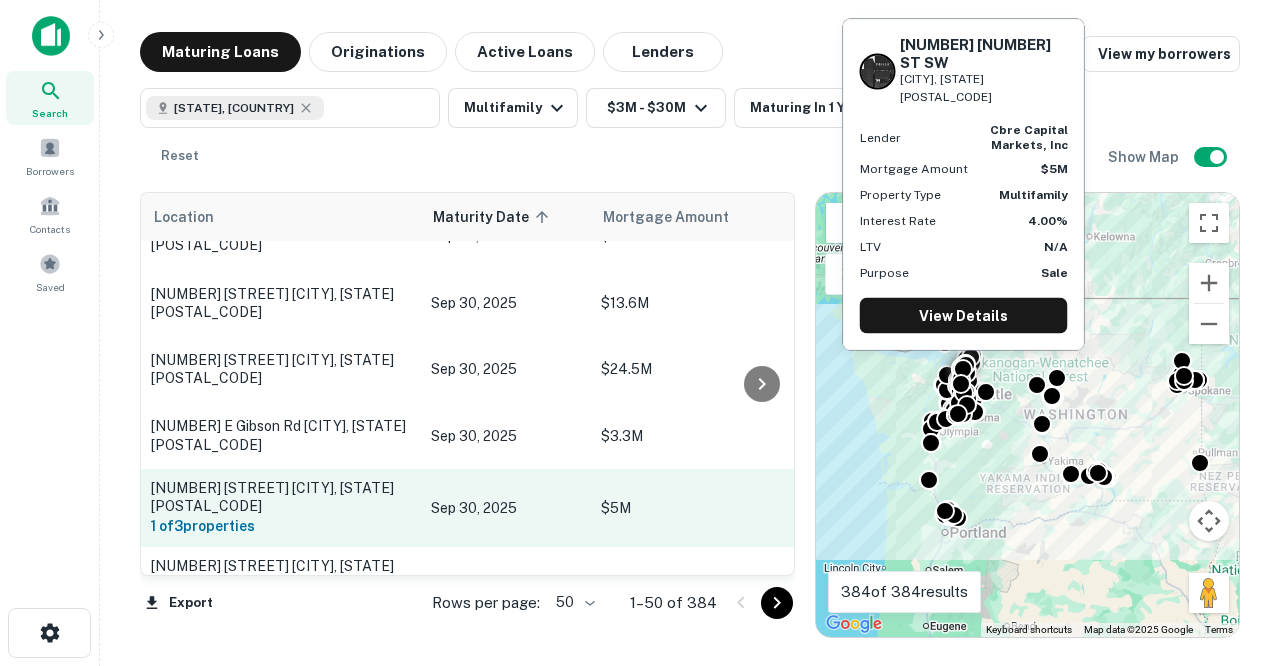 click on "[NUMBER] [STREET] [CITY], [STATE][POSTAL_CODE]" at bounding box center [281, 497] 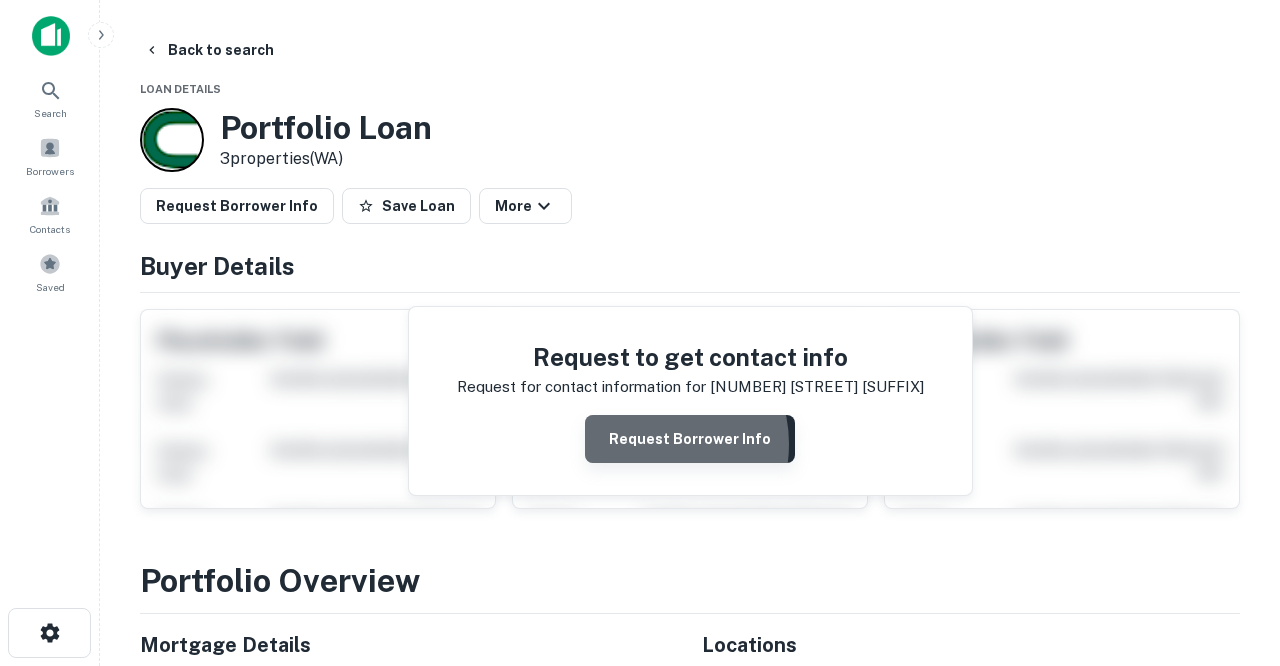 click on "Request Borrower Info" at bounding box center [690, 439] 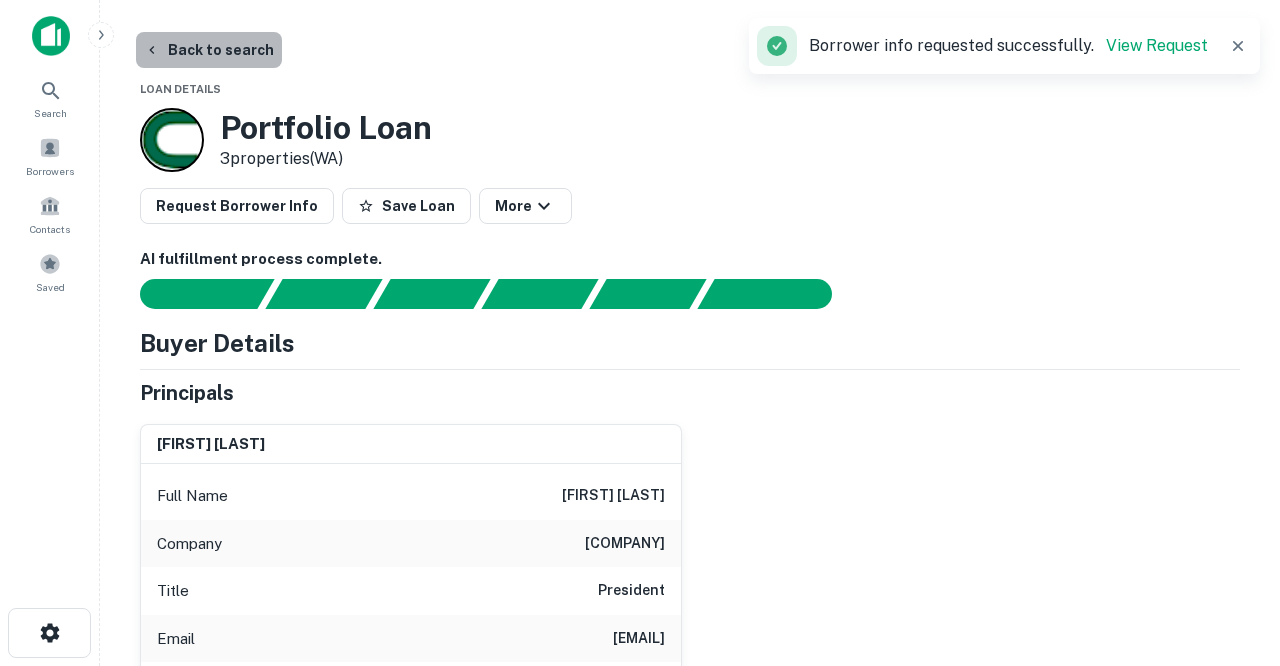 click on "Back to search" at bounding box center [209, 50] 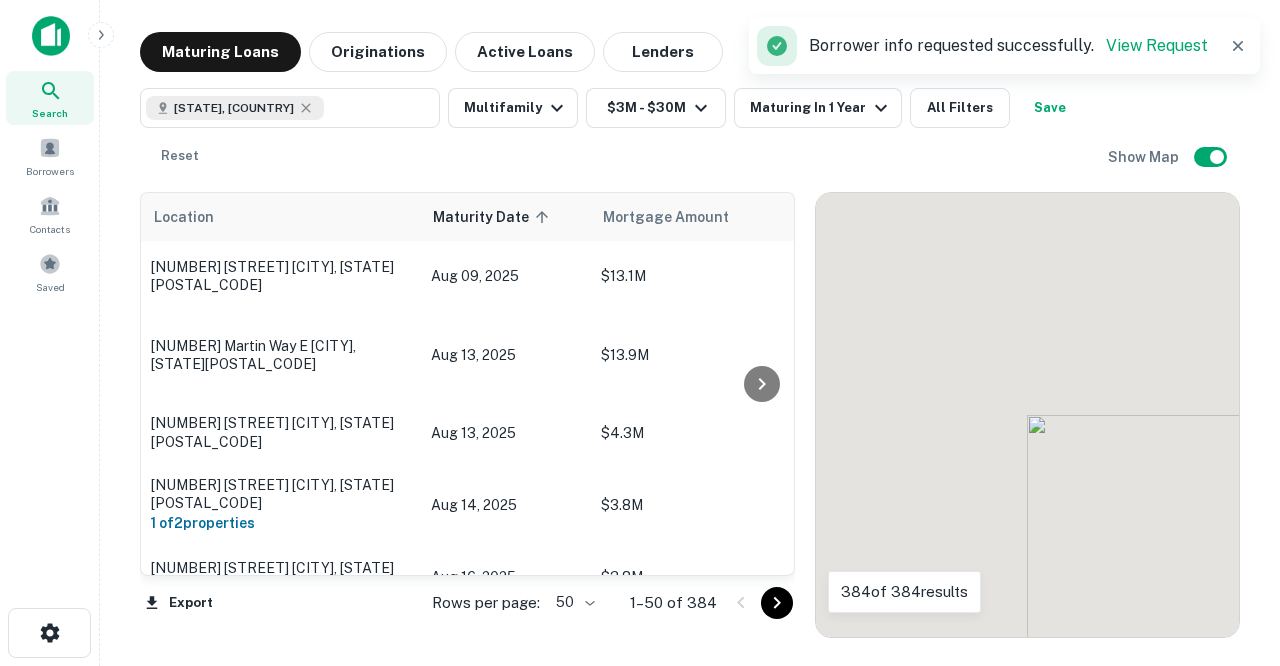 scroll, scrollTop: 3184, scrollLeft: 0, axis: vertical 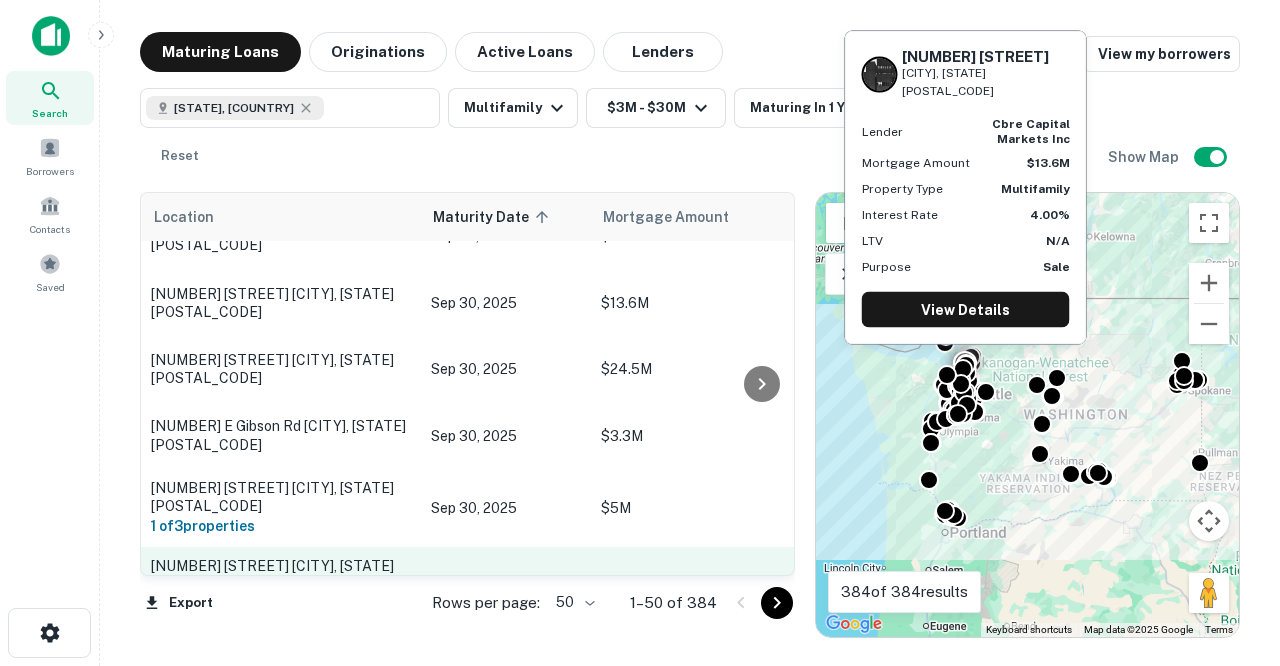 click on "[NUMBER] [STREET] [CITY], [STATE][POSTAL_CODE]" at bounding box center [281, 575] 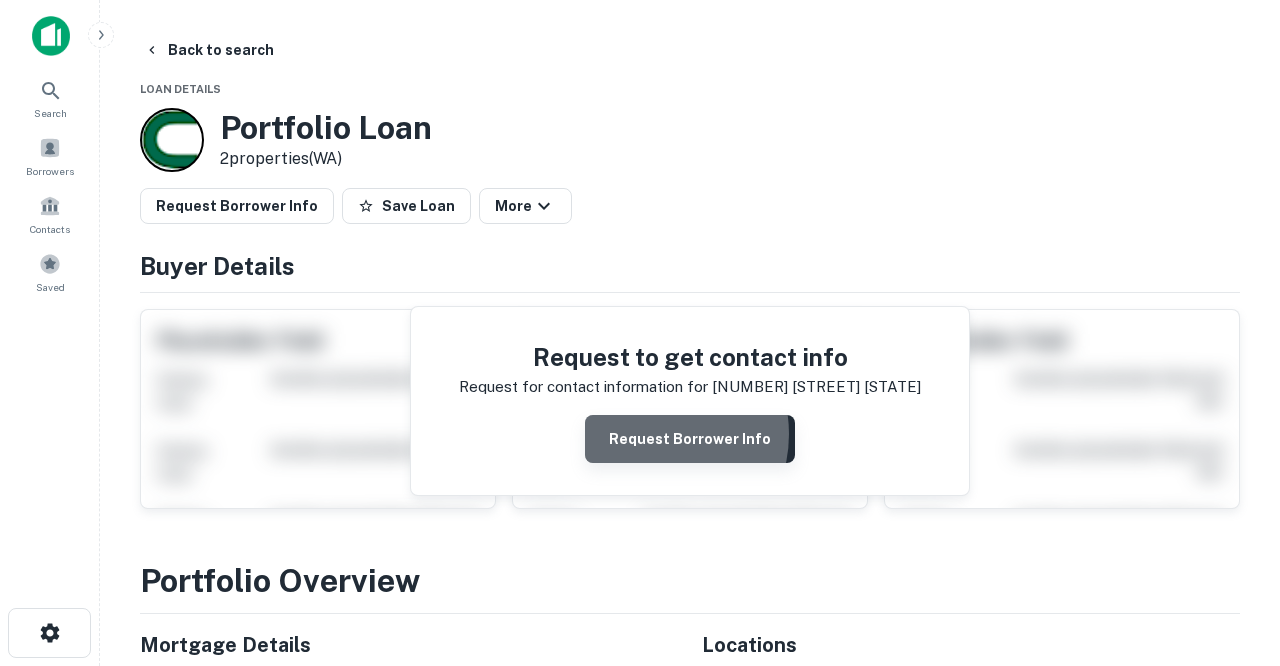 click on "Request Borrower Info" at bounding box center (690, 439) 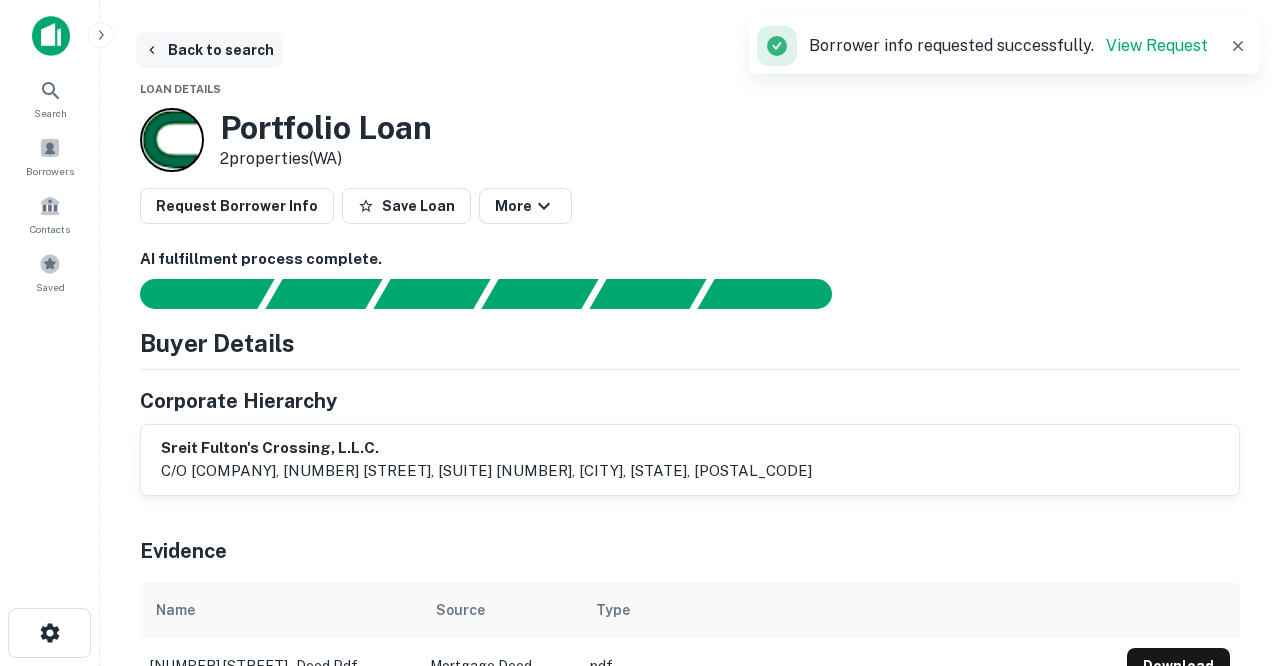 click on "Back to search" at bounding box center [209, 50] 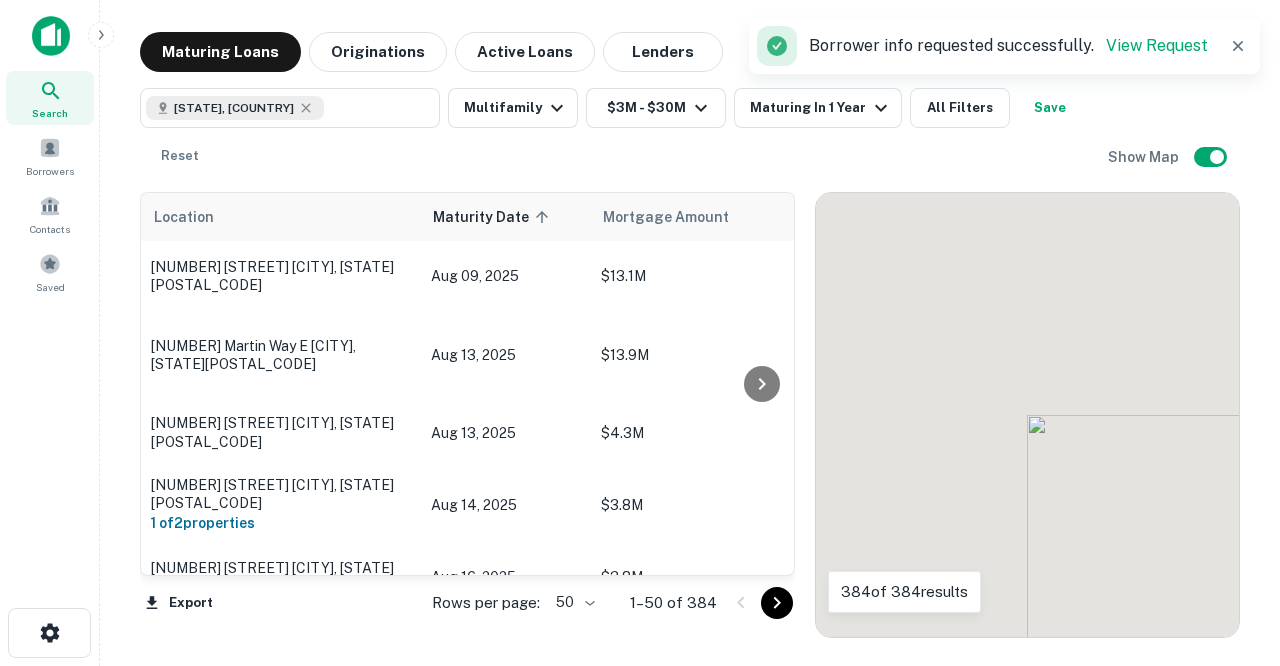 scroll, scrollTop: 2, scrollLeft: 0, axis: vertical 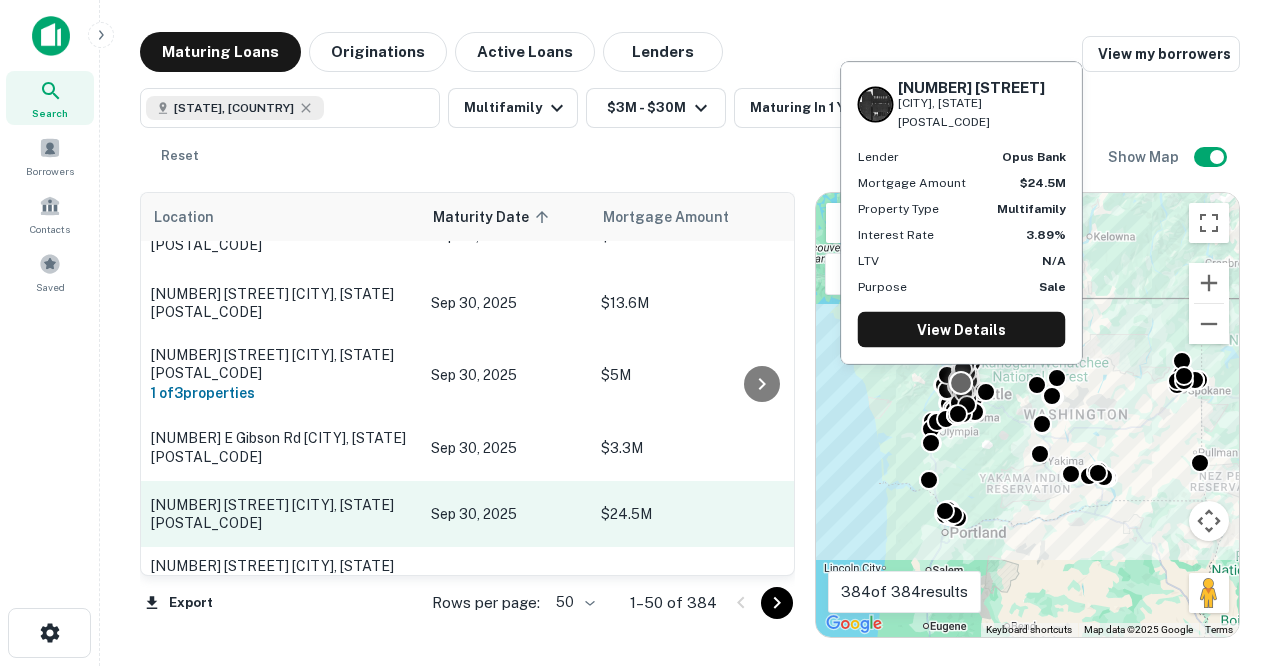 click on "Sep 30, 2025" at bounding box center (506, 514) 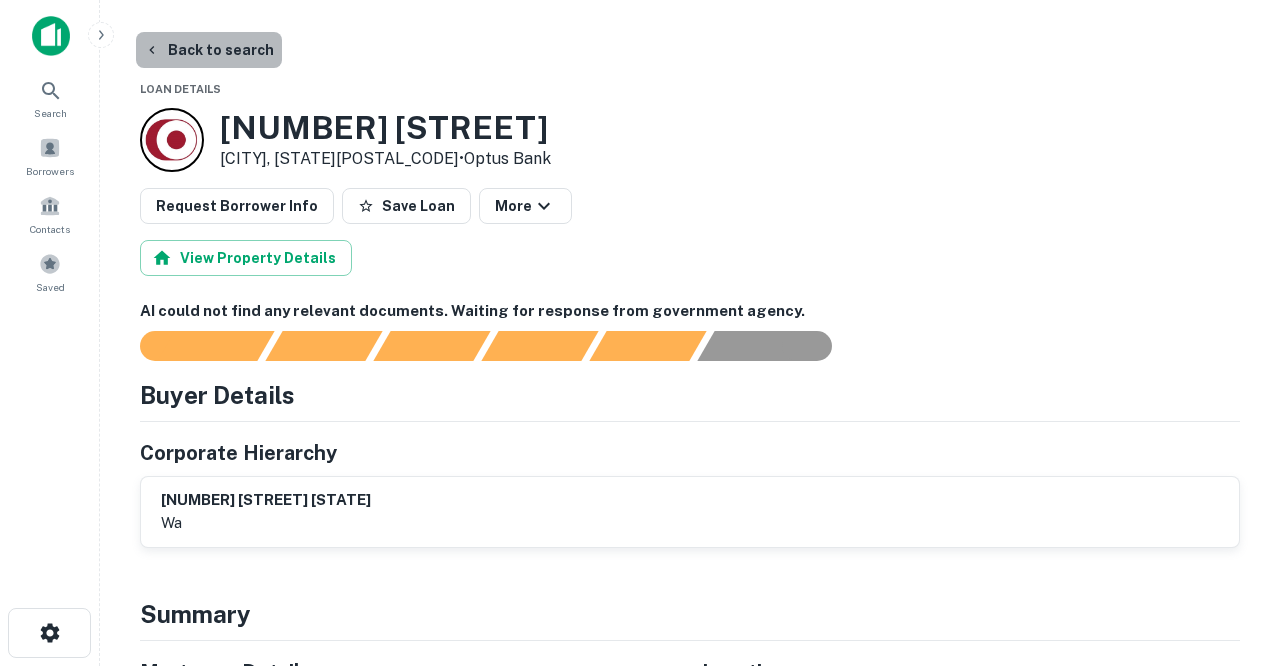 click on "Back to search" at bounding box center [209, 50] 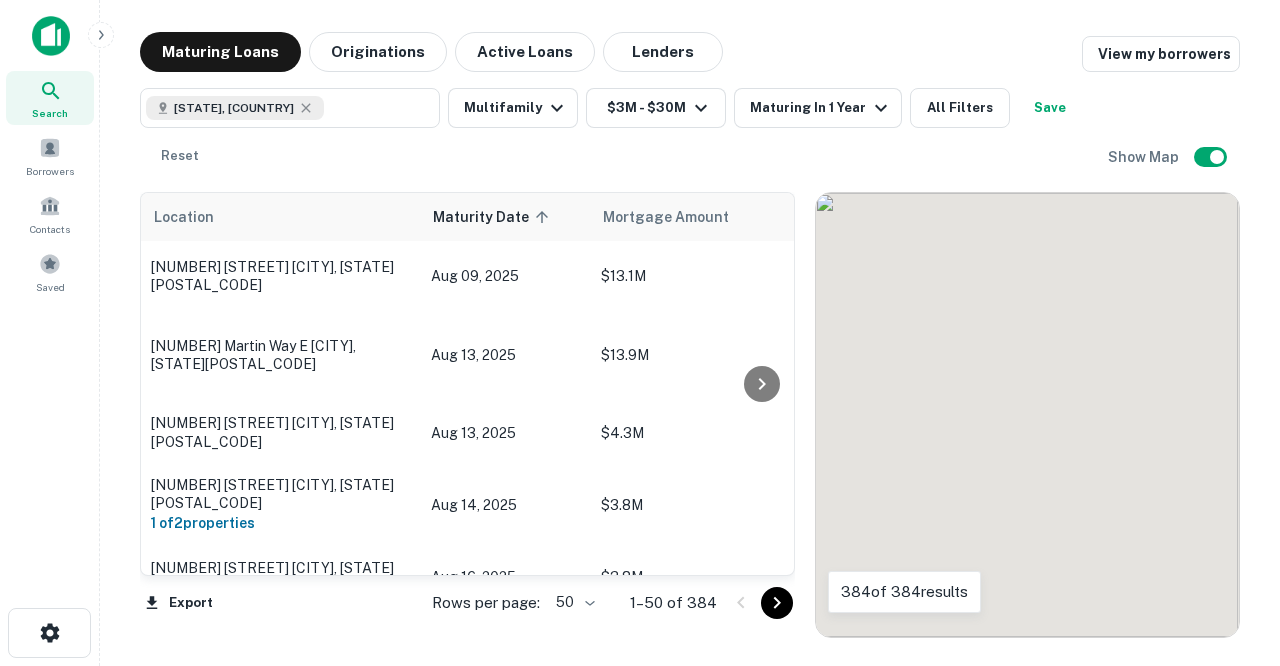 scroll, scrollTop: 3184, scrollLeft: 0, axis: vertical 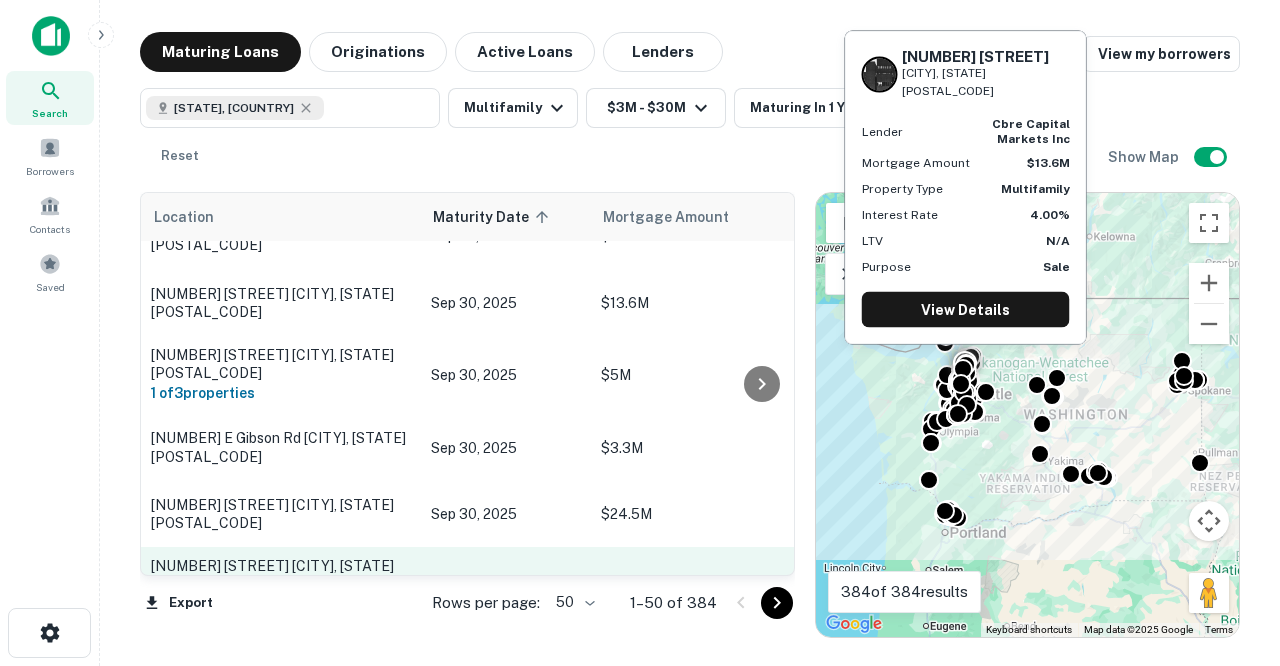 click on "[NUMBER] [STREET] [CITY], [STATE][POSTAL_CODE]" at bounding box center (281, 575) 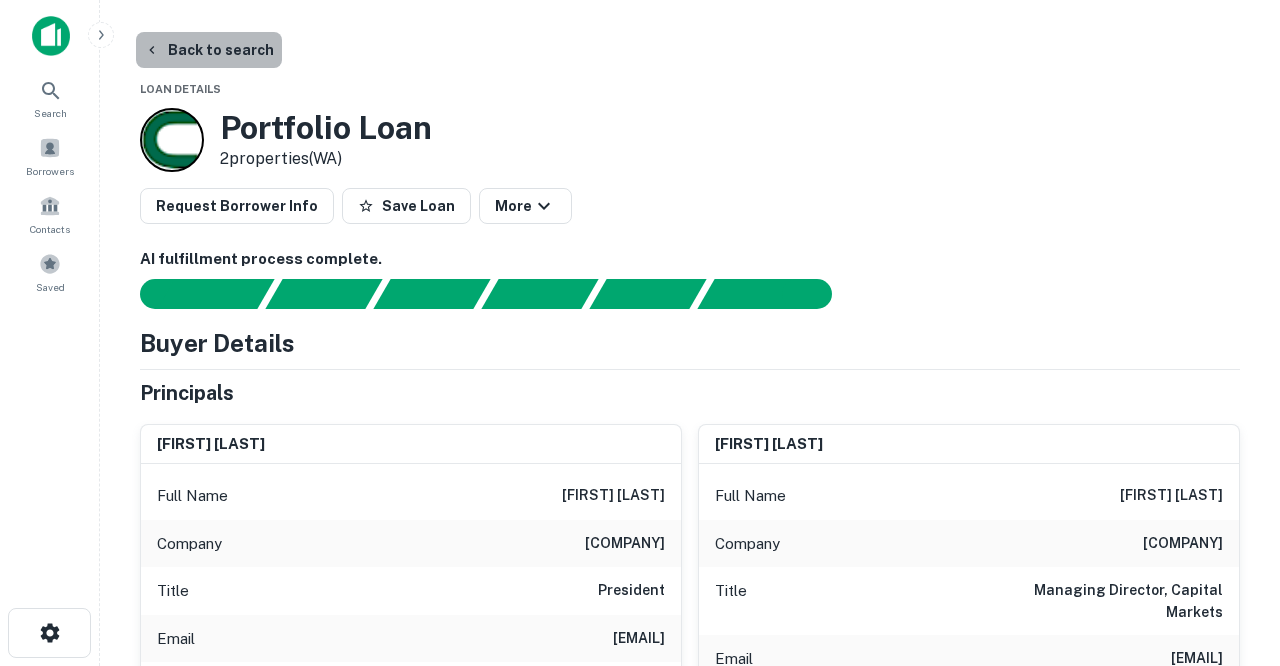 click on "Back to search" at bounding box center (209, 50) 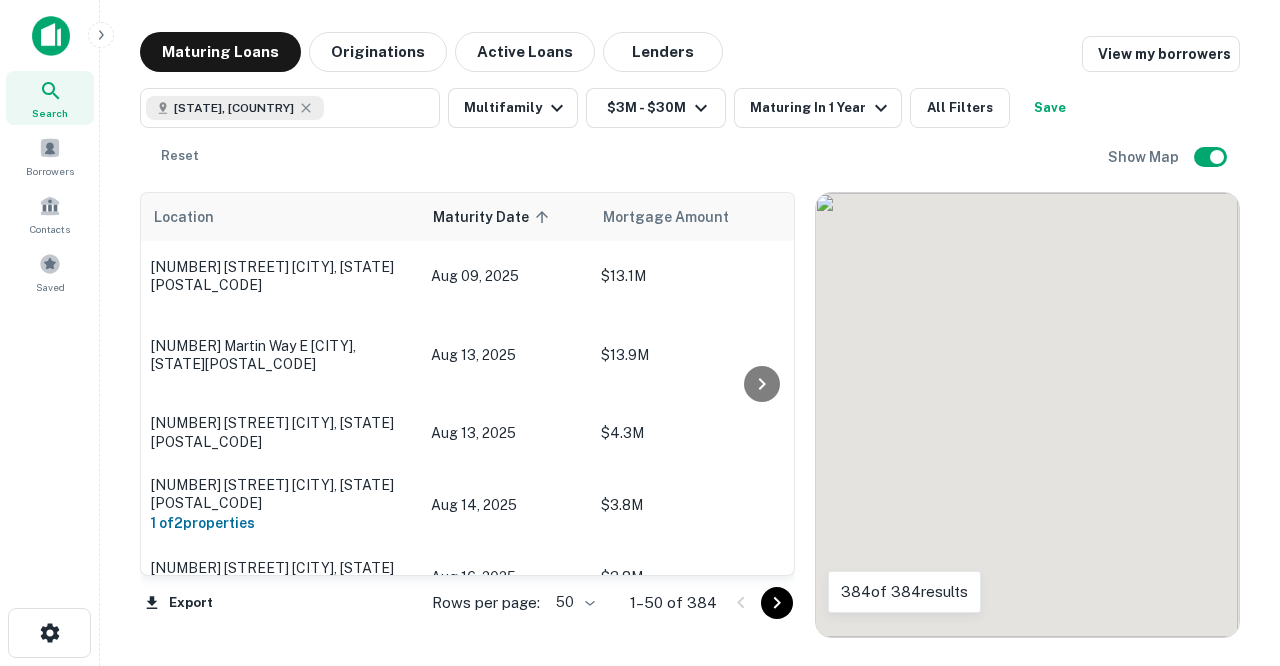 scroll, scrollTop: 3184, scrollLeft: 0, axis: vertical 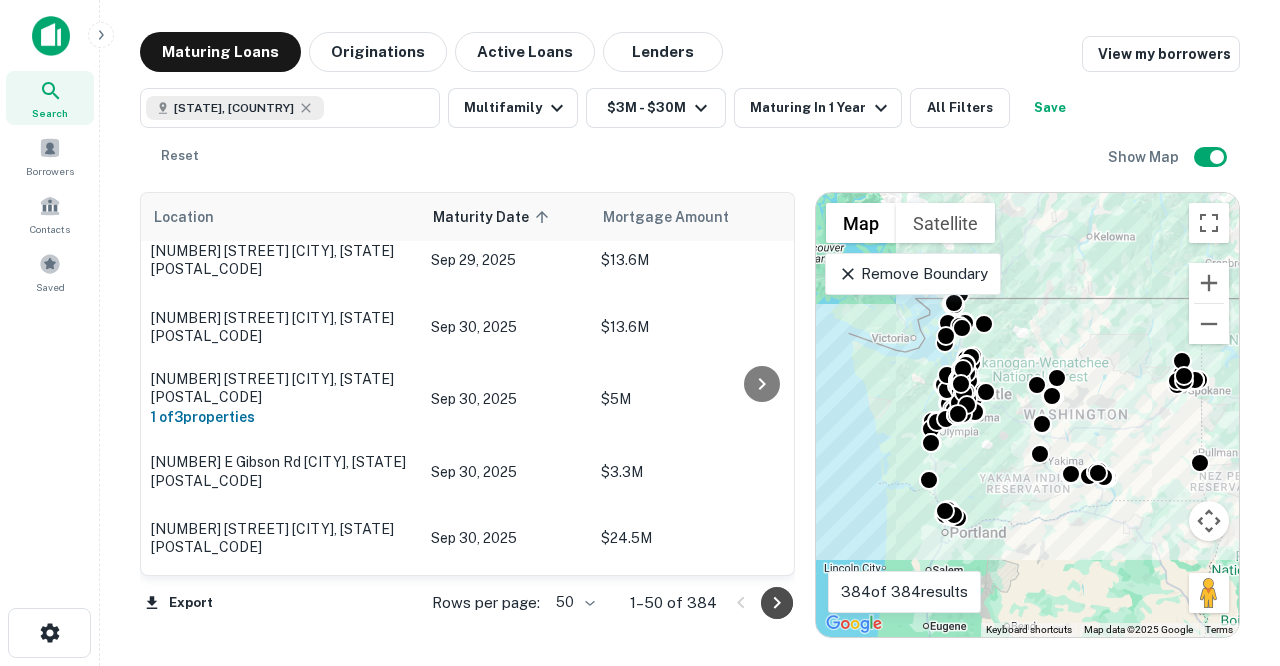 click 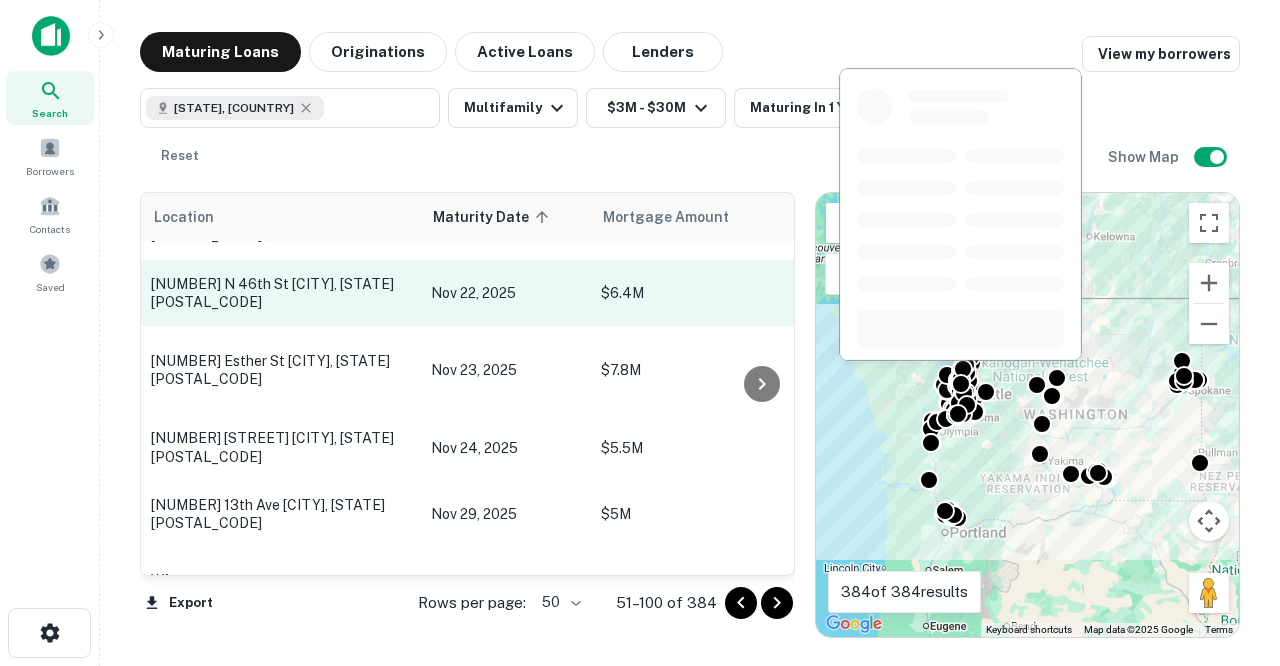 click on "[NUMBER] N 46th St [CITY], [STATE][POSTAL_CODE]" at bounding box center (281, 293) 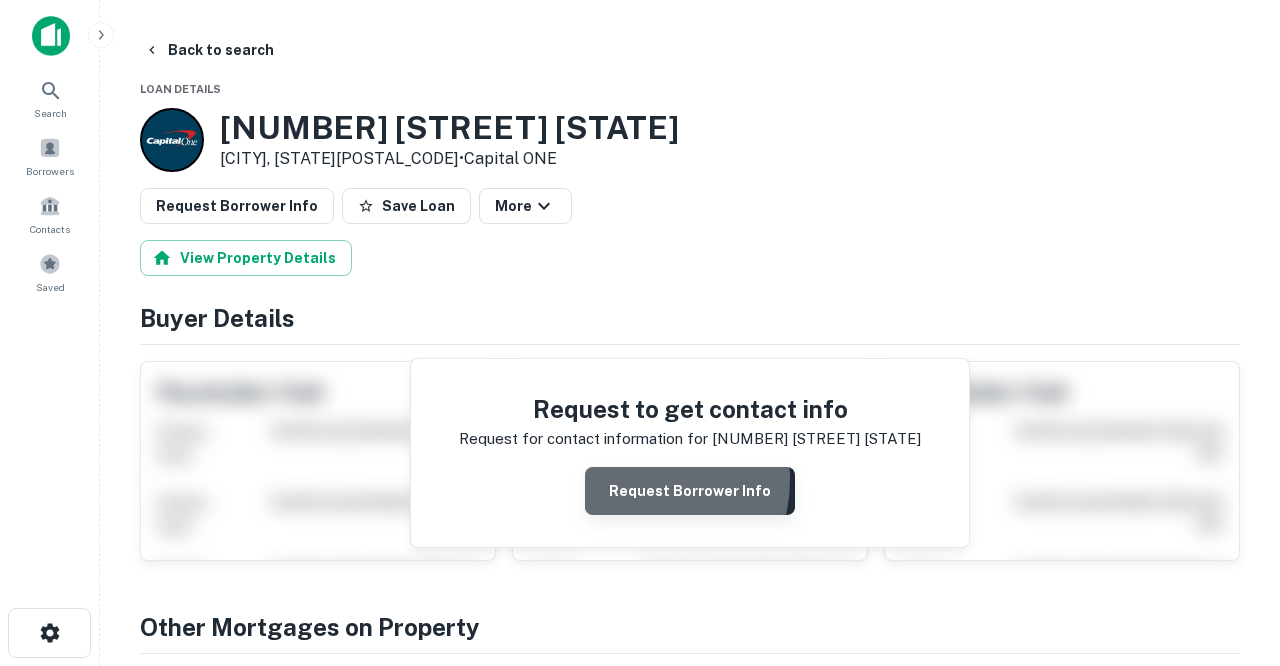 click on "Request Borrower Info" at bounding box center [690, 491] 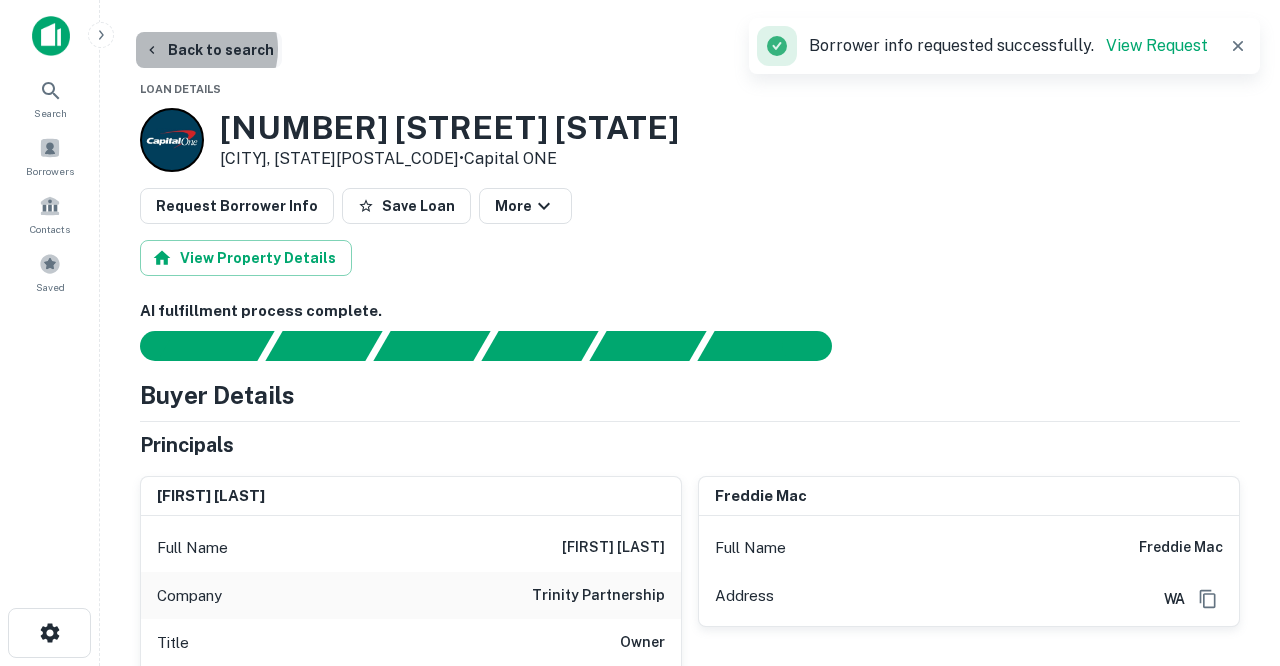 click on "Back to search" at bounding box center [209, 50] 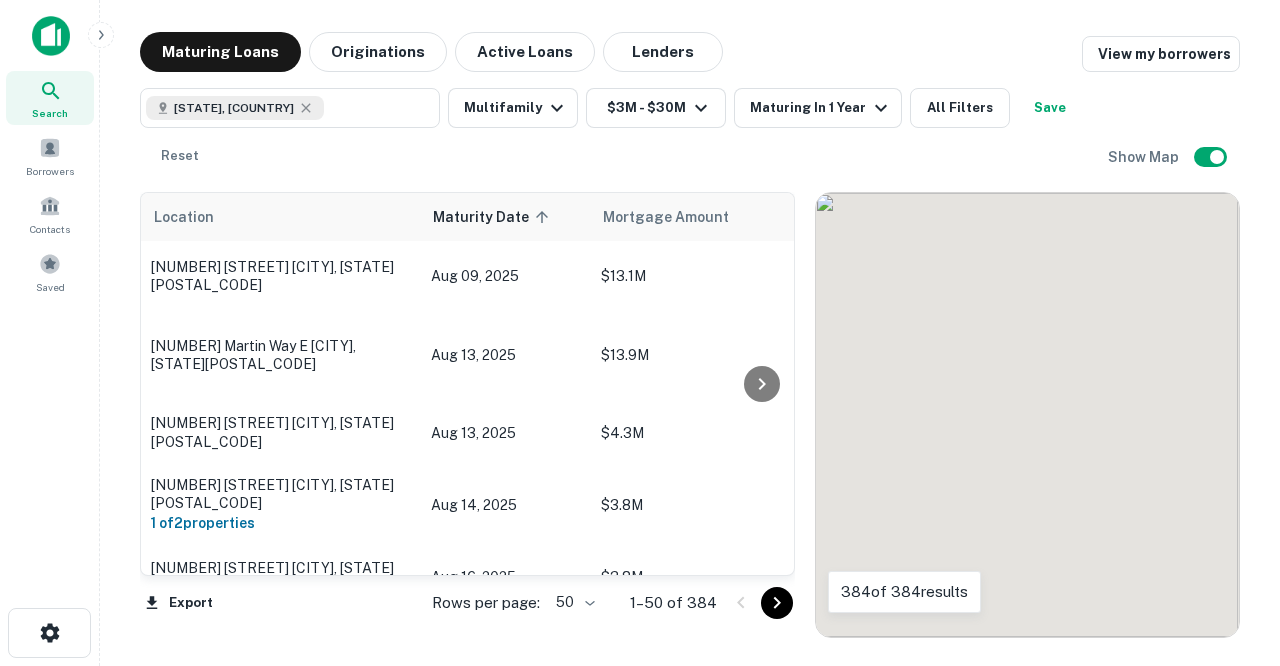 scroll, scrollTop: 3160, scrollLeft: 0, axis: vertical 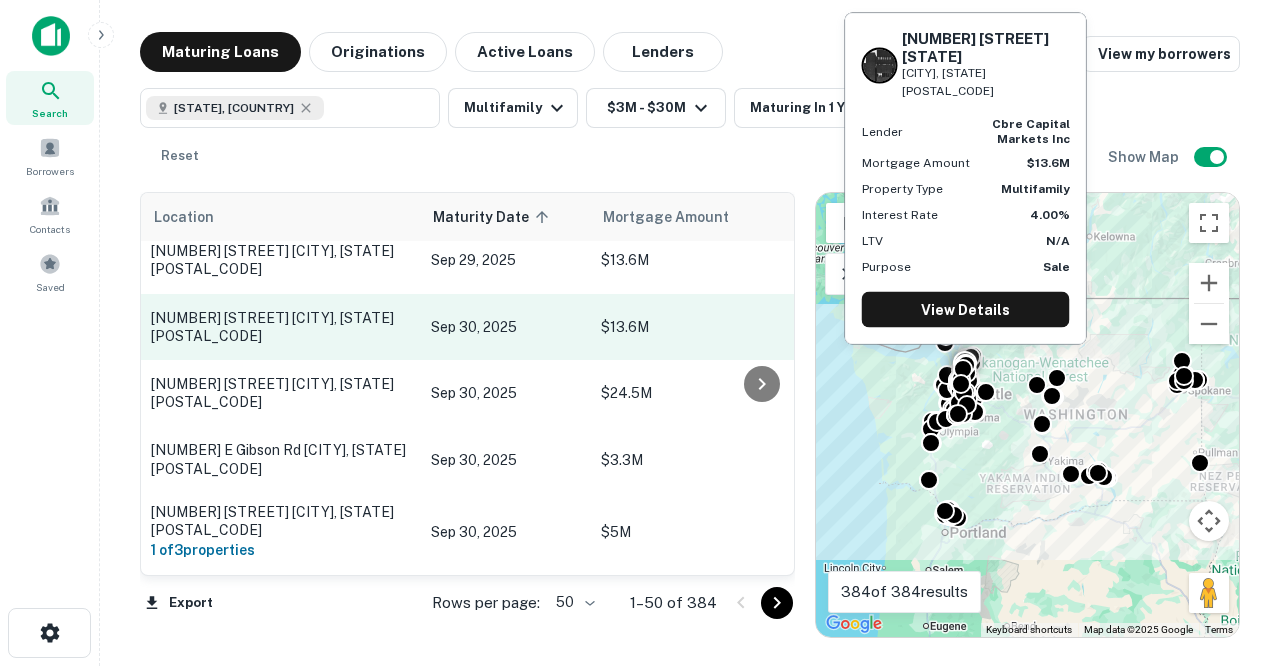 click on "[NUMBER] [STREET] [CITY], [STATE][POSTAL_CODE]" at bounding box center (281, 327) 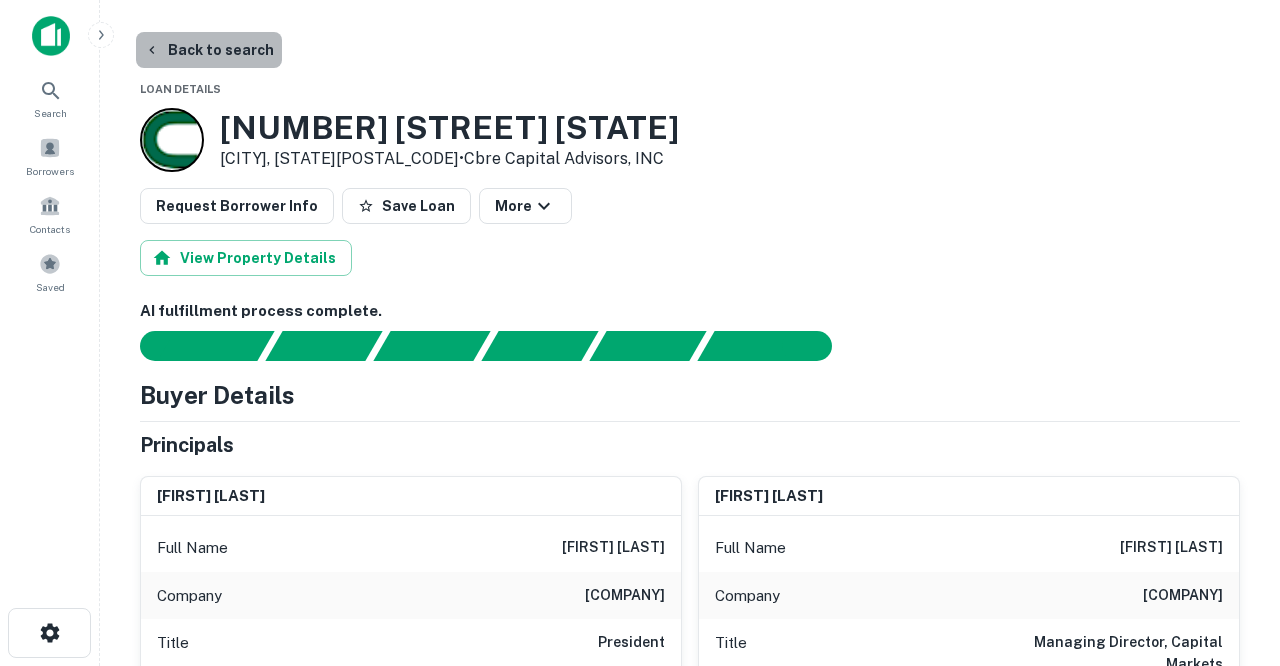 click on "Back to search" at bounding box center [209, 50] 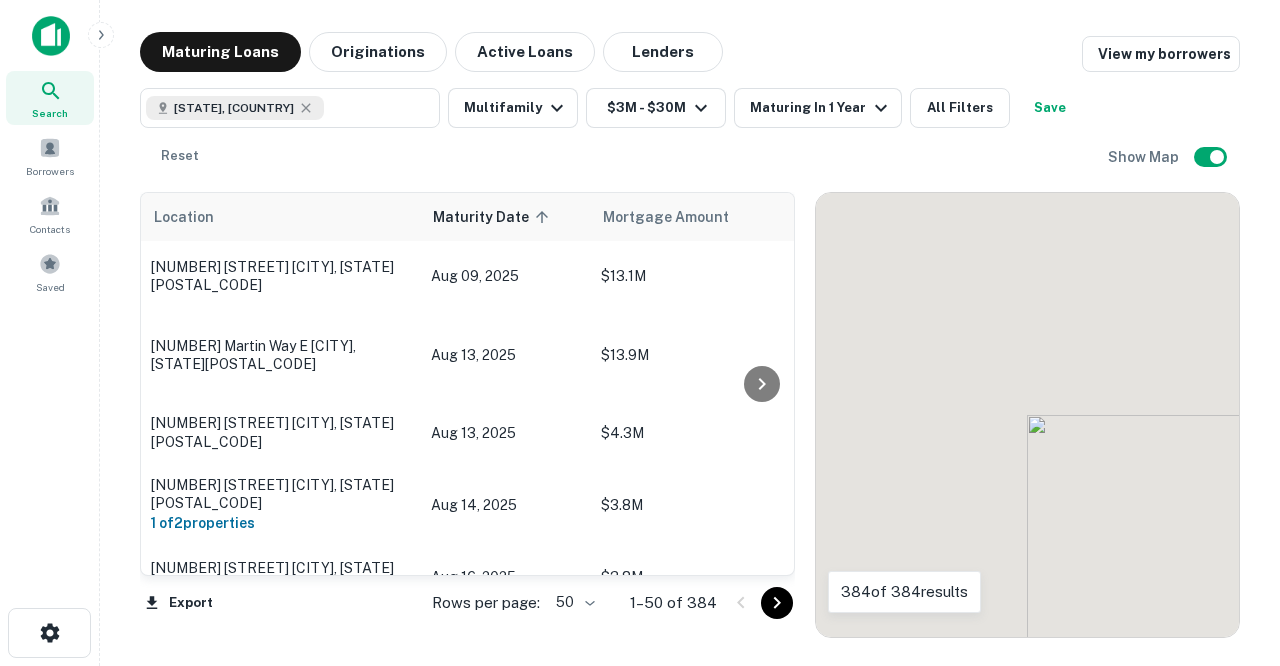 scroll, scrollTop: 3160, scrollLeft: 0, axis: vertical 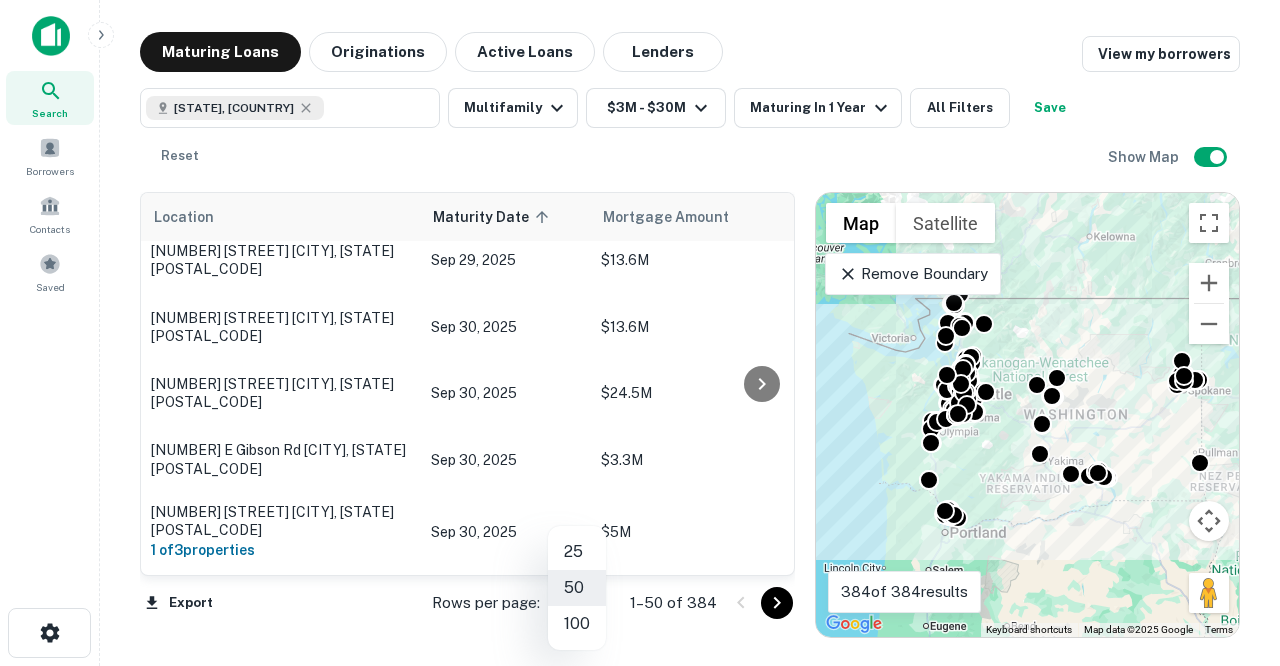 click on "[CITY], [STATE]  [DATE] $[NUMBER]M [COMPANY] [COMPANY] Request Borrower Info [COMPANY] Sale Multifamily Debt Fund - - [PERCENTAGE]% [YEAR] [NUMBER] [NUMBER] [NUMBER] [STREET] [CITY], [STATE][POSTAL_CODE]  [DATE] $[NUMBER]M [COMPANY] [COMPANY] Request Borrower Info [COMPANY] Sale Multifamily Debt Fund - - [PERCENTAGE]% [YEAR] [NUMBER] [NUMBER] [NUMBER] [STREET] [CITY], [STATE][POSTAL_CODE]  [DATE] $[NUMBER]M [COMPANY] [COMPANY] Request Borrower Info [COMPANY] Sale Multifamily Debt Fund - - [PERCENTAGE]% [YEAR] [NUMBER] [NUMBER] [NUMBER] [STREET] [CITY], [STATE][POSTAL_CODE]  [NUMBER] of  [NUMBER]  properties [DATE] $[NUMBER]M [COMPANY] [COMPANY]" at bounding box center (640, 333) 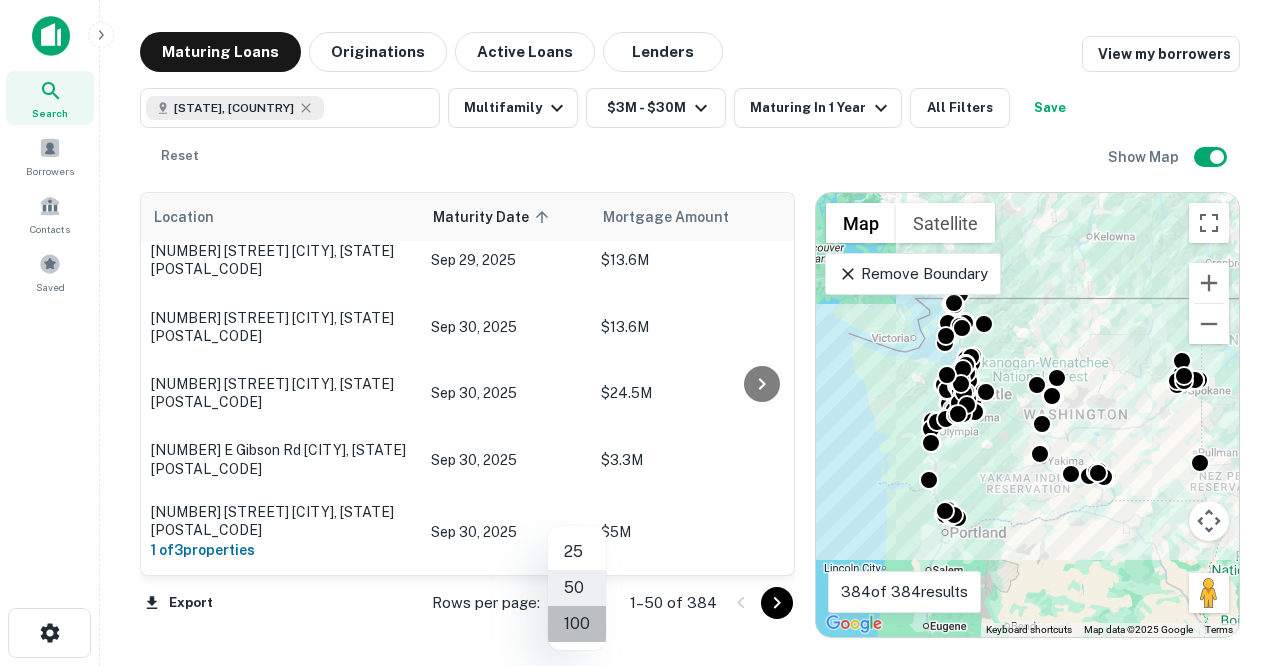 click on "100" at bounding box center (577, 624) 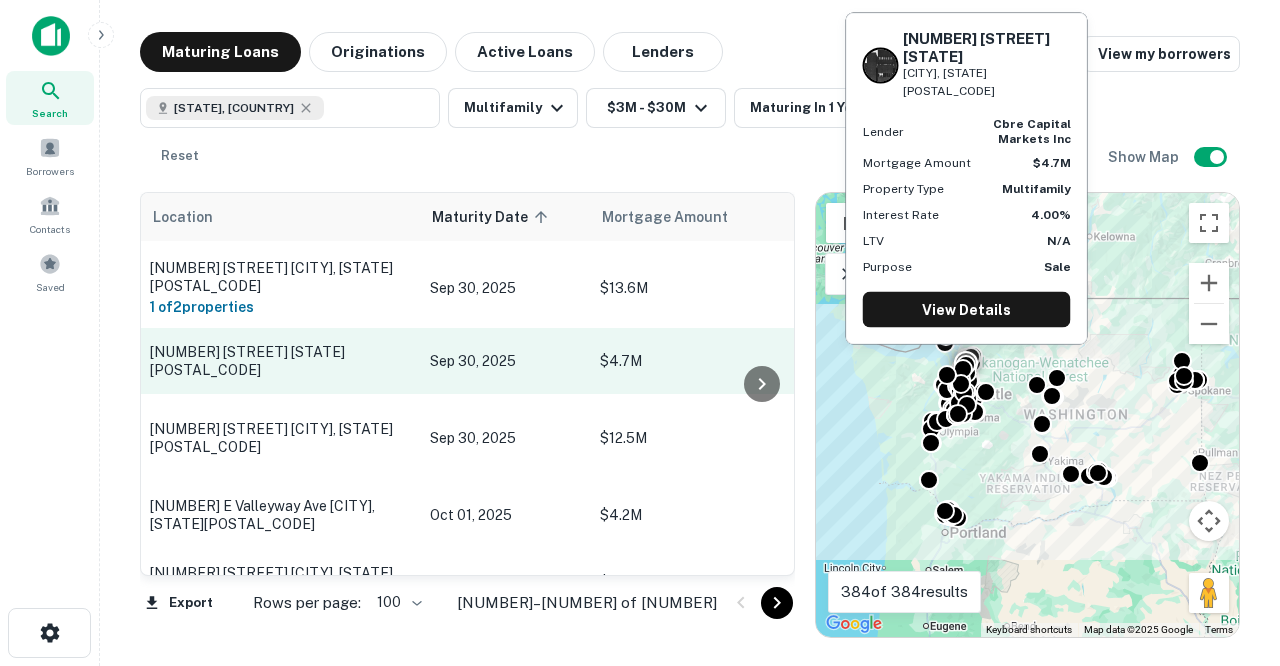 scroll, scrollTop: 3483, scrollLeft: 1, axis: both 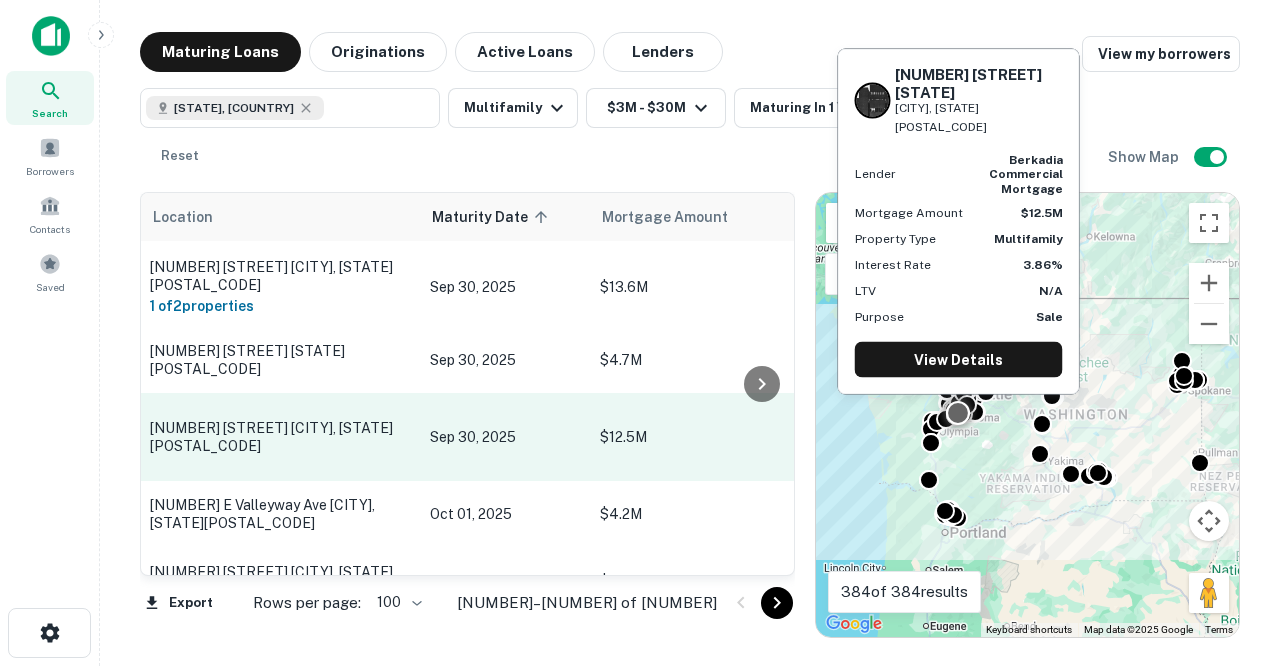 click on "[NUMBER] [STREET] [CITY], [STATE][POSTAL_CODE]" at bounding box center (280, 437) 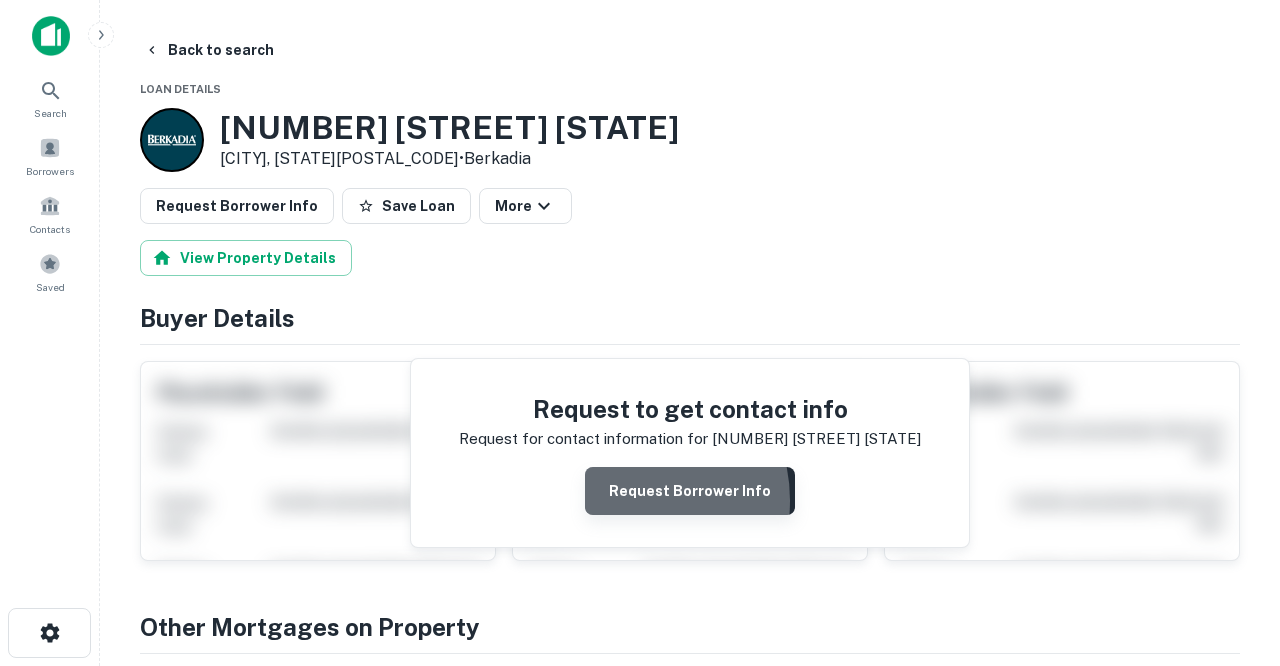 click on "Request Borrower Info" at bounding box center [690, 491] 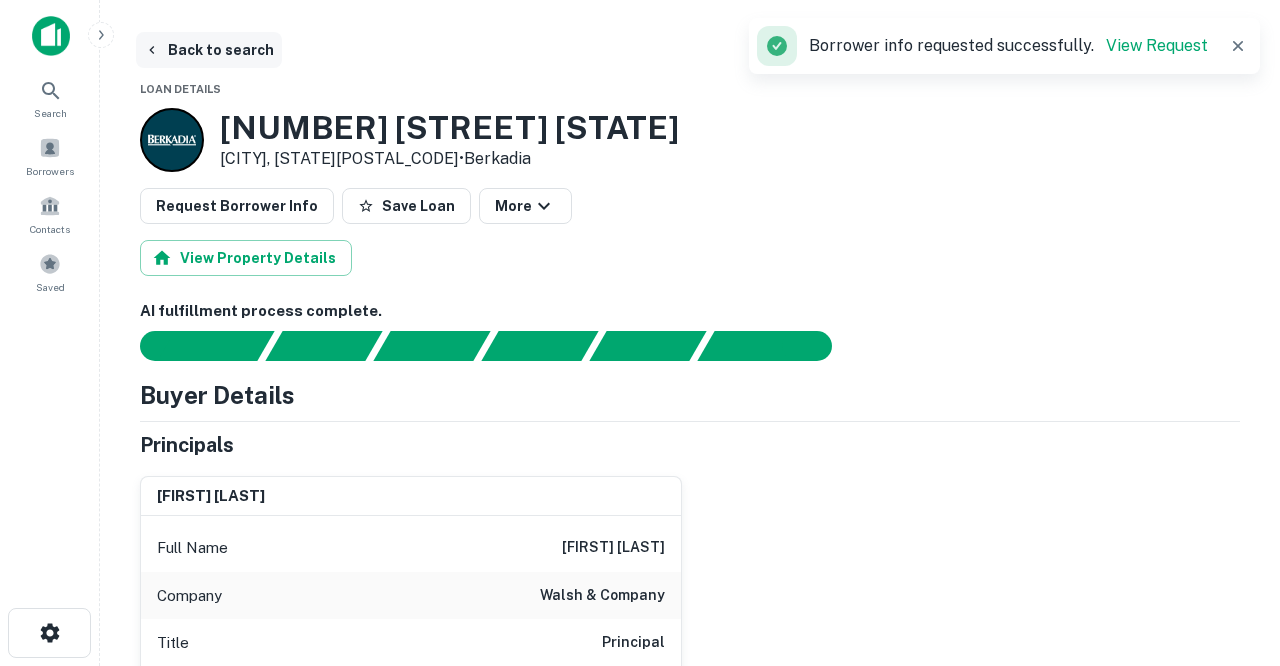 click on "Back to search" at bounding box center (209, 50) 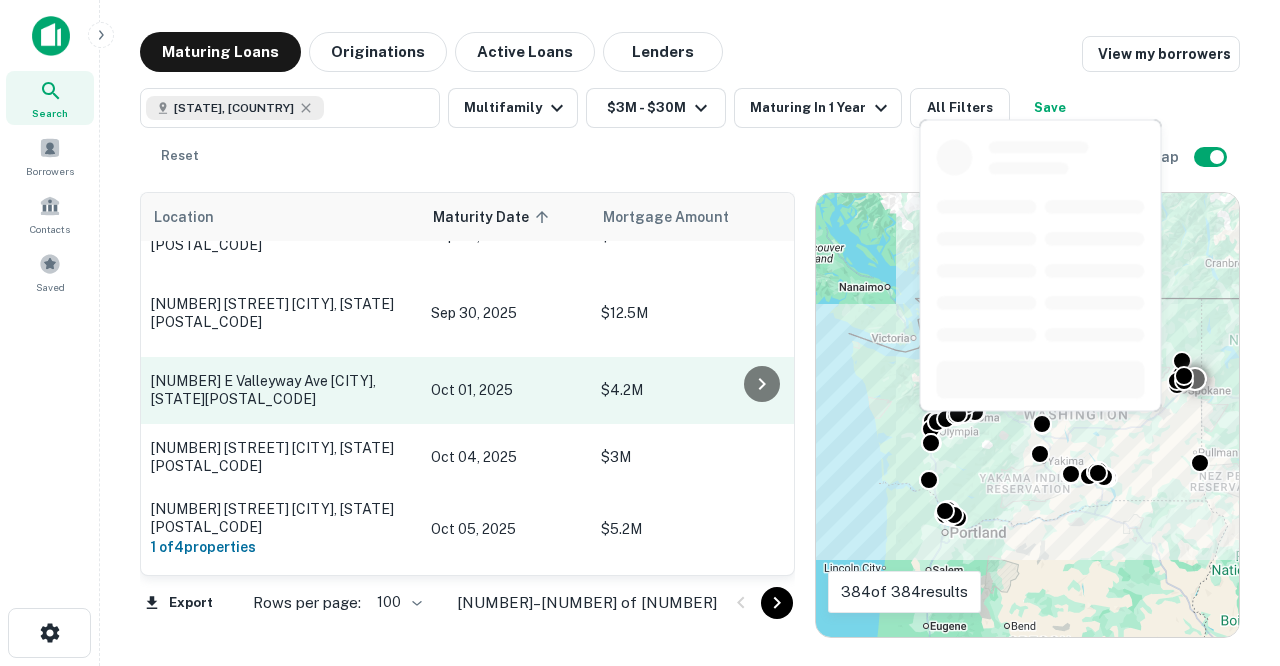 scroll, scrollTop: 3614, scrollLeft: 0, axis: vertical 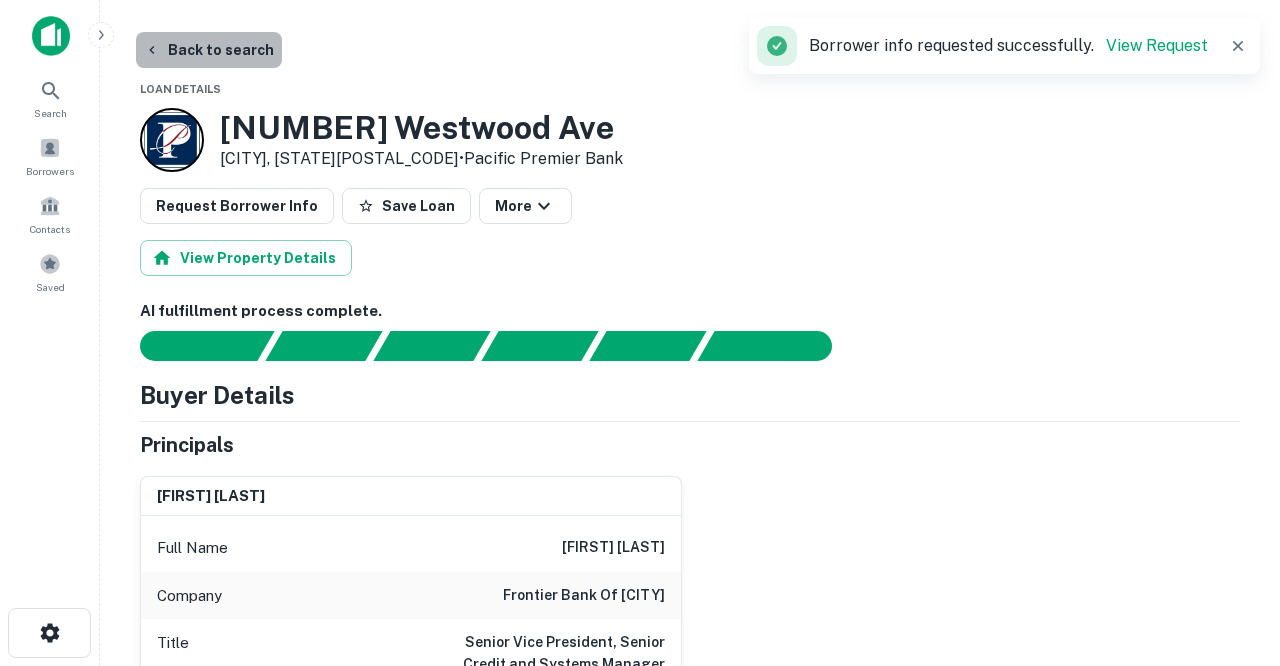 click on "Back to search" at bounding box center (209, 50) 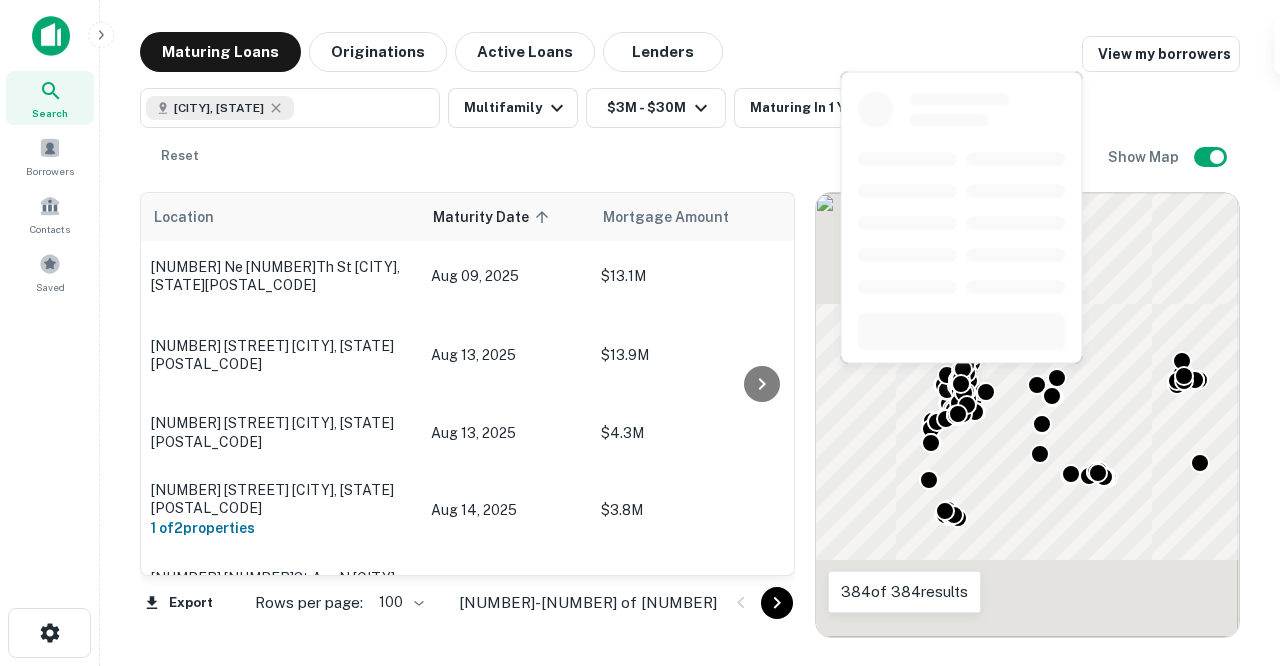 scroll, scrollTop: 4627, scrollLeft: 0, axis: vertical 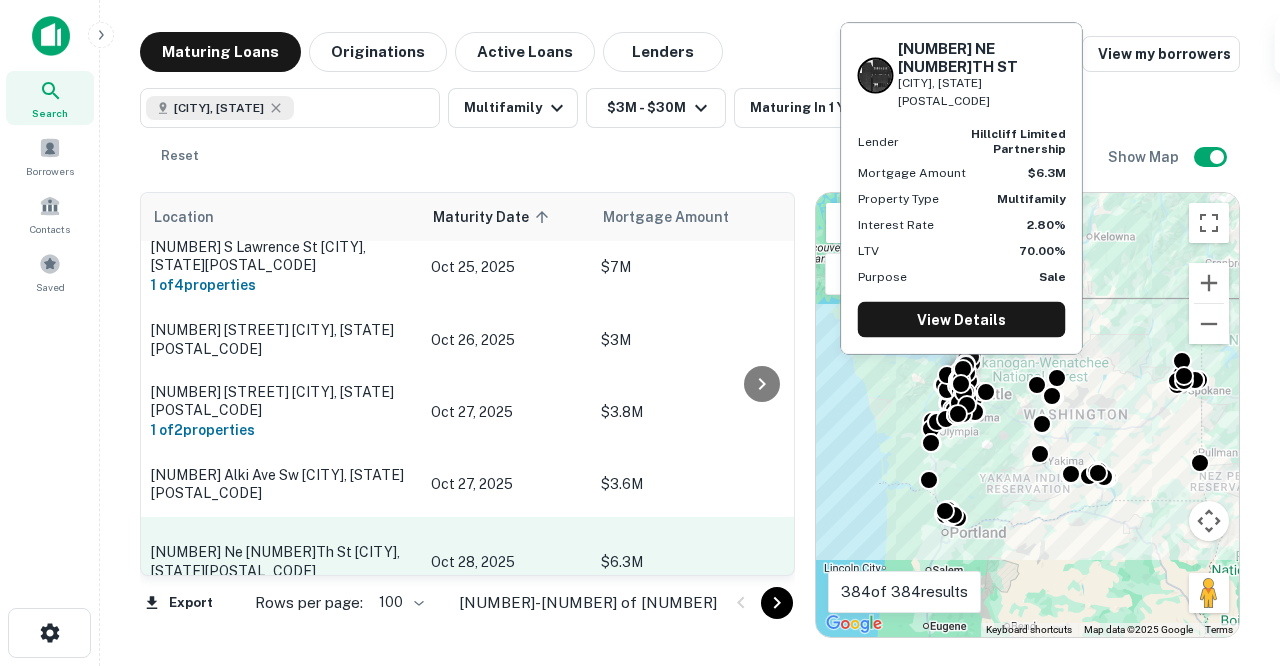 click on "[NUMBER] [STREET] [CITY], [STATE][POSTAL_CODE]" at bounding box center (281, 561) 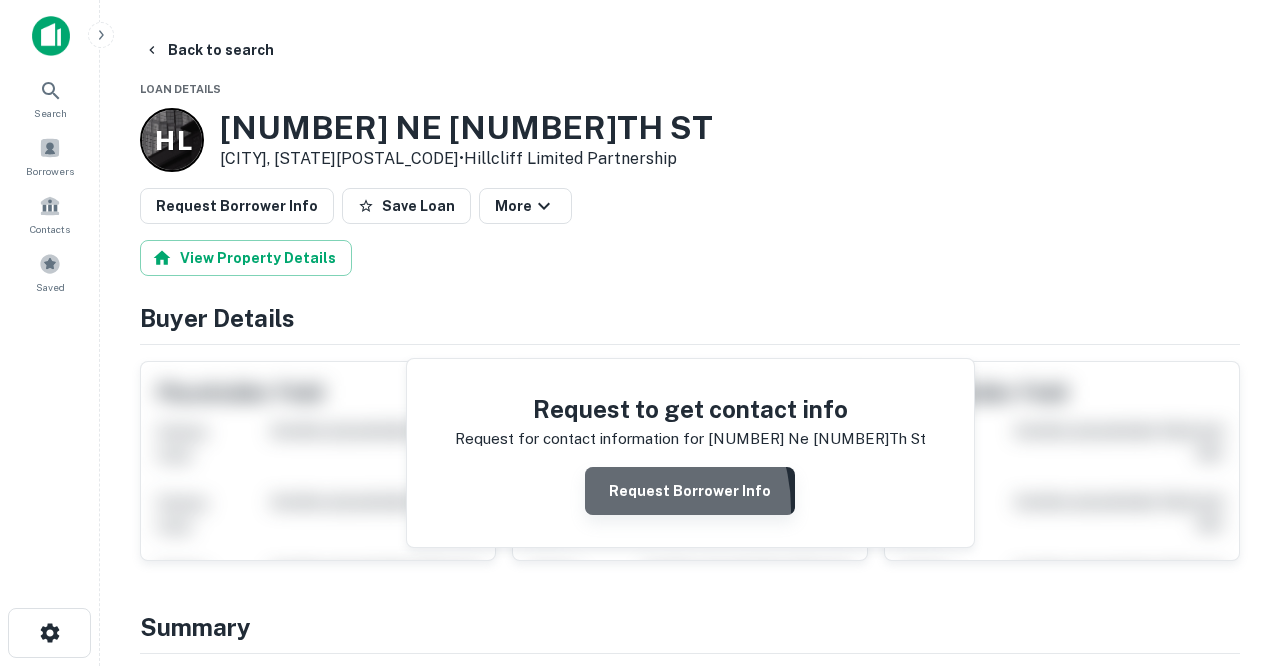 click on "Request Borrower Info" at bounding box center (690, 491) 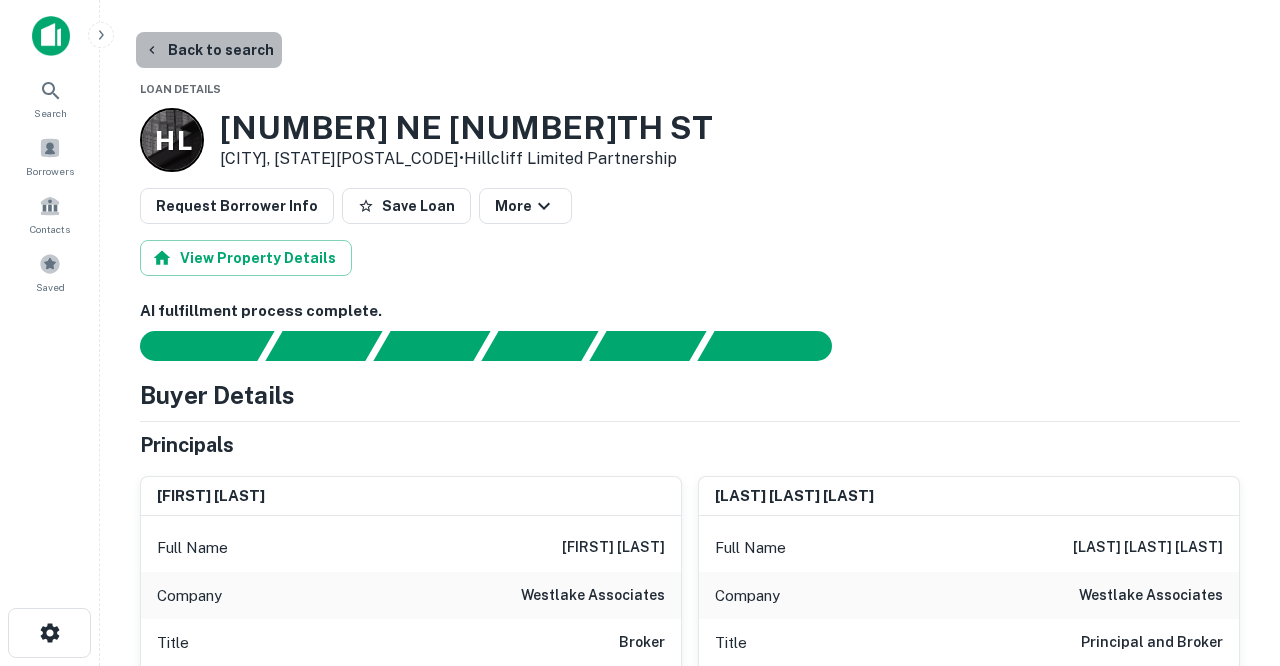 click on "Back to search" at bounding box center [209, 50] 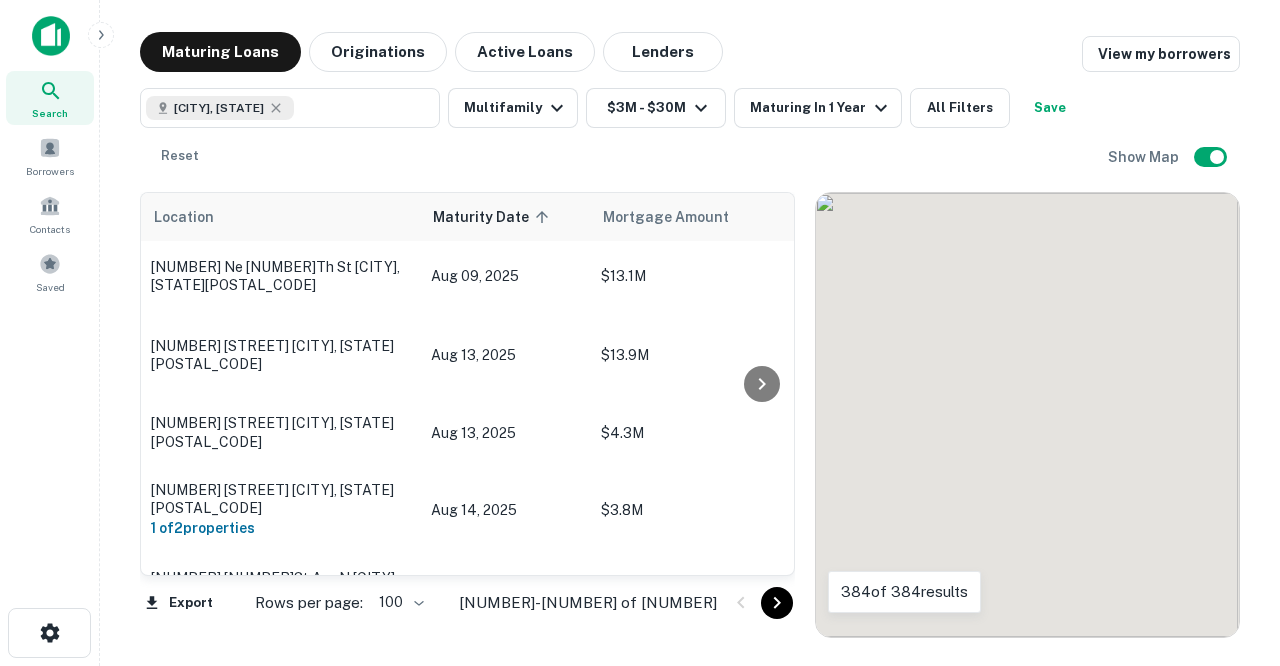 scroll, scrollTop: 4627, scrollLeft: 0, axis: vertical 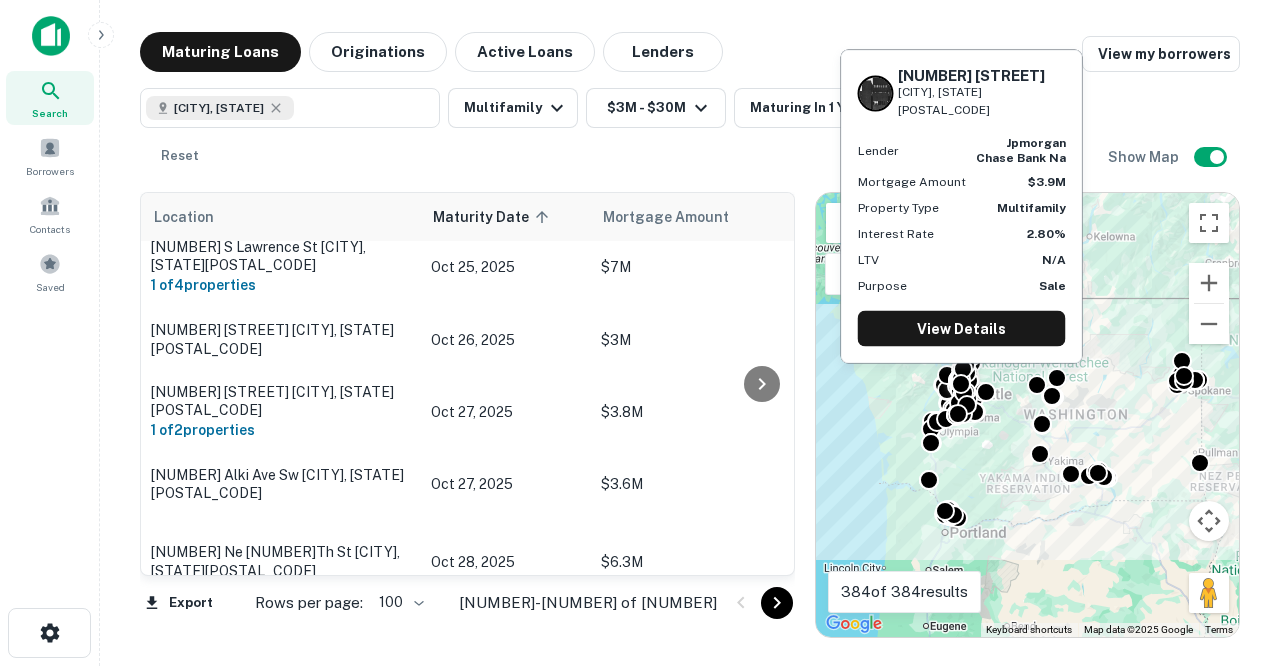 click on "[NUMBER] [STREET] [CITY], [STATE][POSTAL_CODE]" at bounding box center [281, 705] 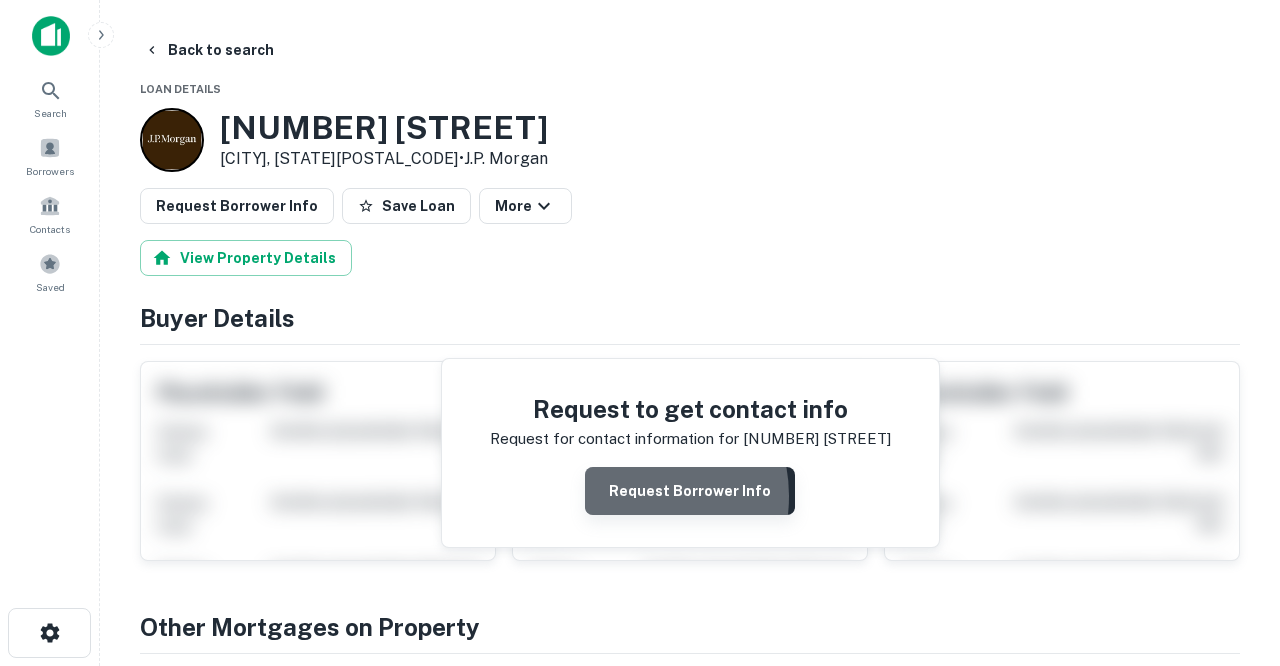 click on "Request Borrower Info" at bounding box center (690, 491) 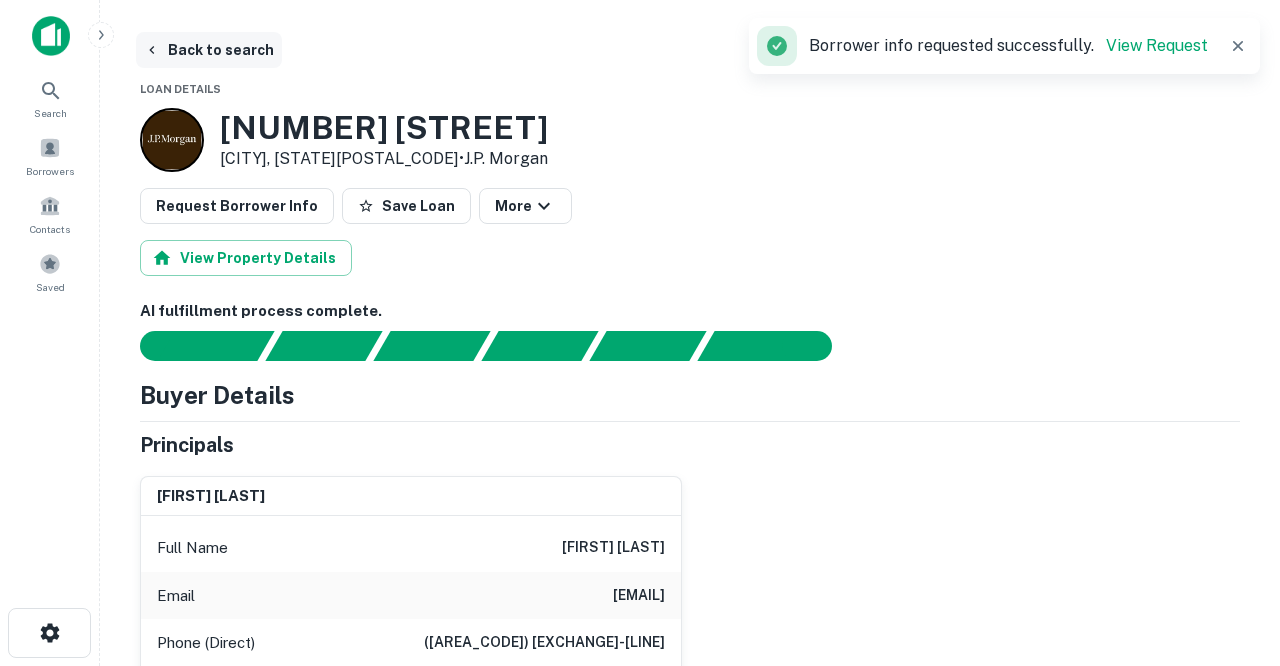 click on "Back to search" at bounding box center [209, 50] 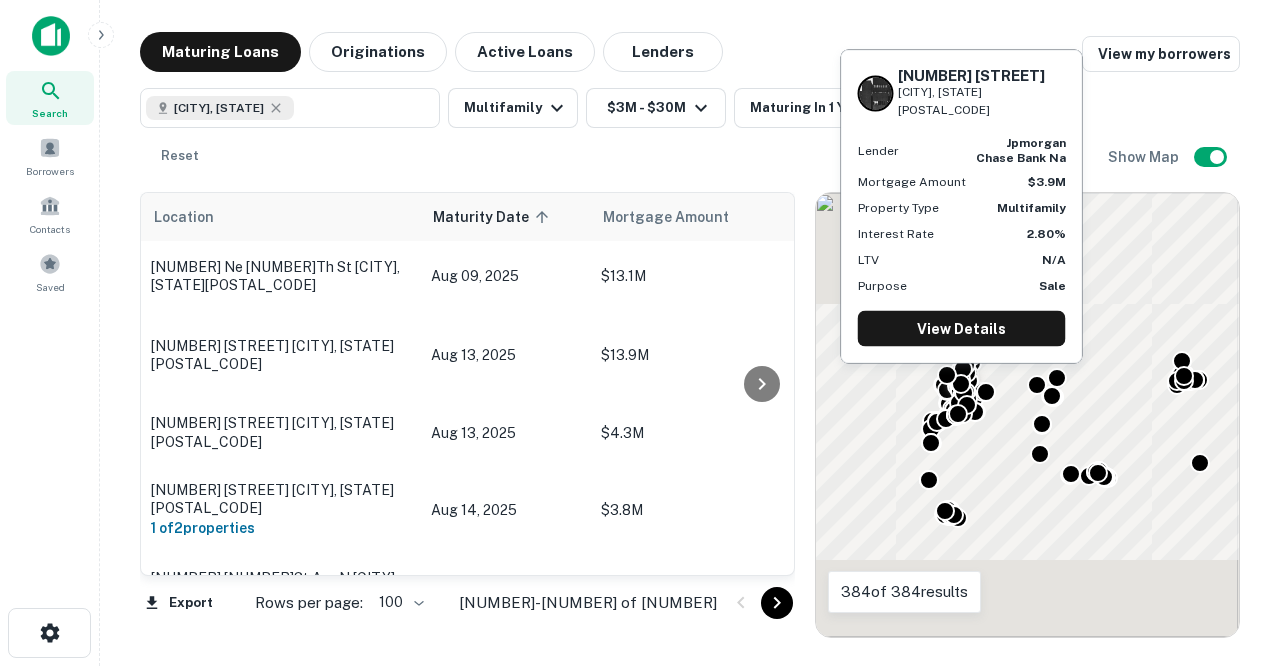 scroll, scrollTop: 4730, scrollLeft: 0, axis: vertical 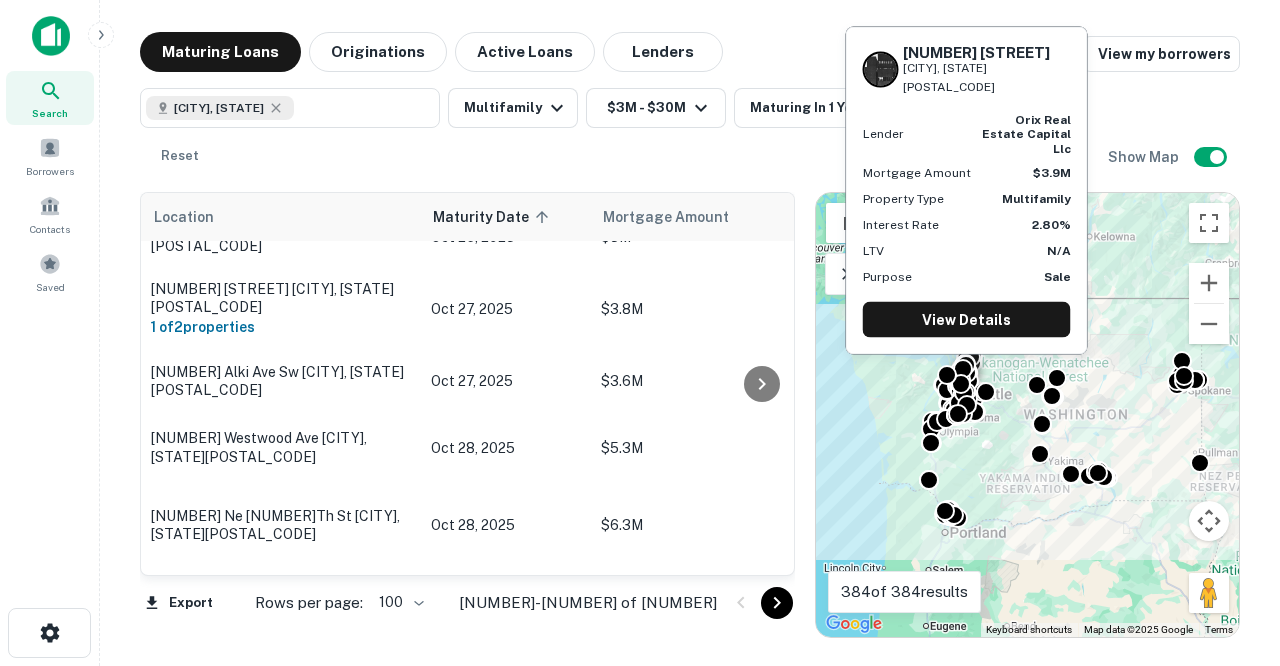 click on "[NUMBER] [STREET] [CITY], [STATE][POSTAL_CODE]" at bounding box center (281, 669) 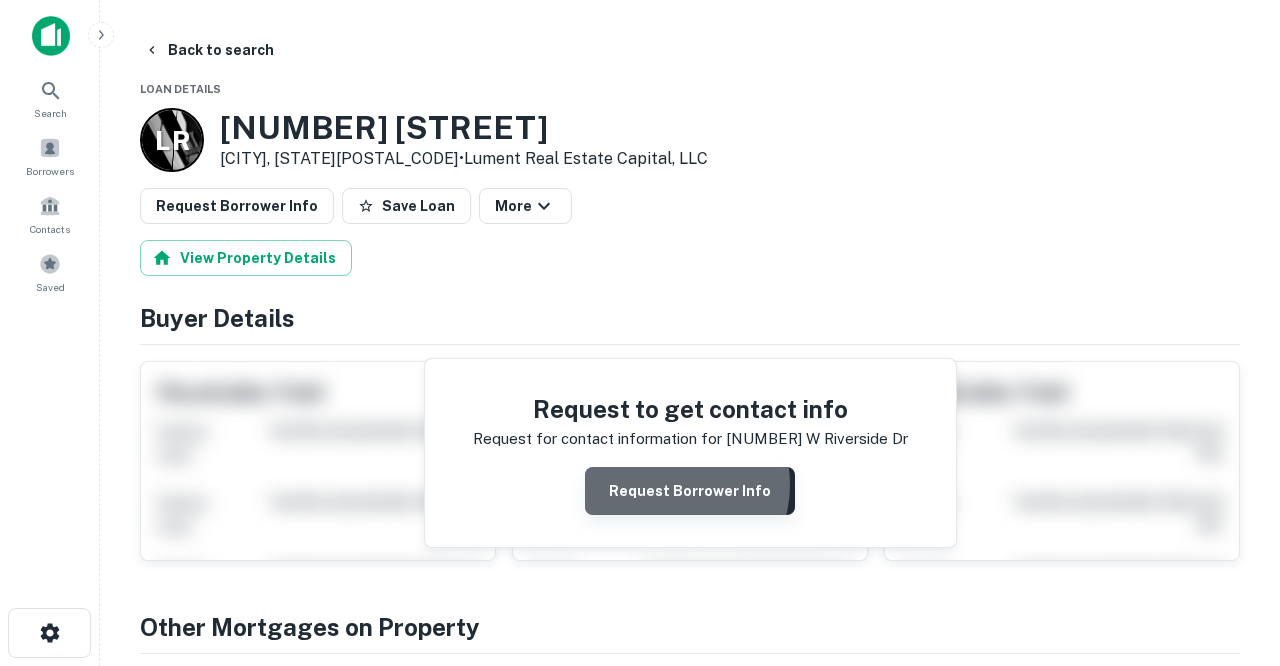 click on "Request Borrower Info" at bounding box center [690, 491] 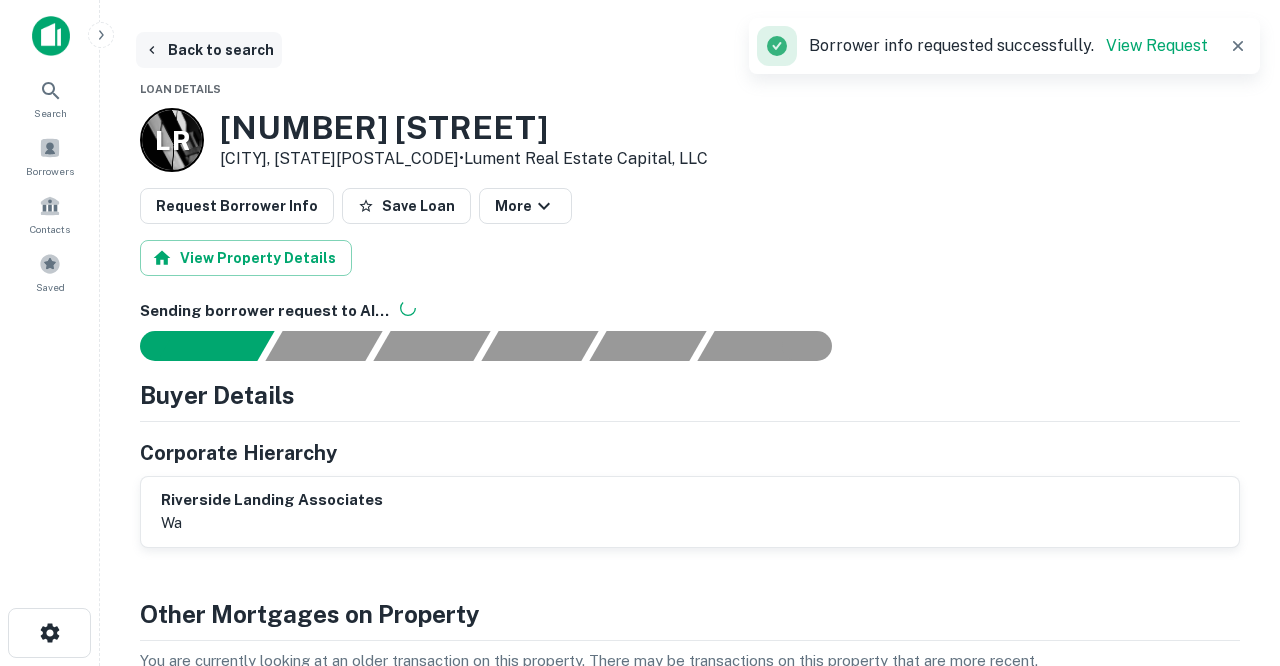 click on "Back to search" at bounding box center [209, 50] 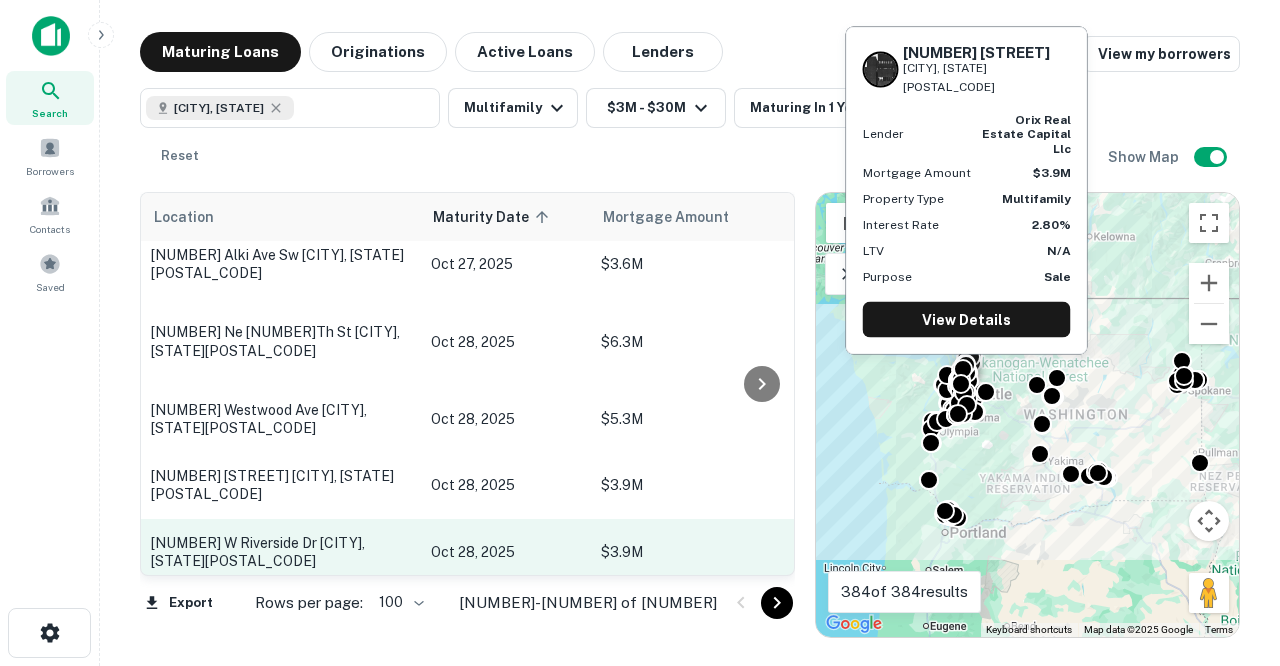scroll, scrollTop: 4853, scrollLeft: 0, axis: vertical 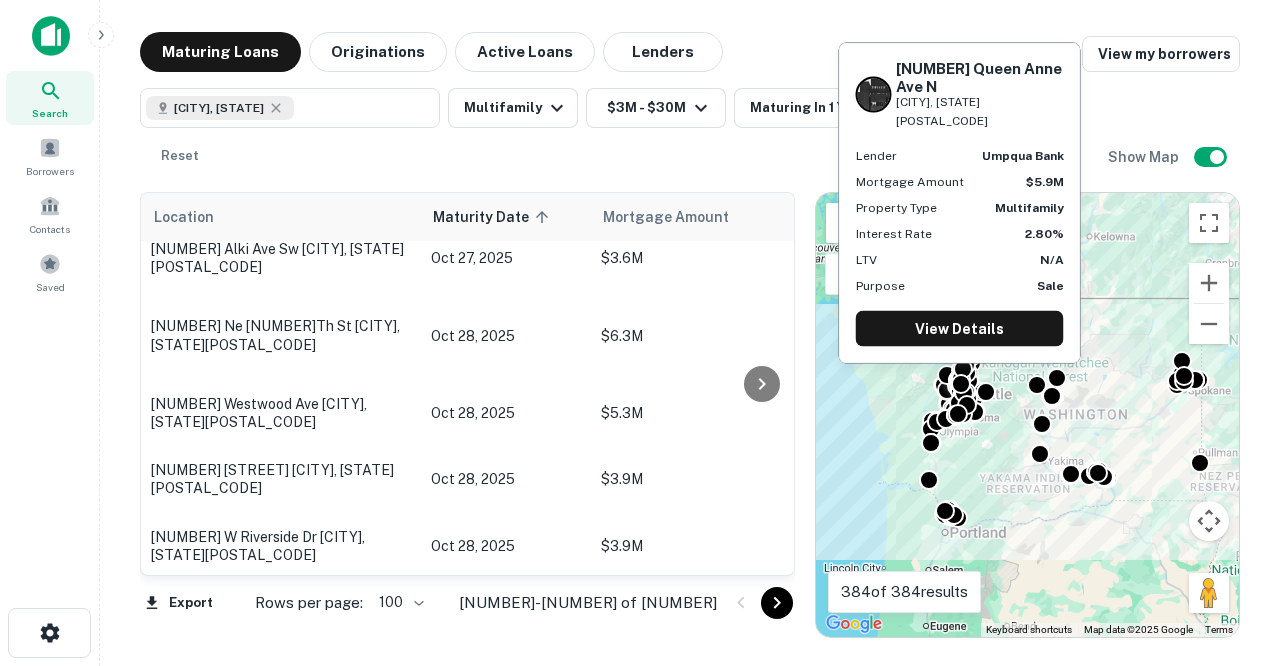 click on "[NUMBER] [STREET] [CITY], [STATE][POSTAL_CODE]" at bounding box center [281, 623] 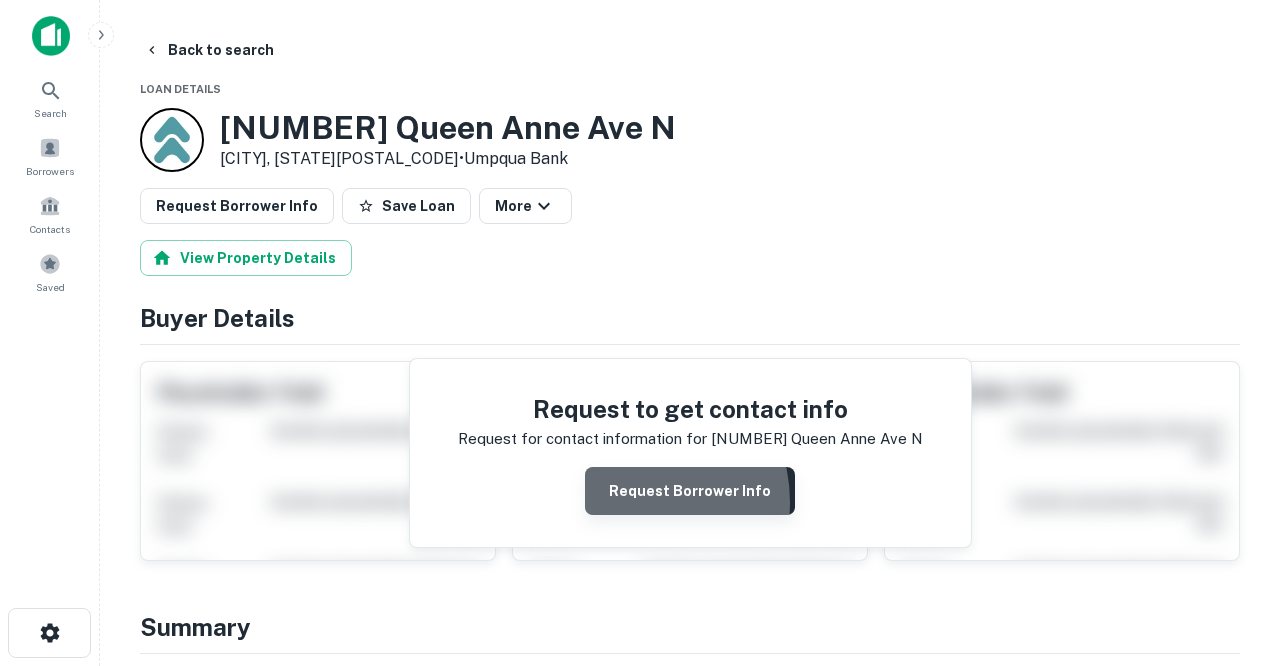 click on "Request Borrower Info" at bounding box center (690, 491) 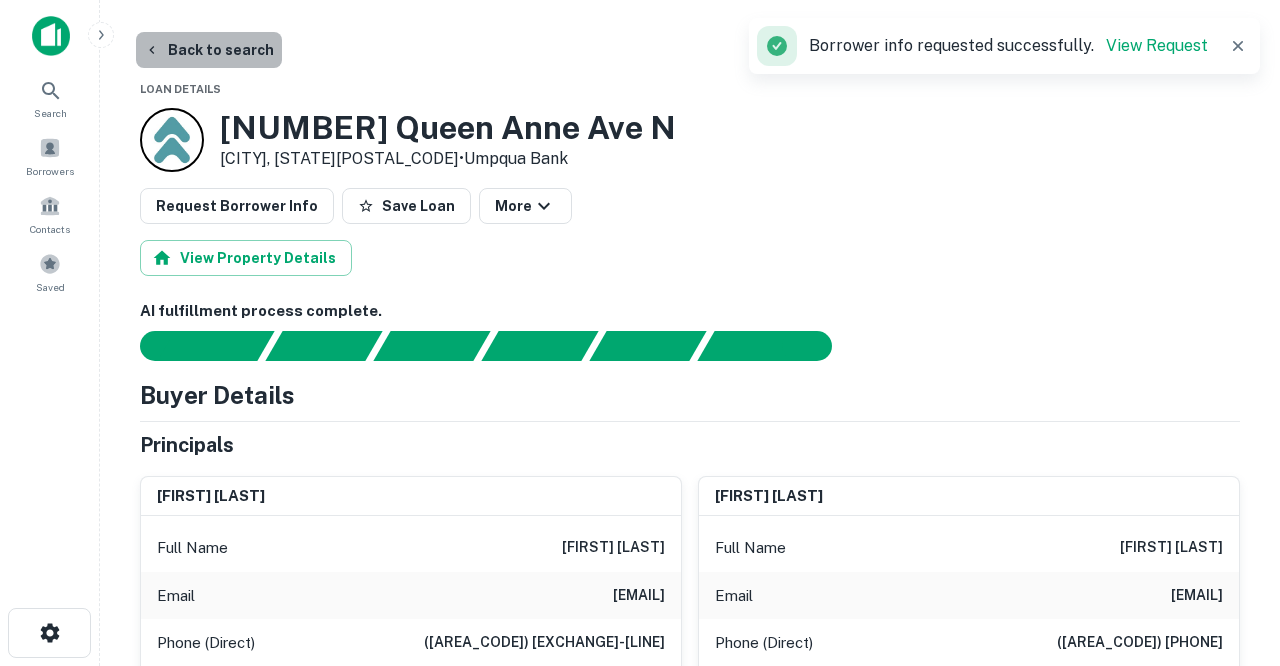 click on "Back to search" at bounding box center (209, 50) 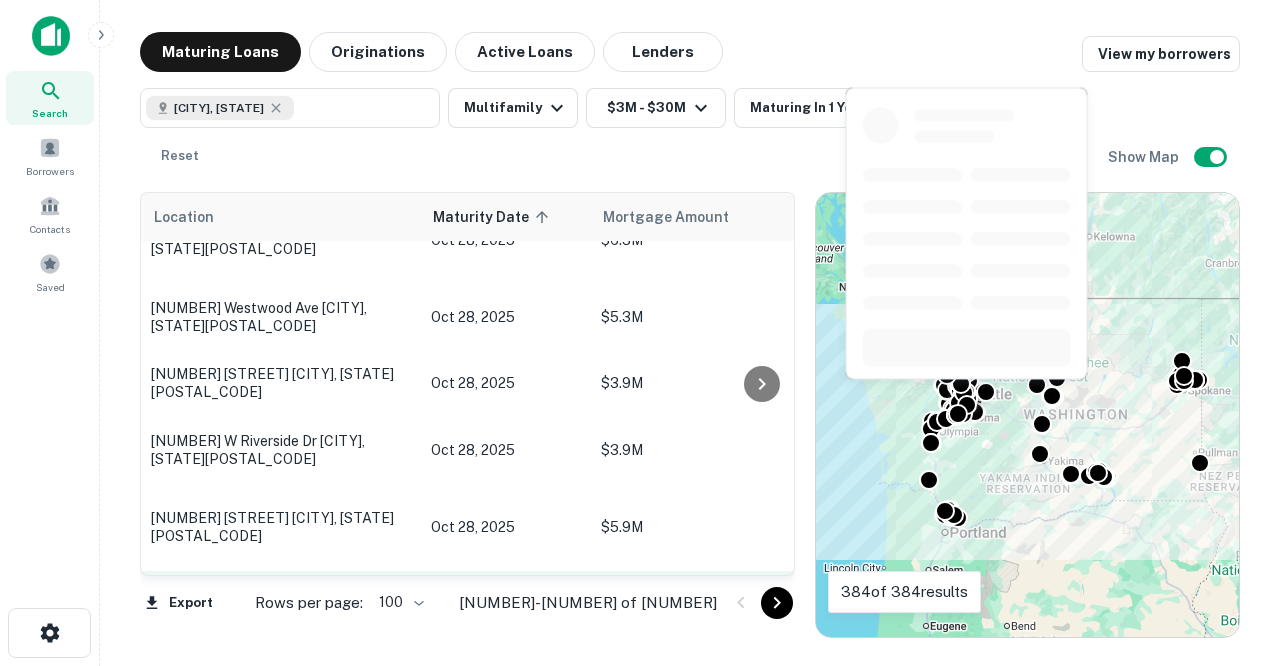 scroll, scrollTop: 4978, scrollLeft: 0, axis: vertical 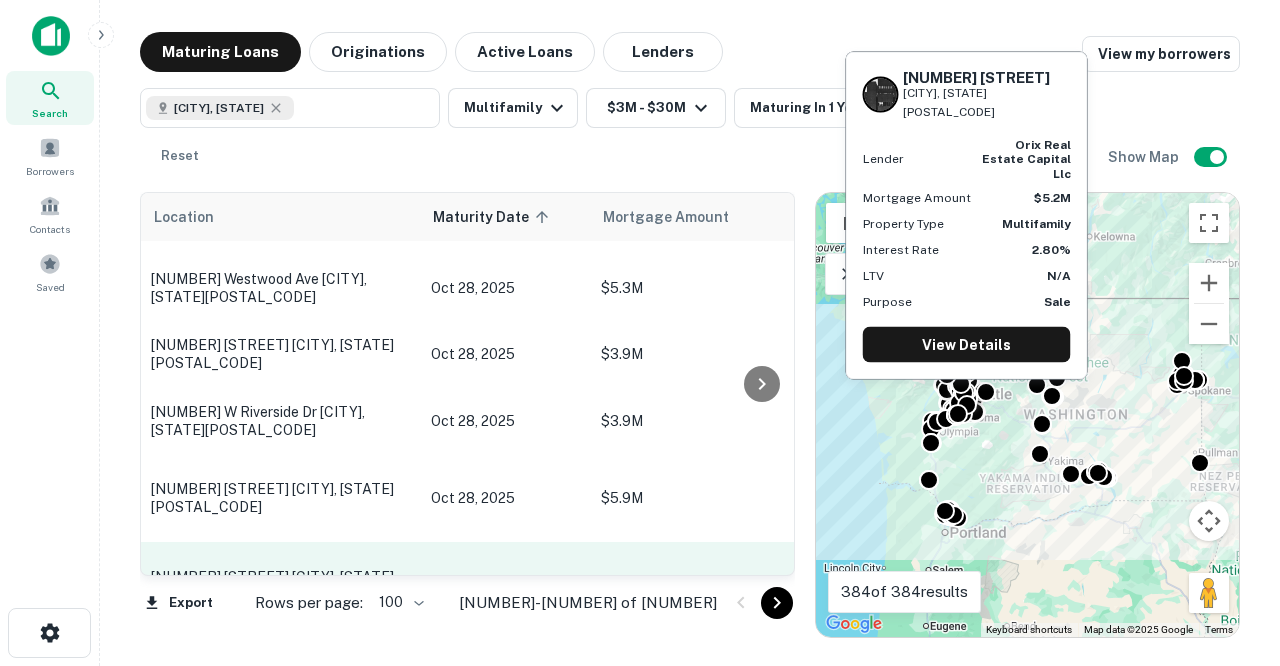 click on "[NUMBER] [STREET] [CITY], [STATE][POSTAL_CODE]" at bounding box center (281, 586) 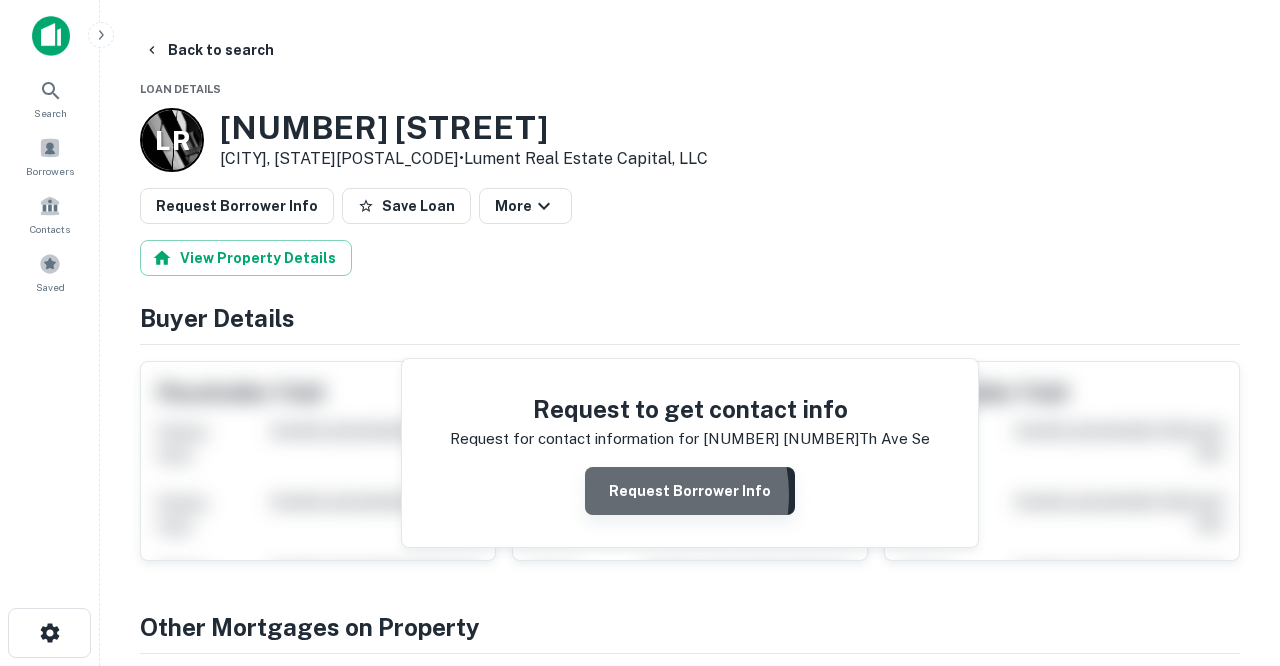 click on "Request Borrower Info" at bounding box center [690, 491] 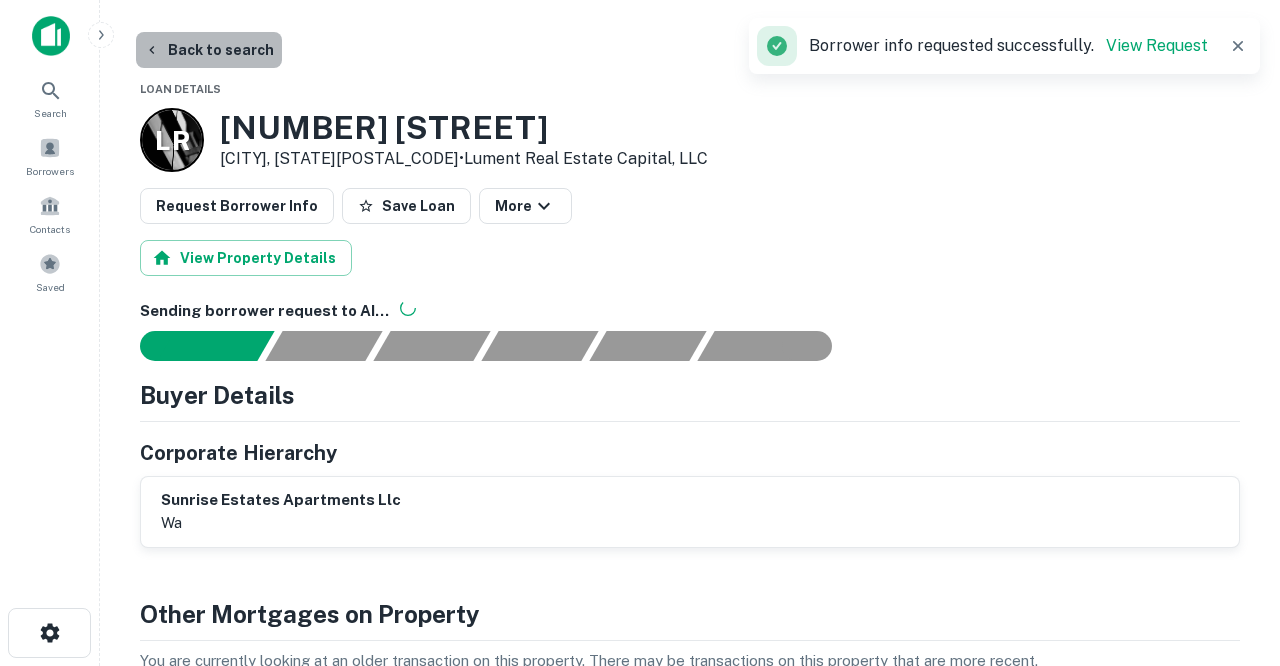 click on "Back to search" at bounding box center [209, 50] 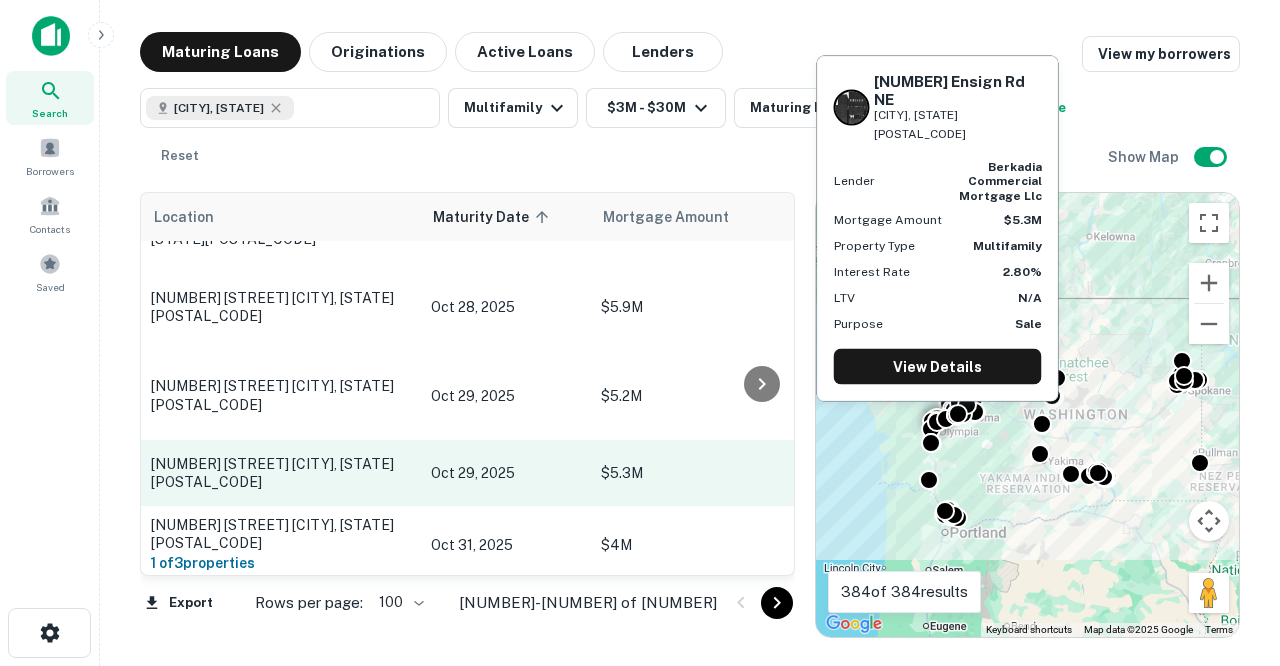 scroll, scrollTop: 5170, scrollLeft: 0, axis: vertical 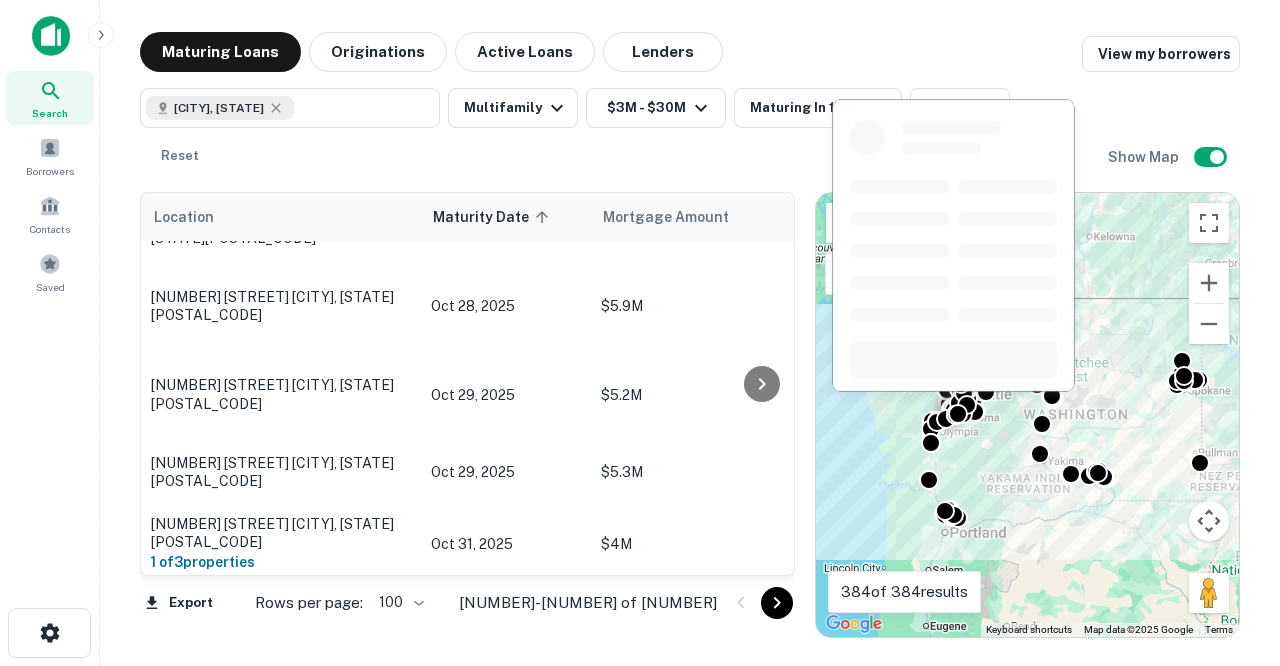 click on "[NUMBER] Orchard St W [CITY], [STATE][POSTAL_CODE]" at bounding box center [281, 611] 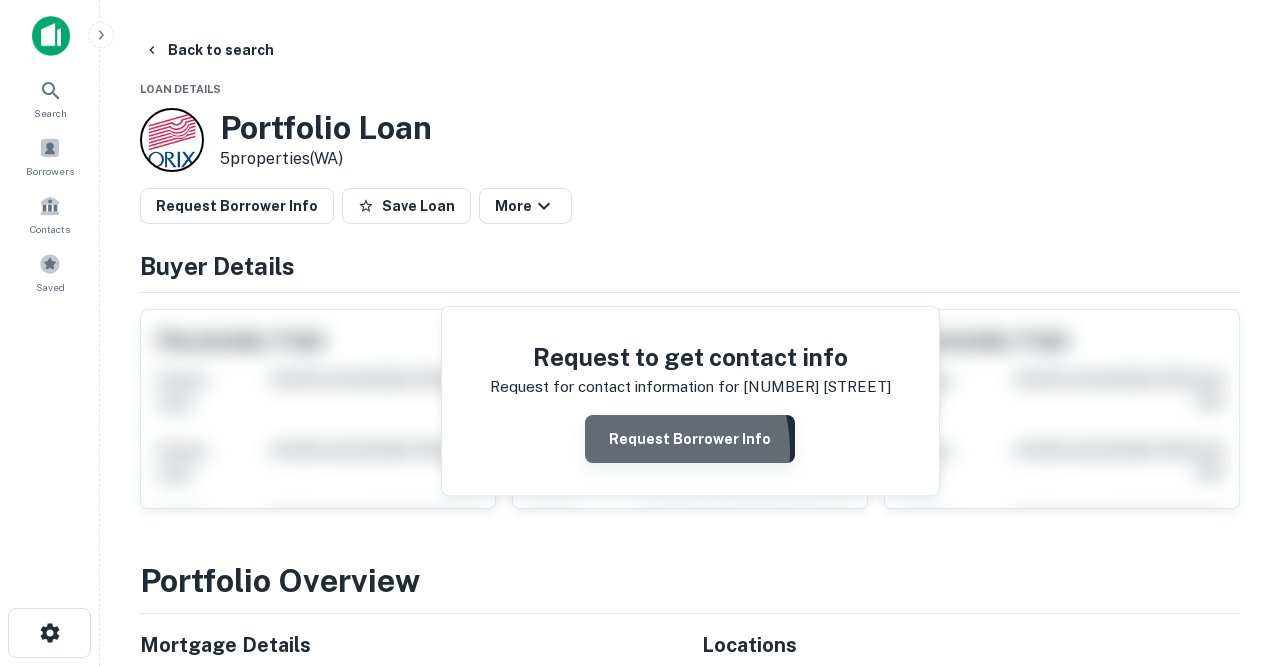 click on "Request Borrower Info" at bounding box center (690, 439) 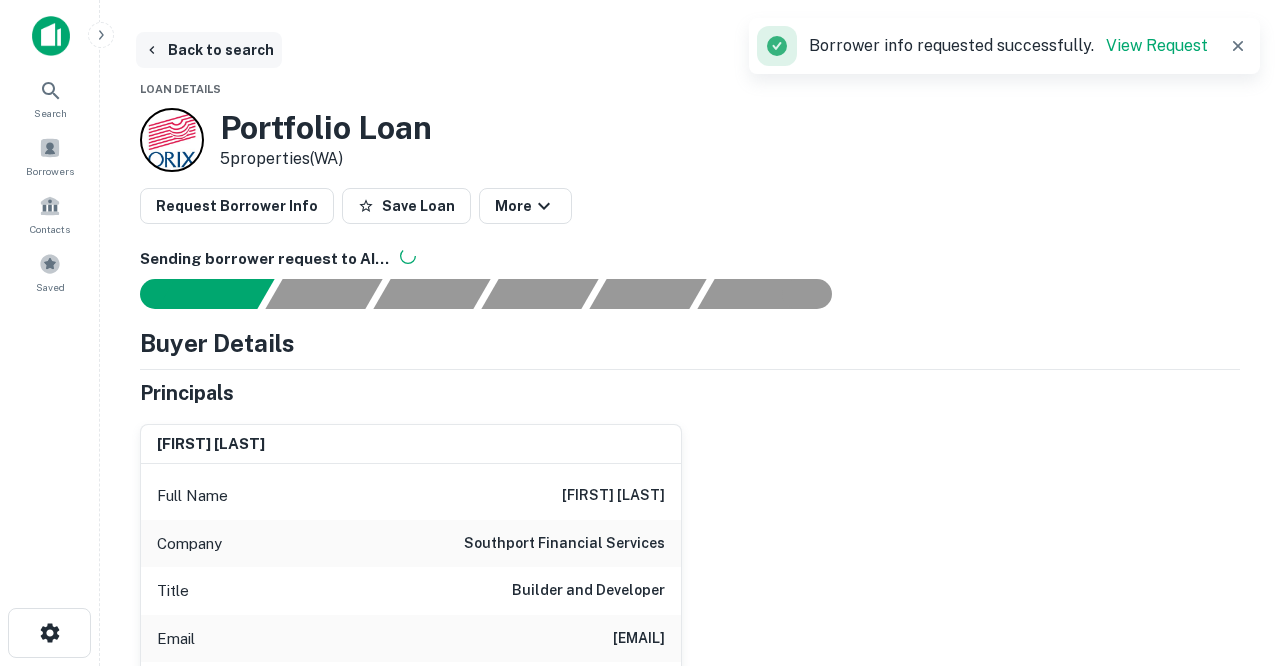 click on "Back to search" at bounding box center (209, 50) 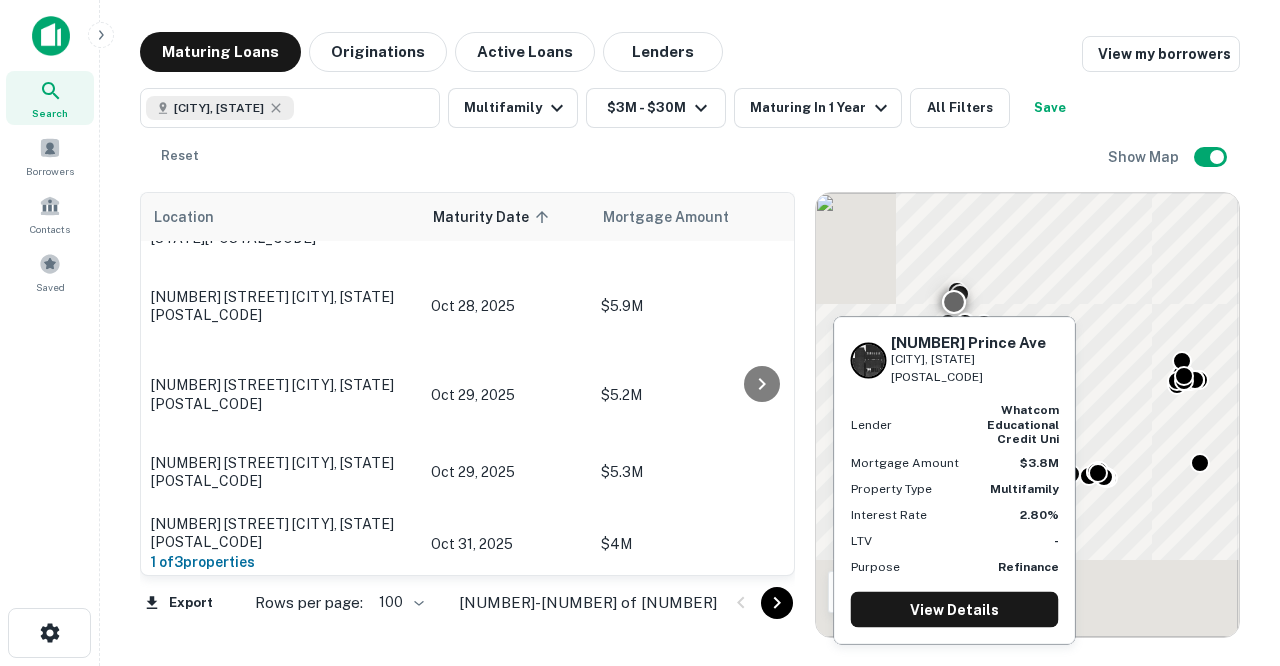 scroll, scrollTop: 5246, scrollLeft: 0, axis: vertical 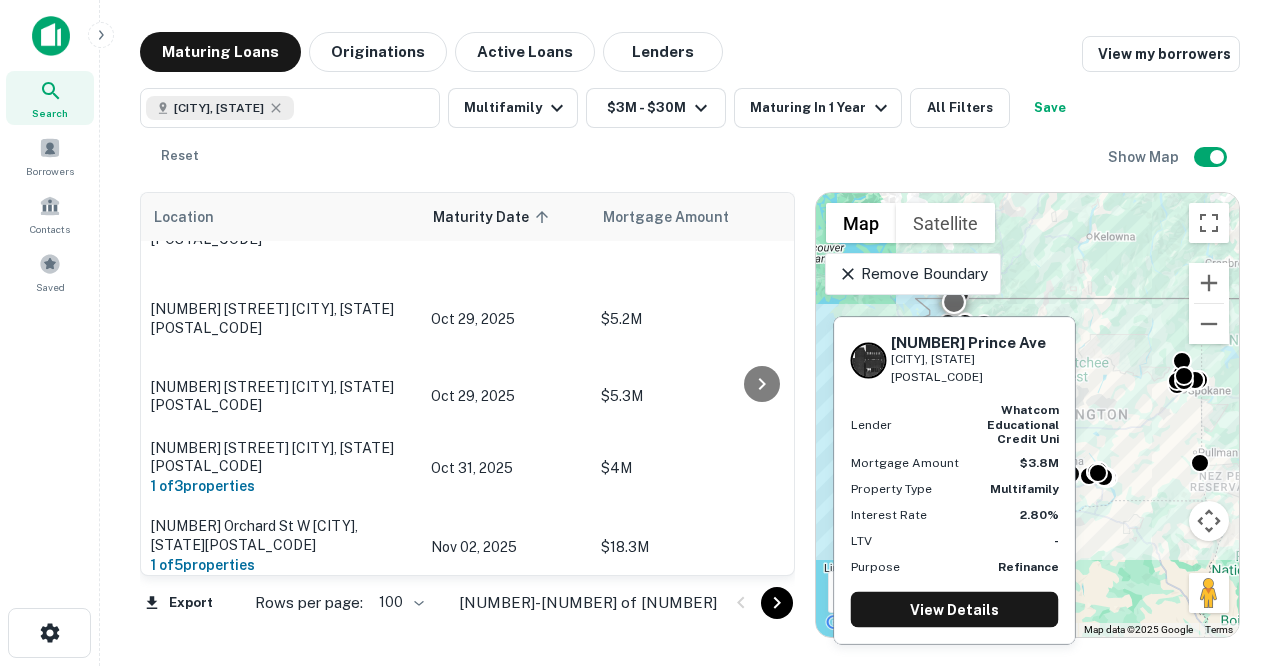 click on "[NUMBER] [STREET] [CITY], [STATE][POSTAL_CODE]" at bounding box center (281, 619) 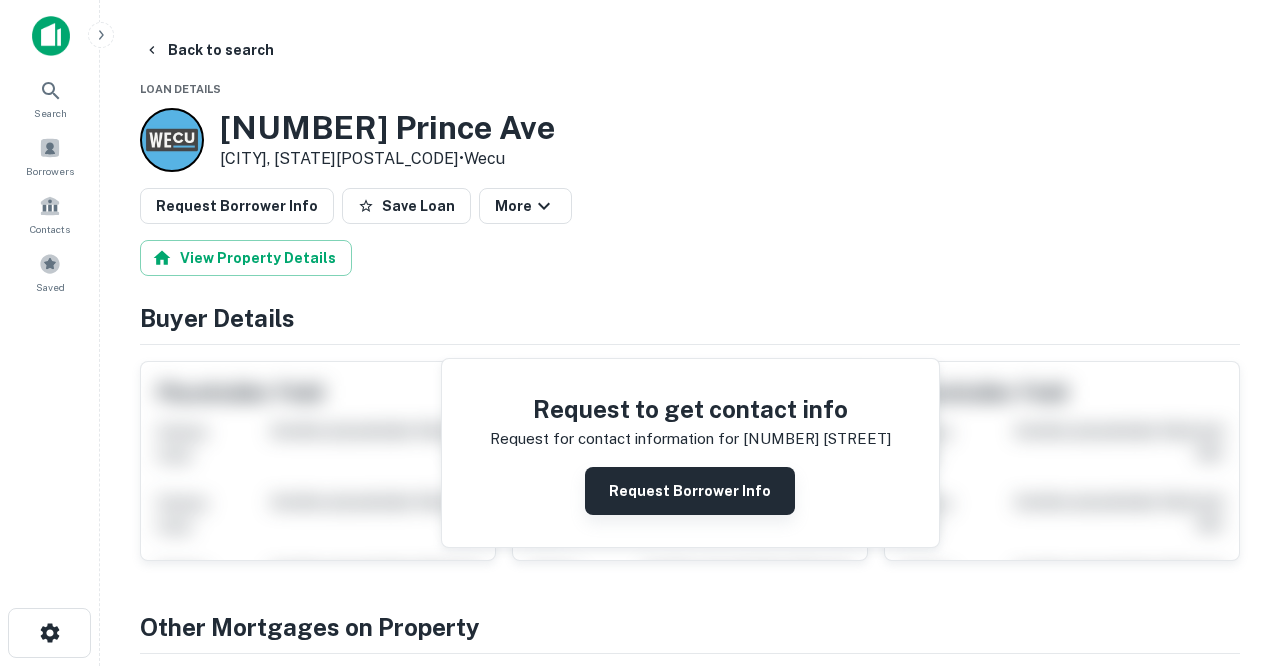 click on "Request Borrower Info" at bounding box center [690, 491] 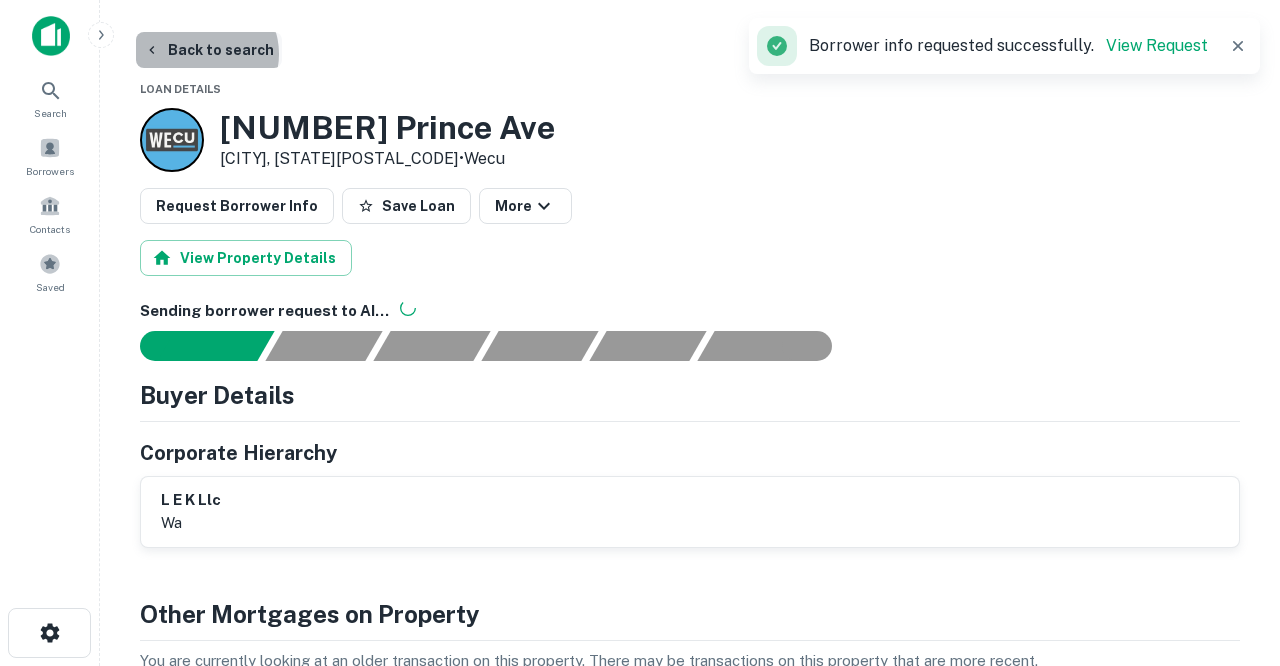 click on "Back to search" at bounding box center (209, 50) 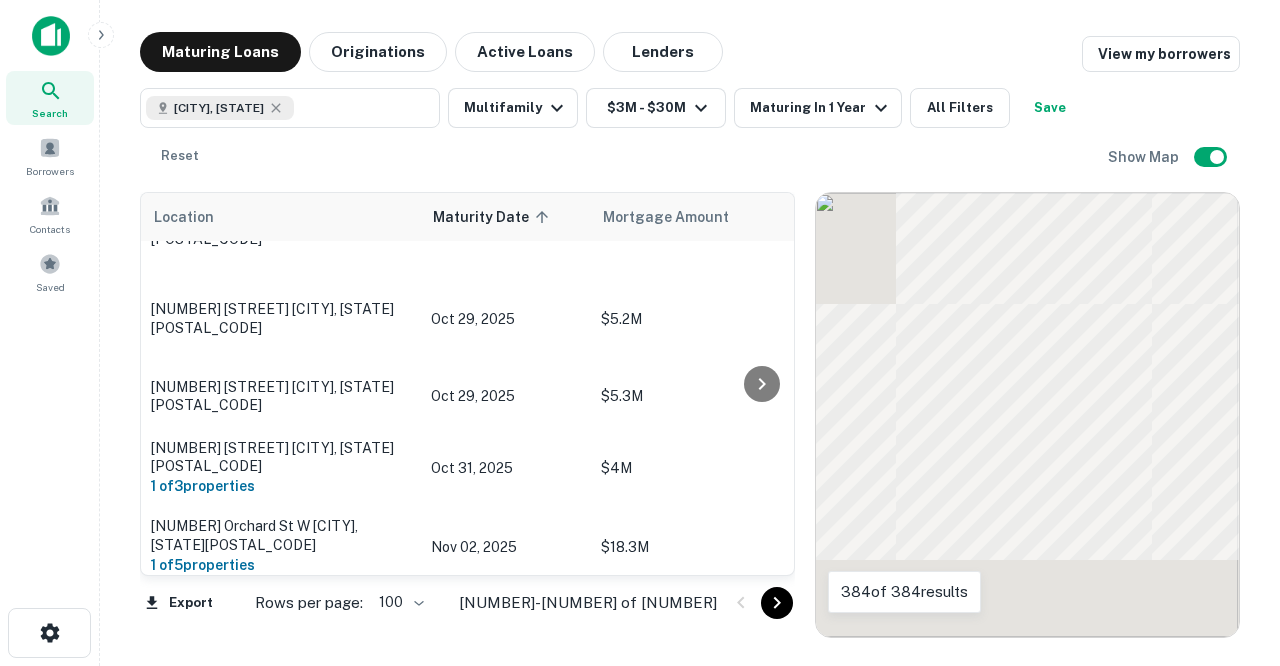 scroll, scrollTop: 5611, scrollLeft: 0, axis: vertical 